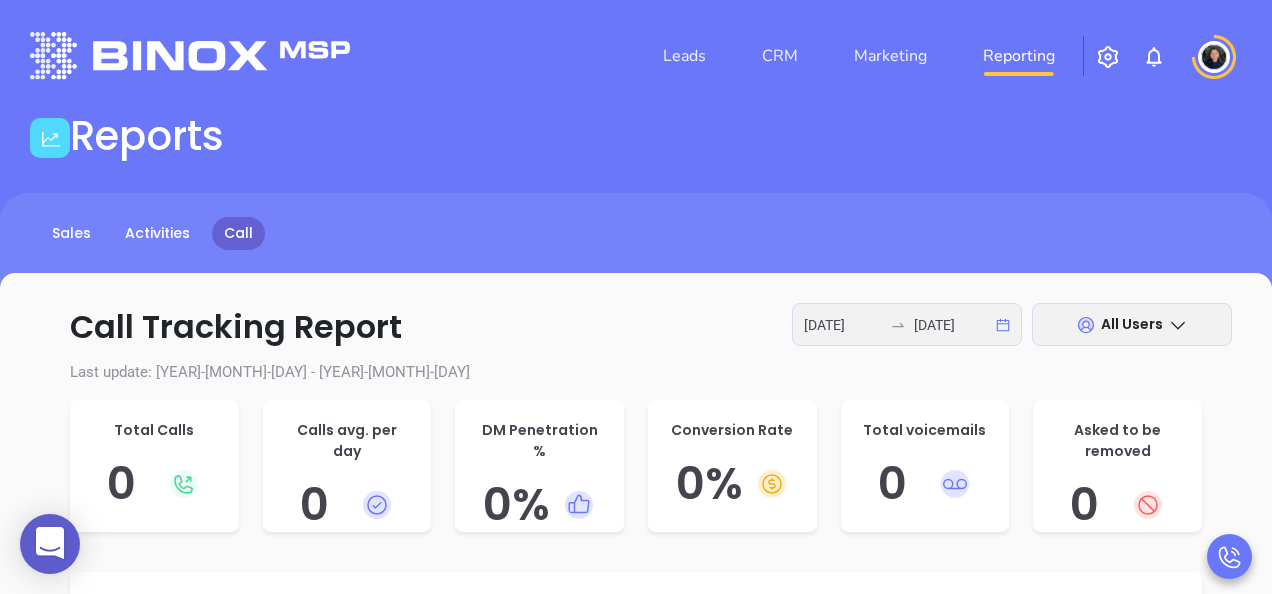 scroll, scrollTop: 0, scrollLeft: 0, axis: both 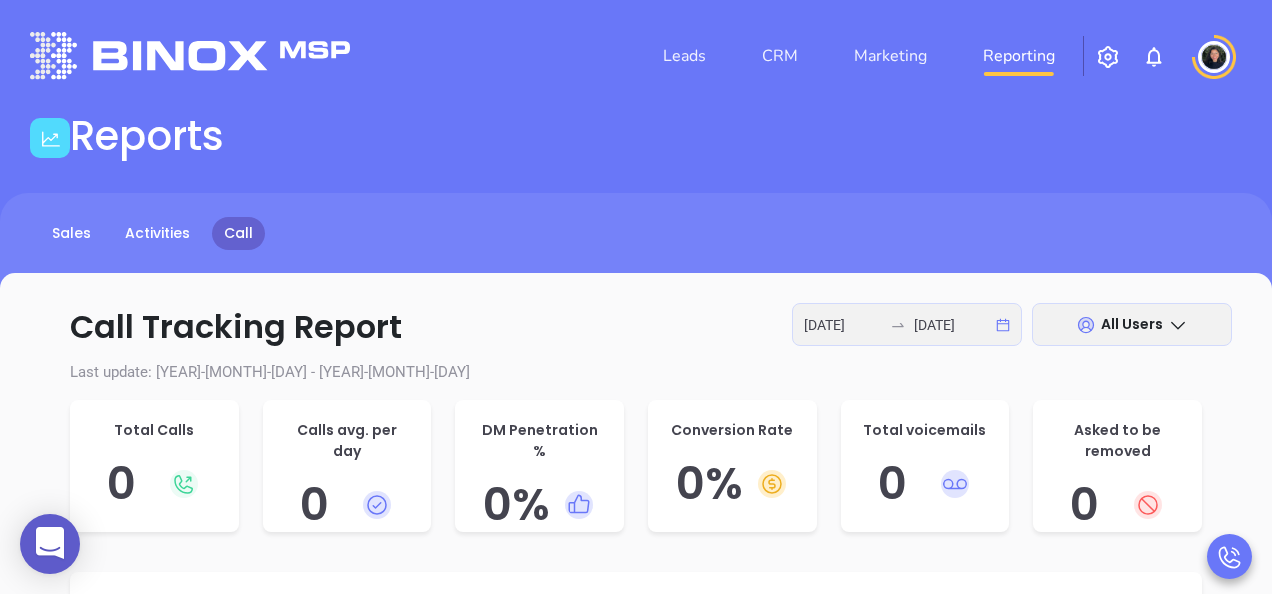 click at bounding box center (1108, 57) 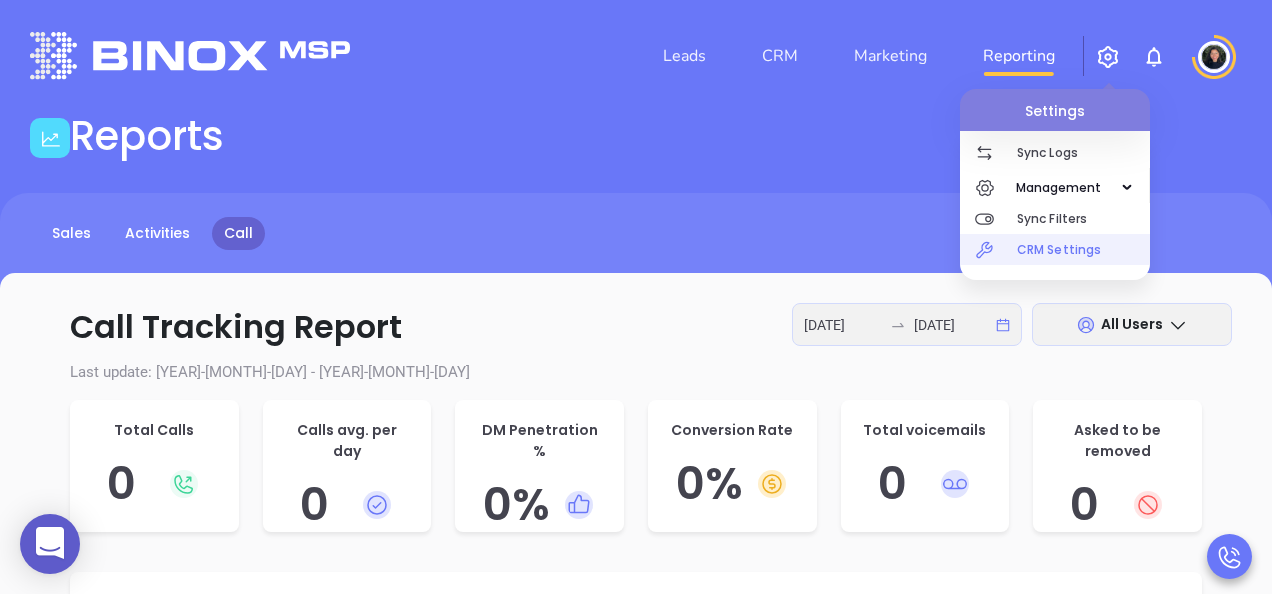 click on "CRM Settings" at bounding box center [1083, 249] 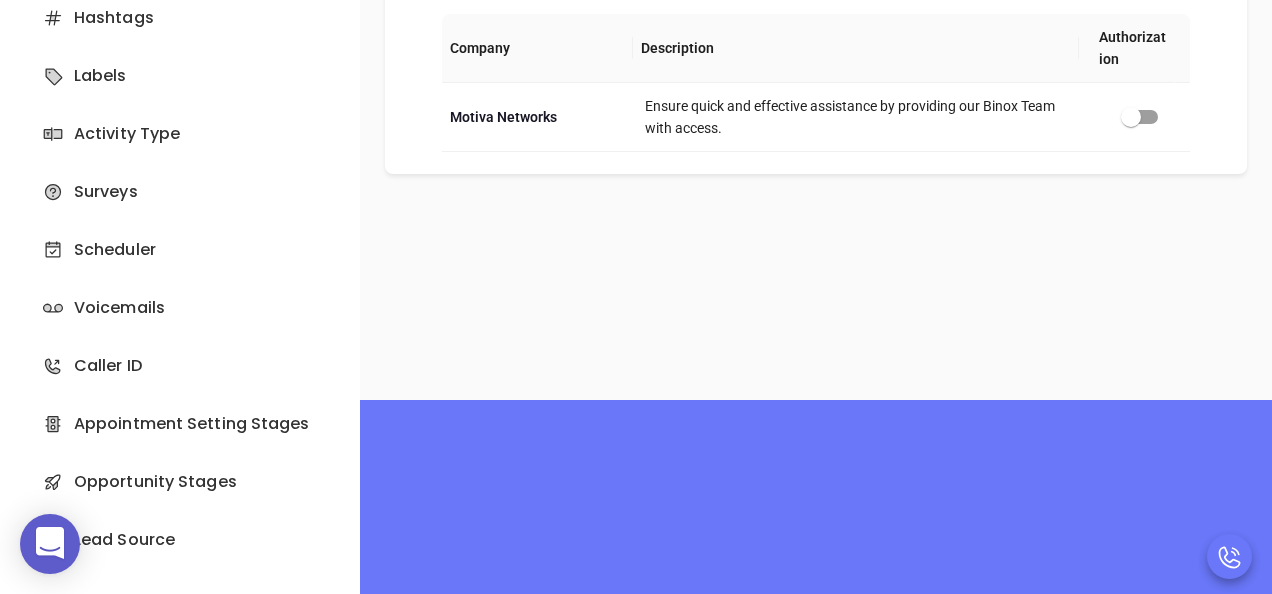 scroll, scrollTop: 0, scrollLeft: 0, axis: both 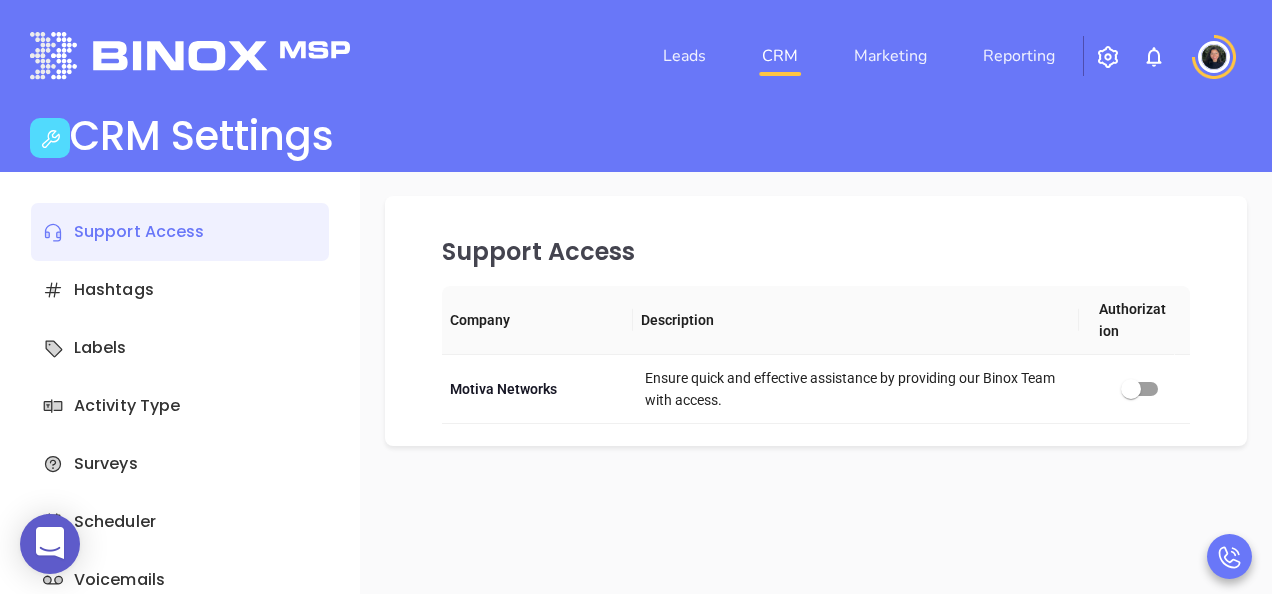 click at bounding box center [1214, 57] 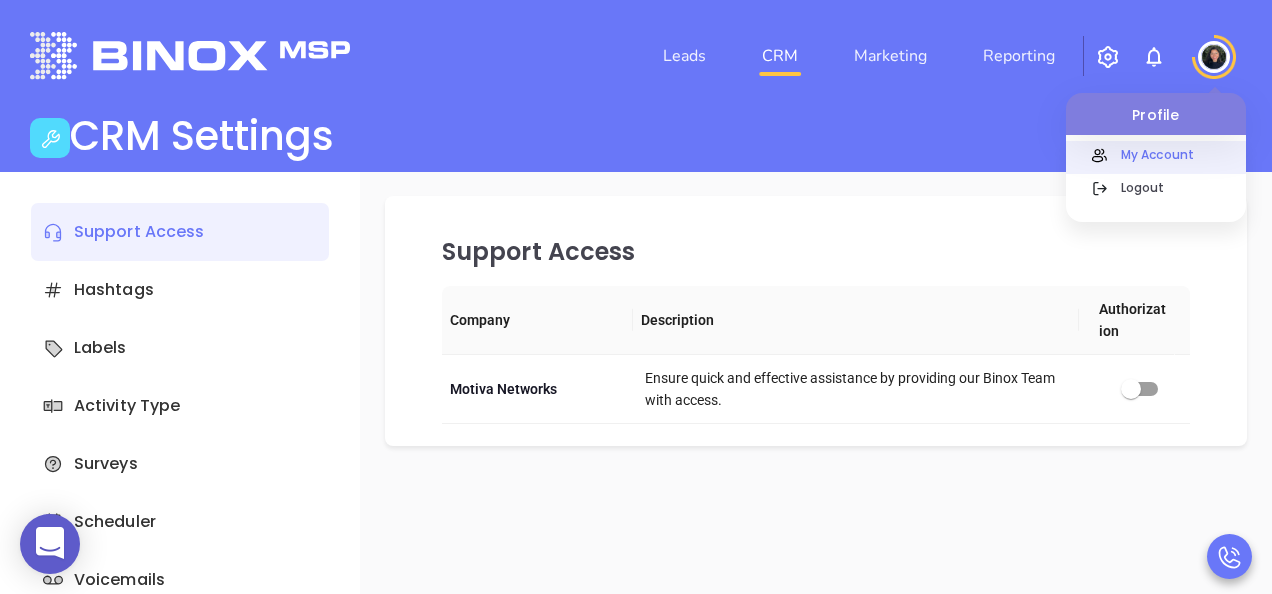 click at bounding box center [1156, 138] 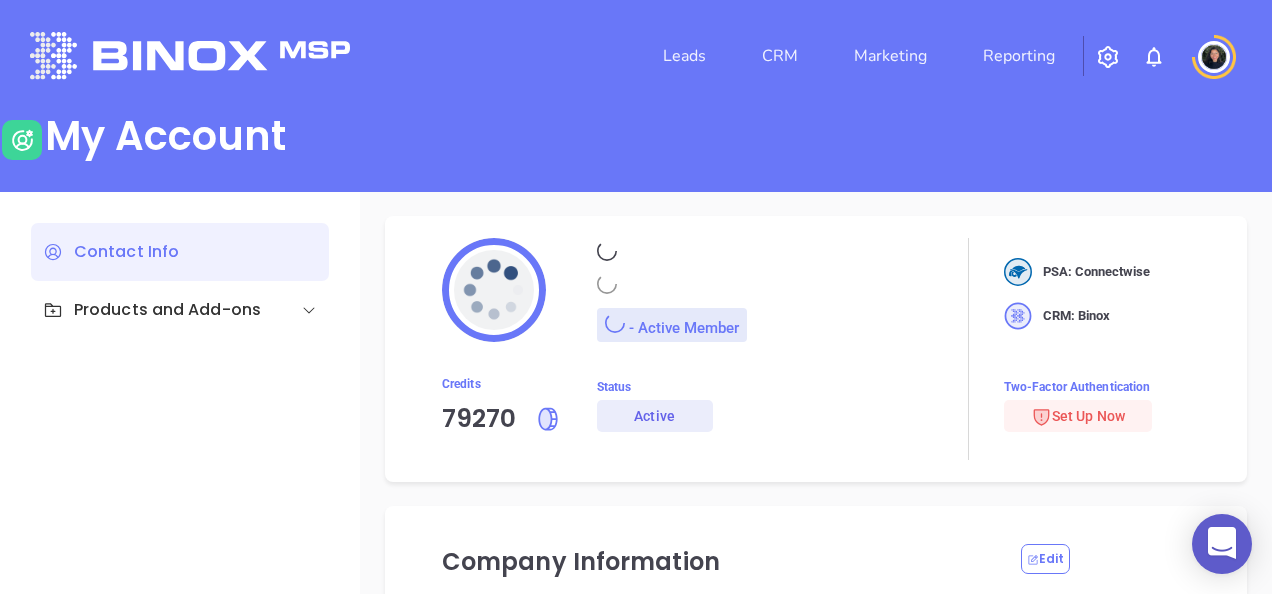 type on "[FIRST]" 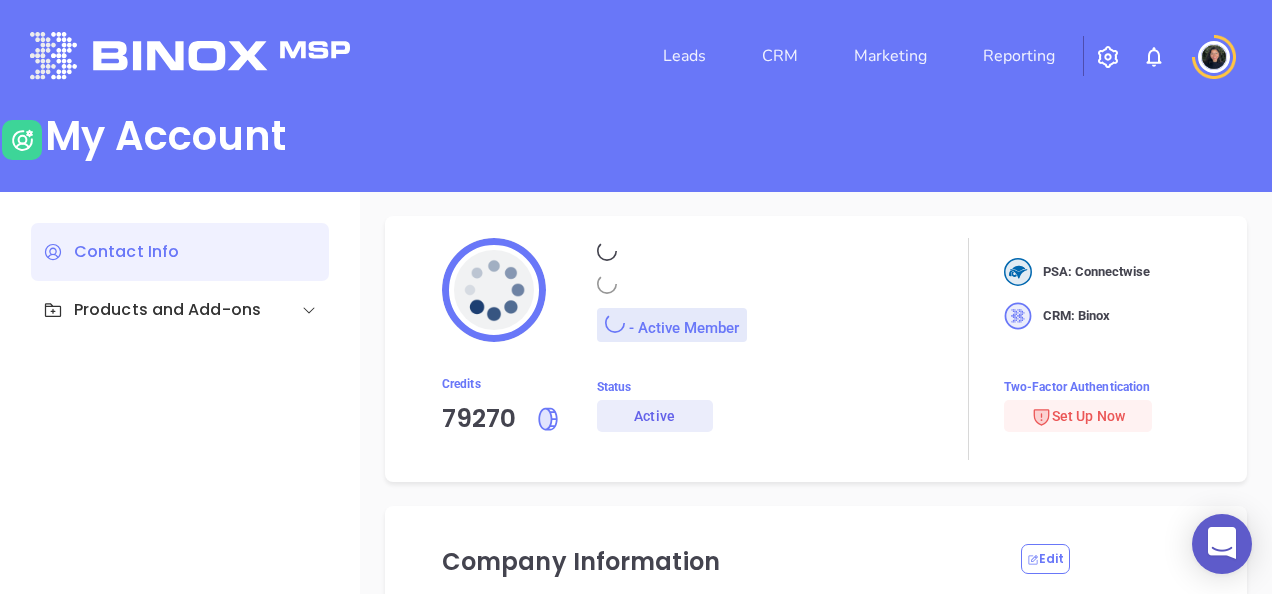 type on "Lechado" 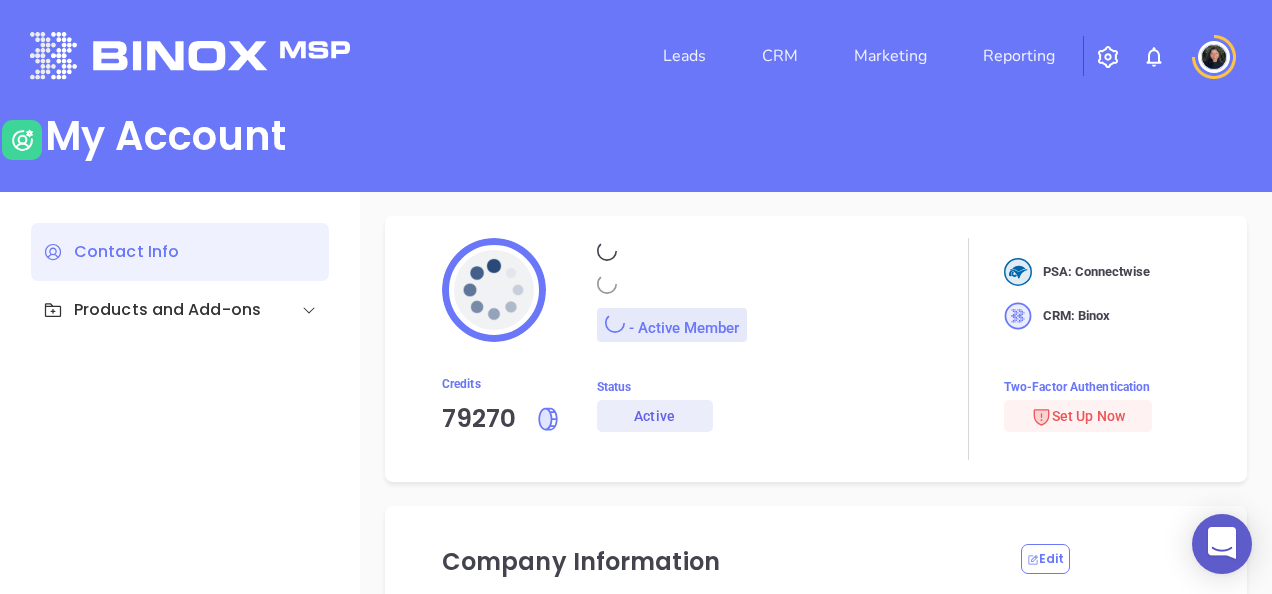 type on "[EMAIL]" 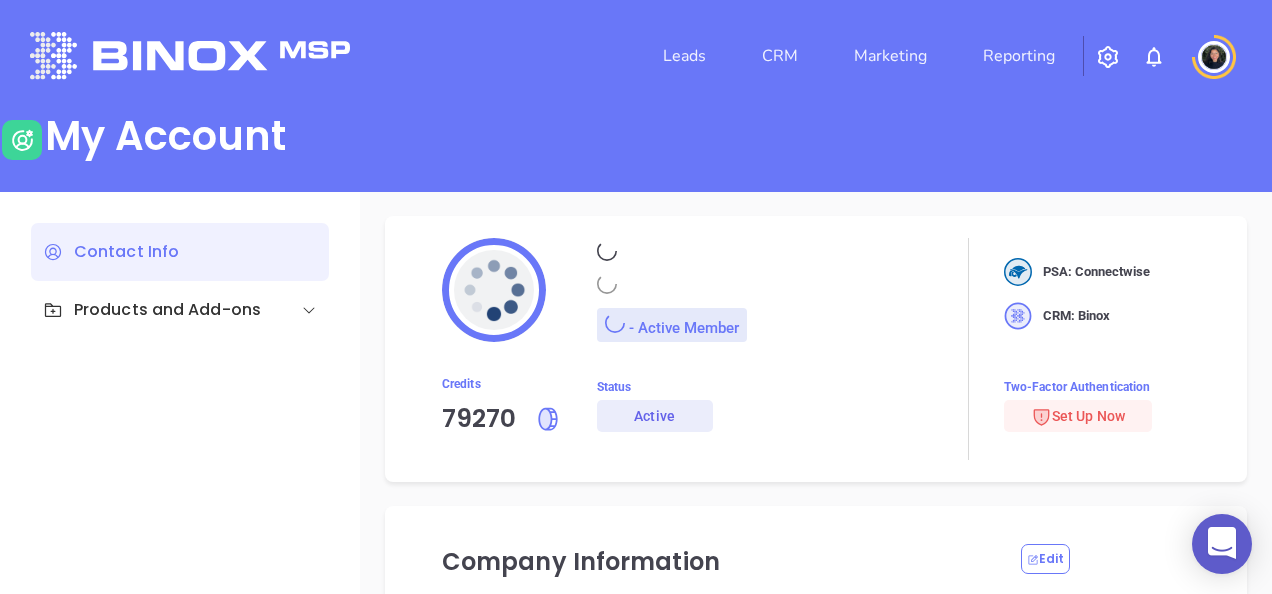 type on "Motiva Networks" 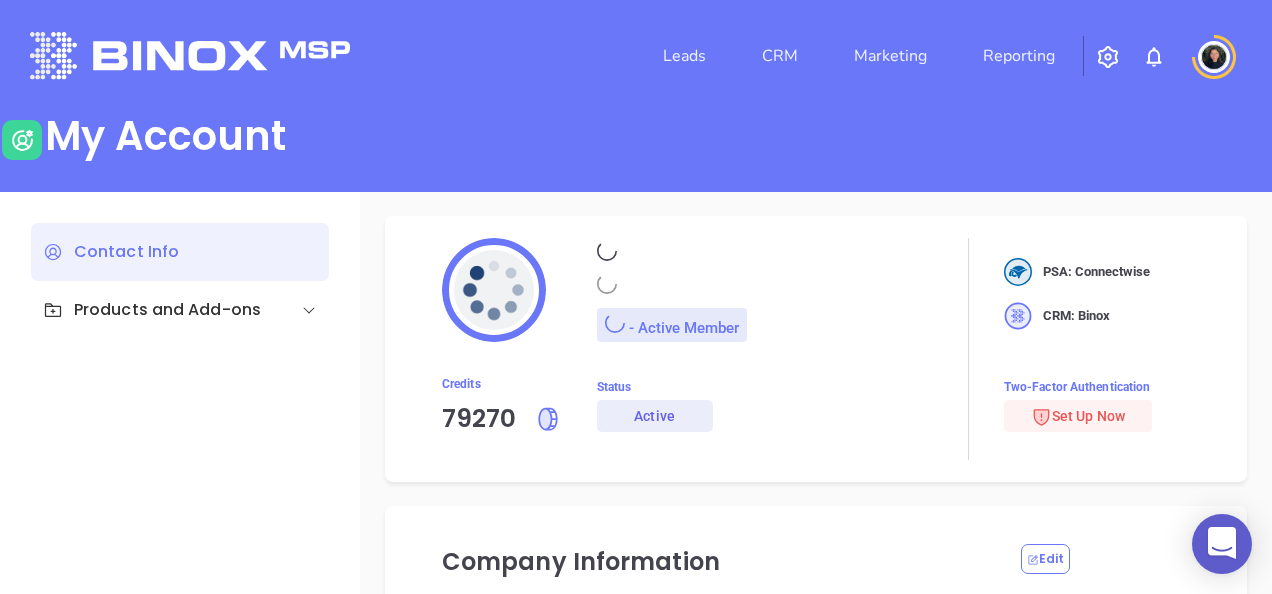 type on "Marketing" 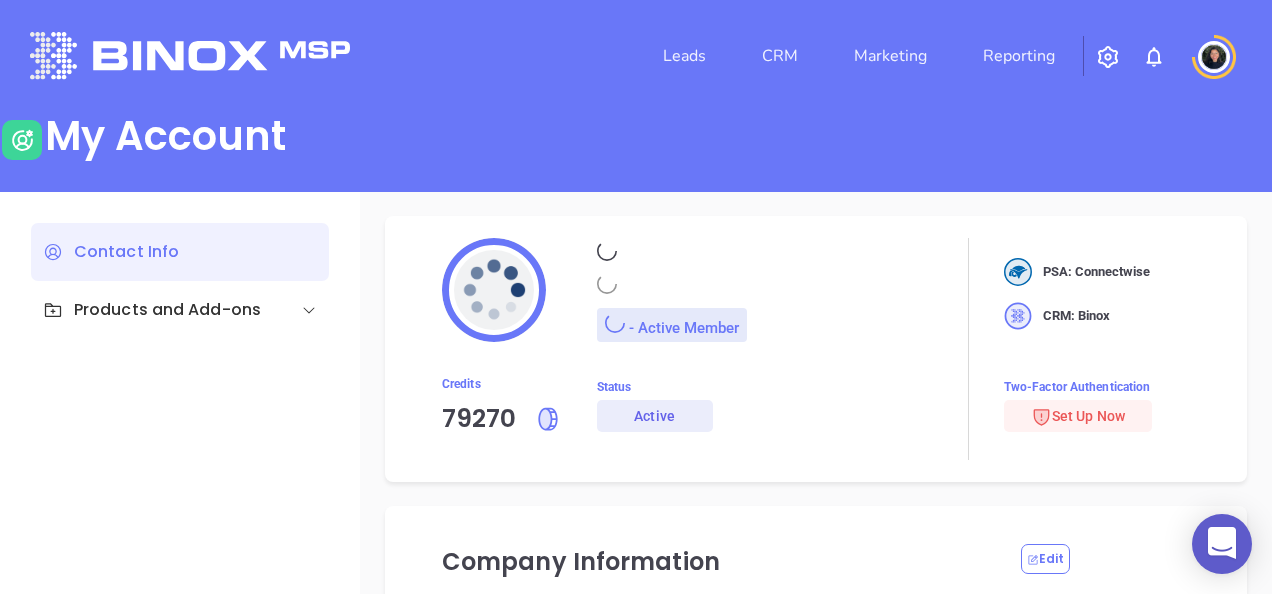 type on "Motiva Networks" 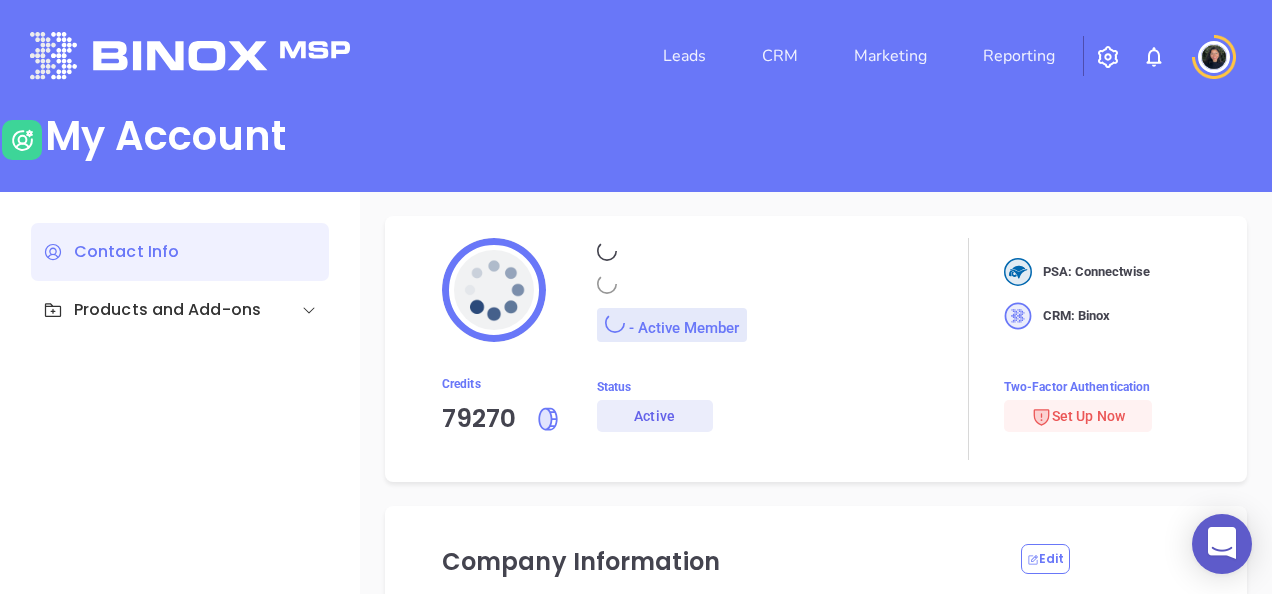 type on "[PHONE]" 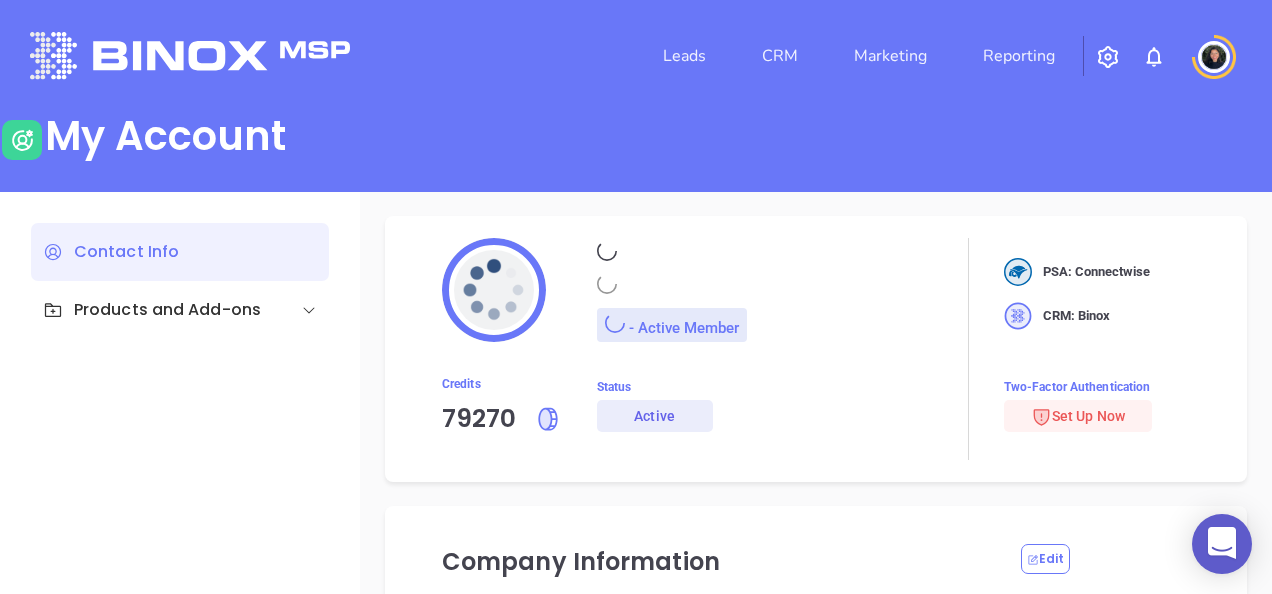type on "[NUMBER] [STREET]" 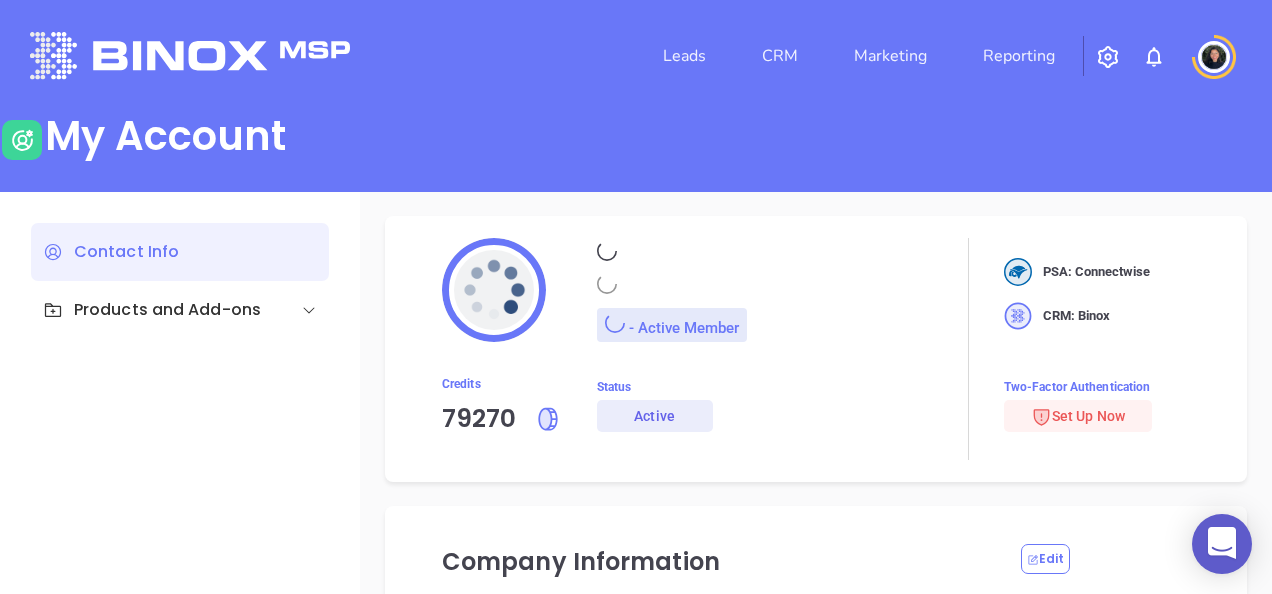 type on "Garden City" 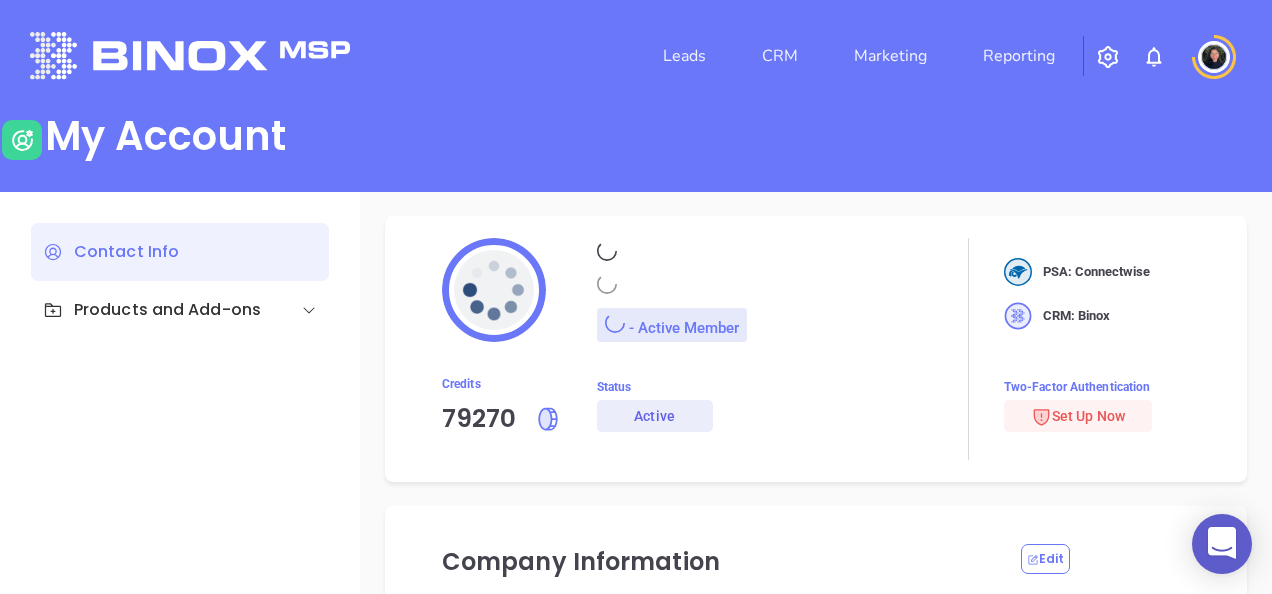 type on "New York" 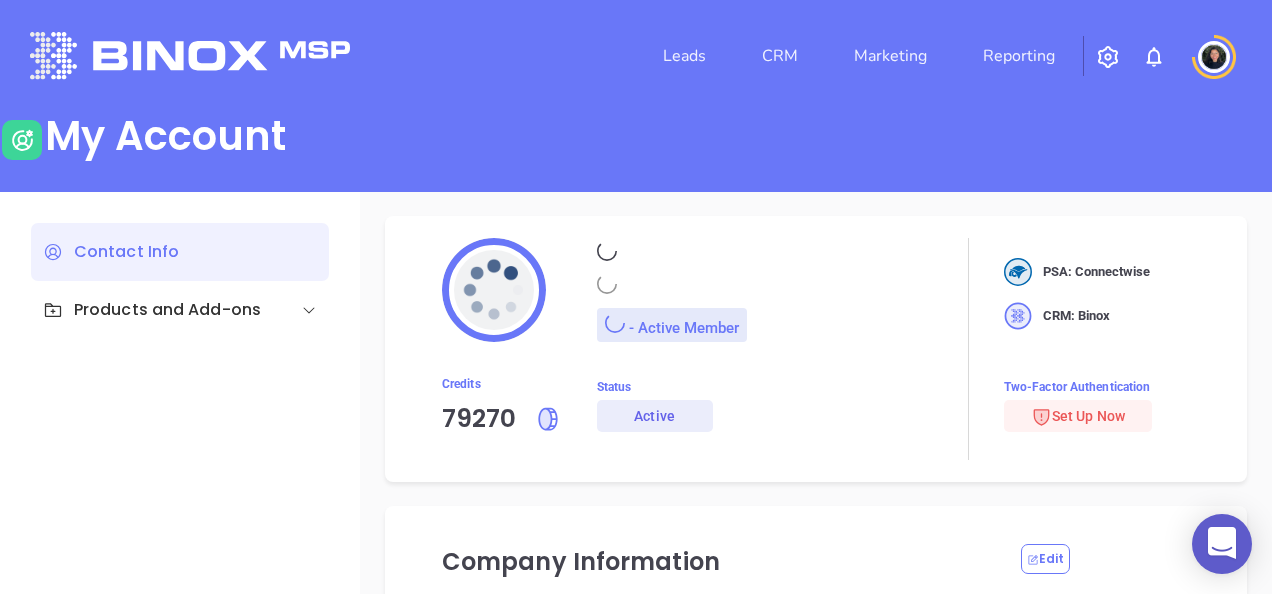 type on "11530" 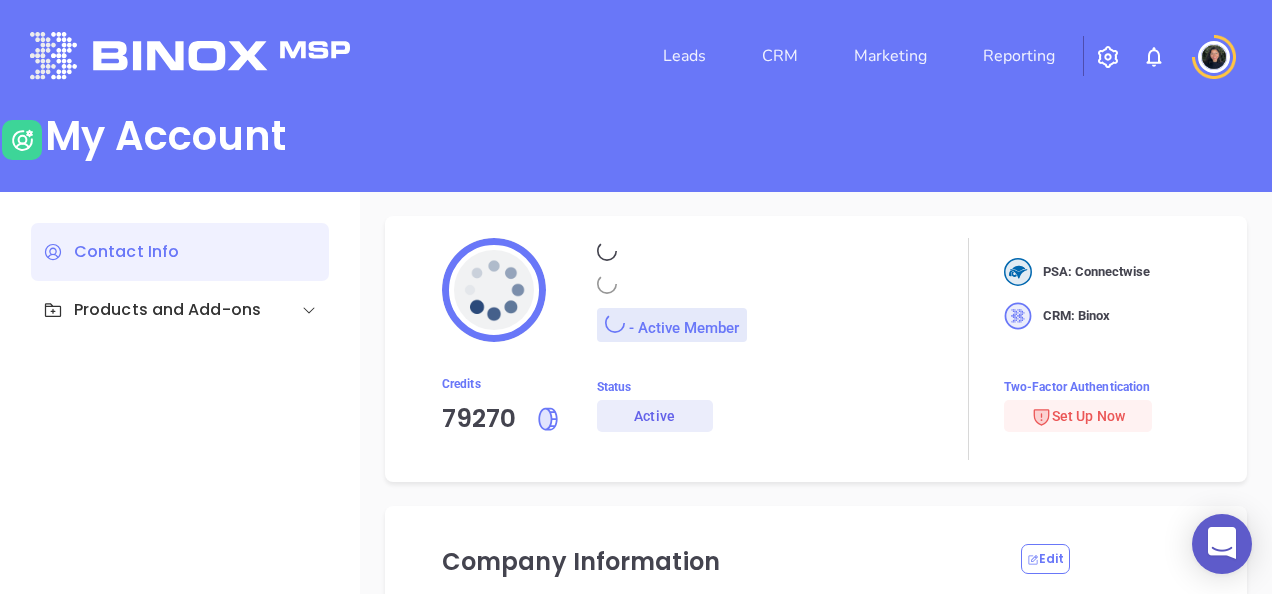 type on "USA" 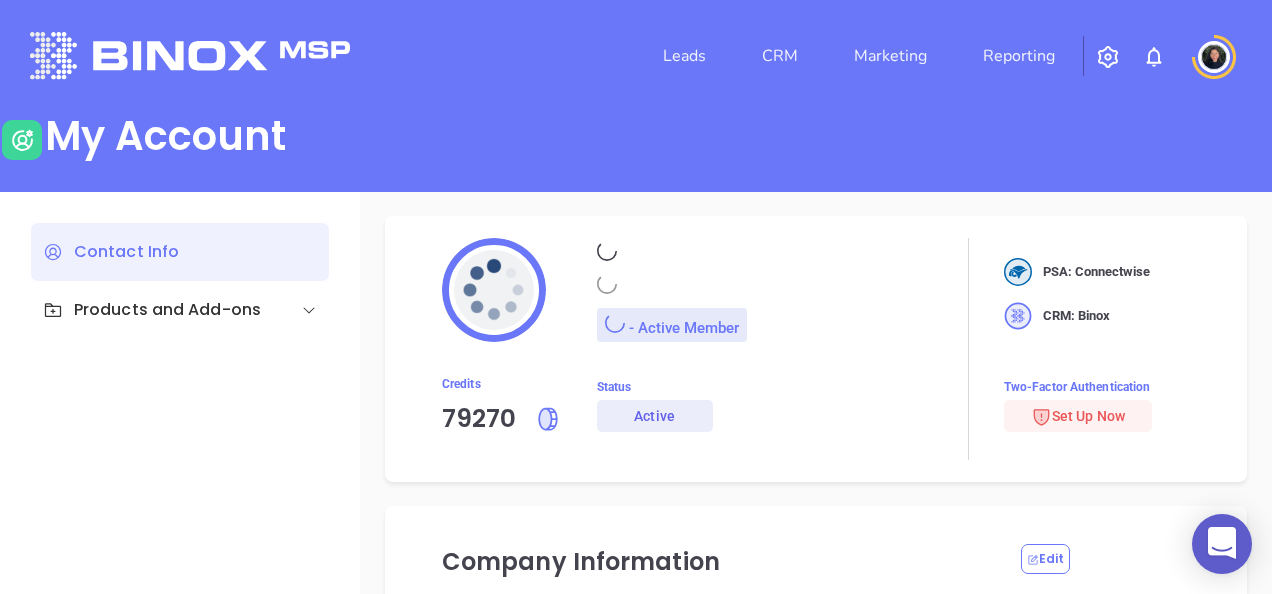 type on "https://motiva.net/wp-content/uploads/2024/02/Motiva-Networks-High-DPI.png" 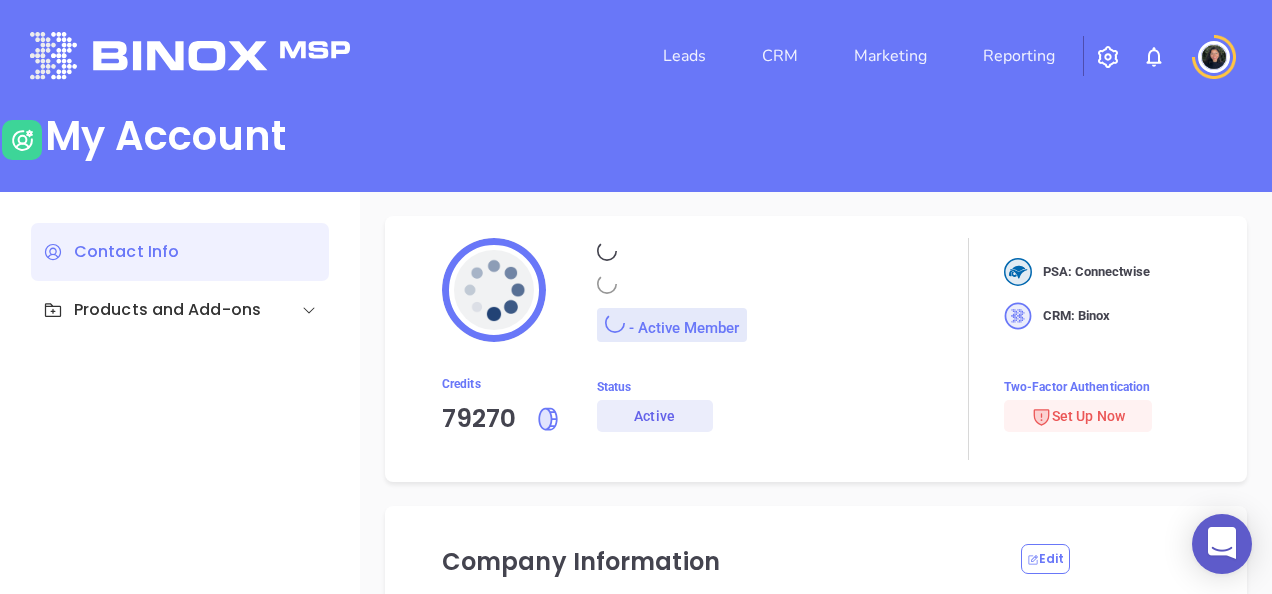 type on "#007aff" 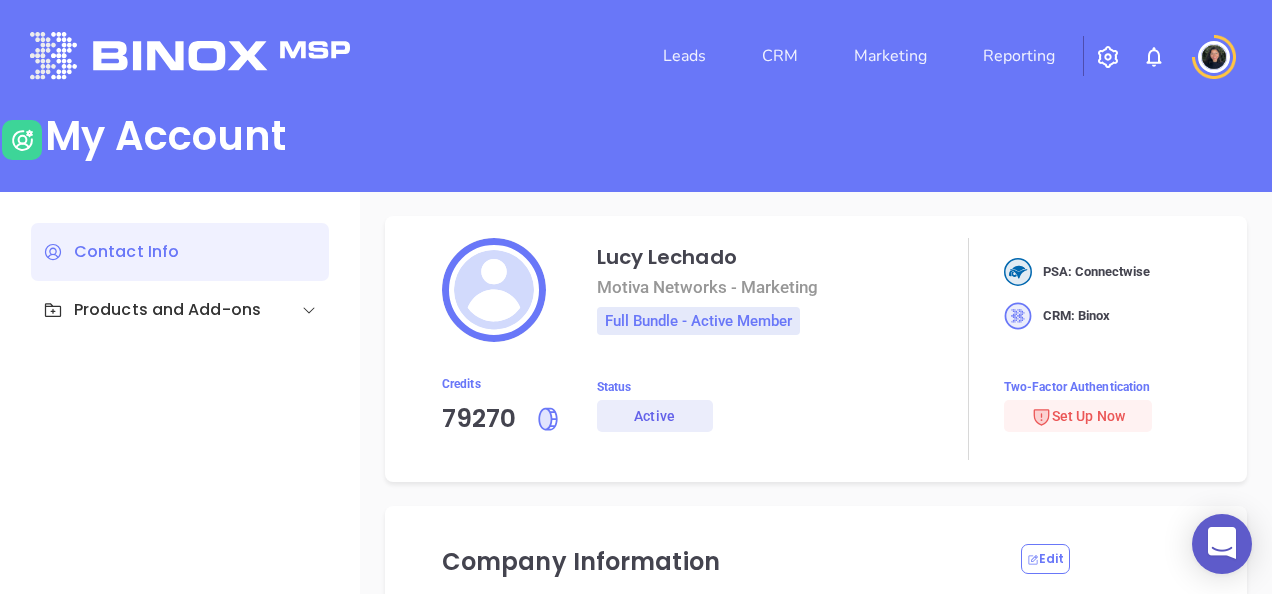scroll, scrollTop: 98, scrollLeft: 0, axis: vertical 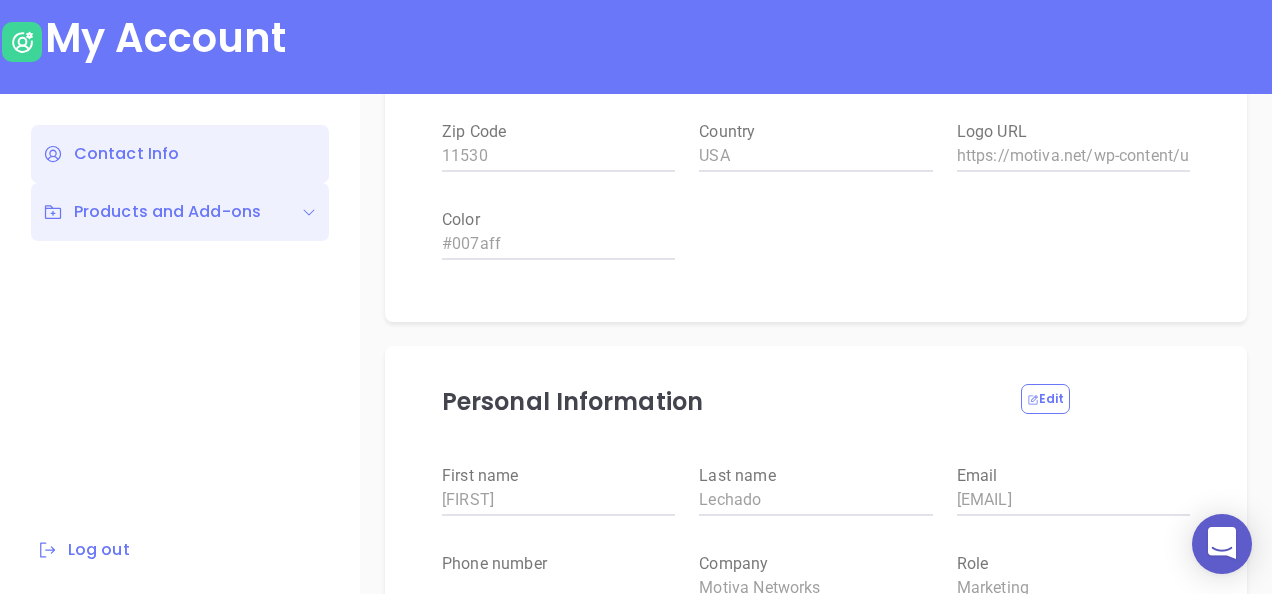 click on "Products and Add-ons" at bounding box center [152, 212] 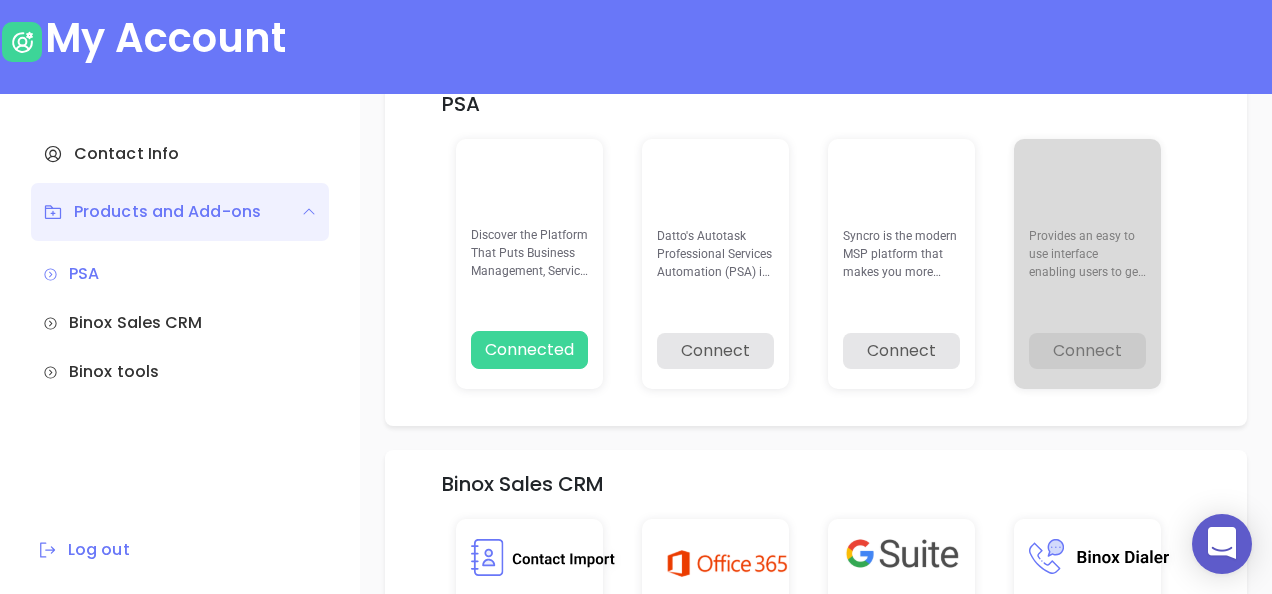 scroll, scrollTop: 0, scrollLeft: 0, axis: both 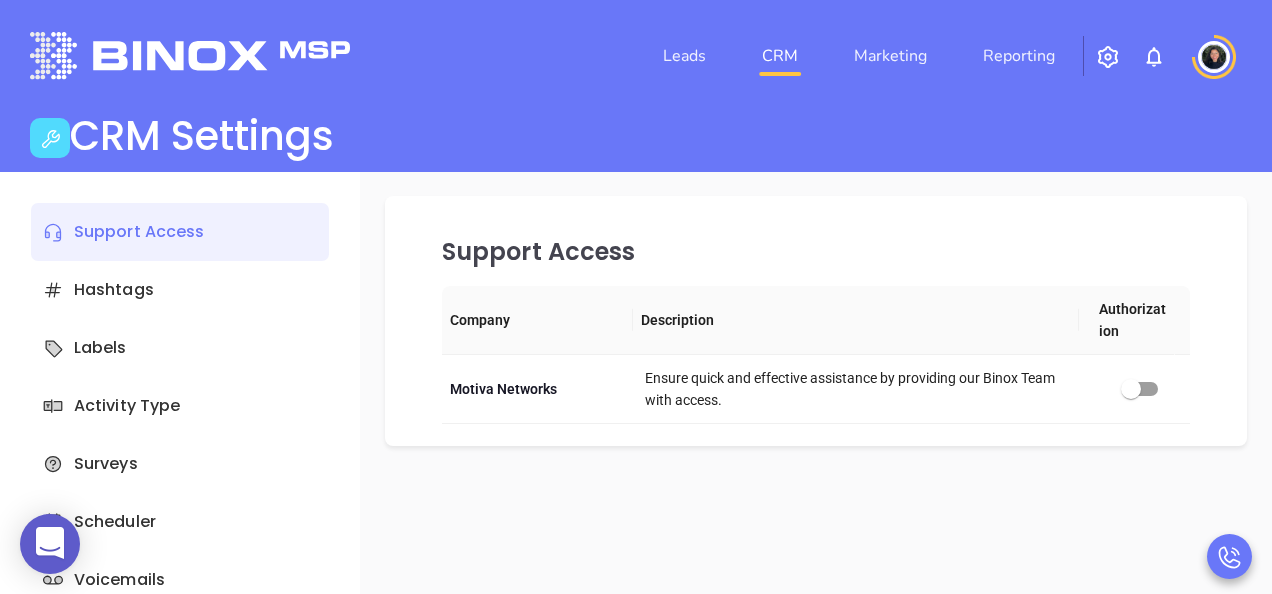 click at bounding box center [1108, 56] 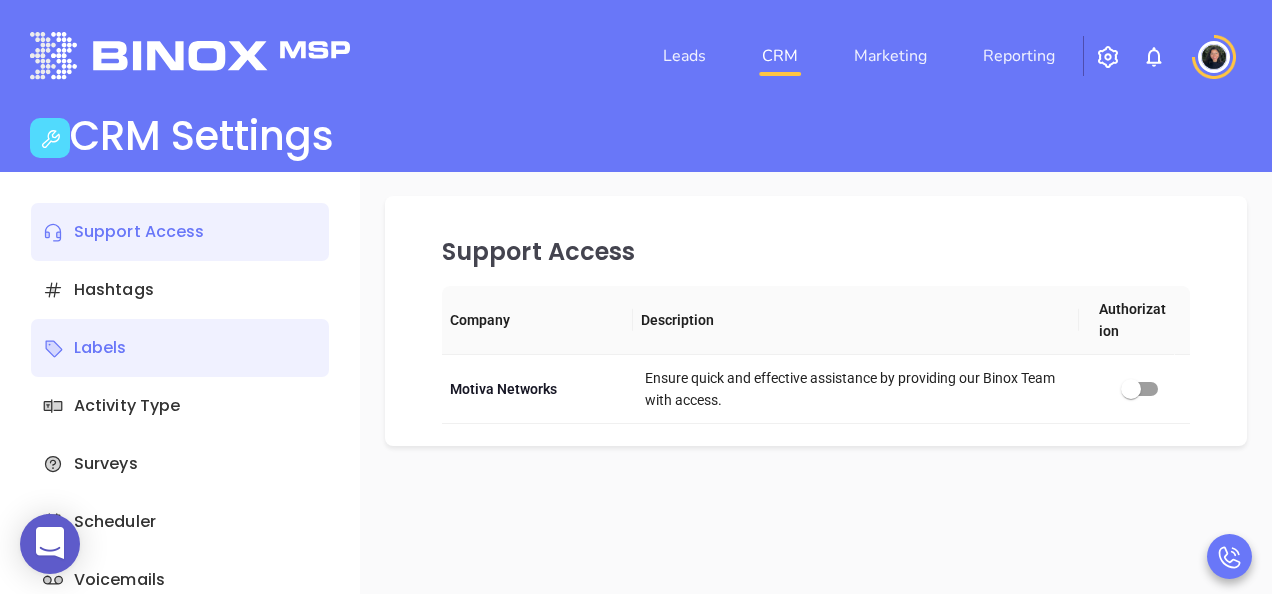 click on "Labels" at bounding box center (180, 348) 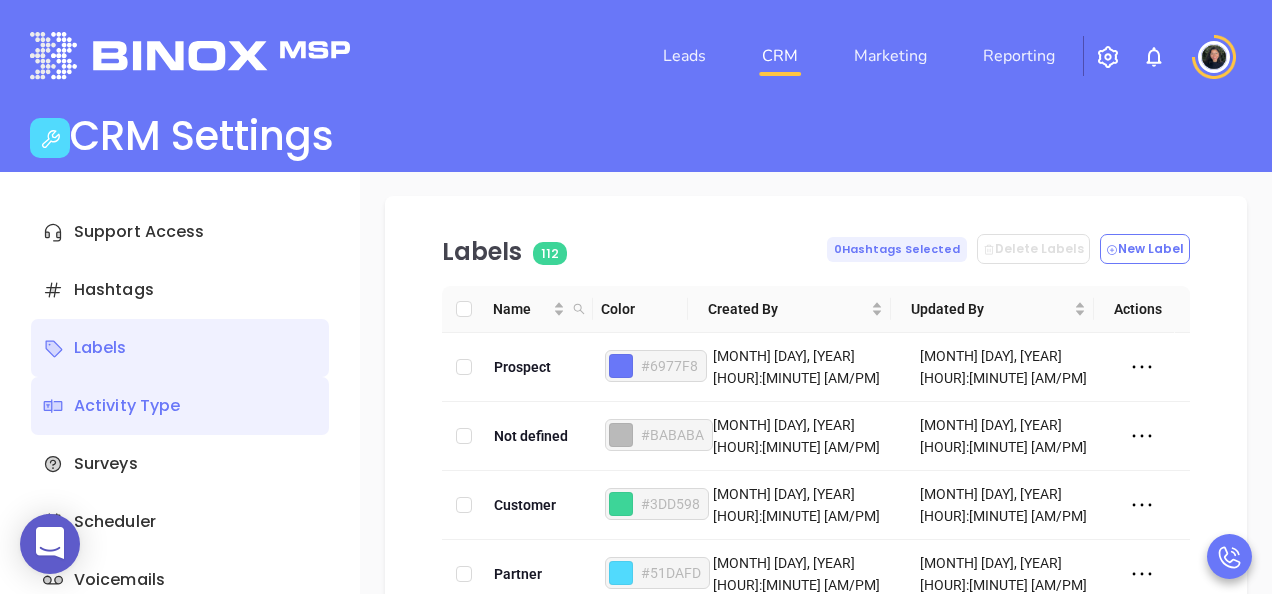 scroll, scrollTop: 278, scrollLeft: 0, axis: vertical 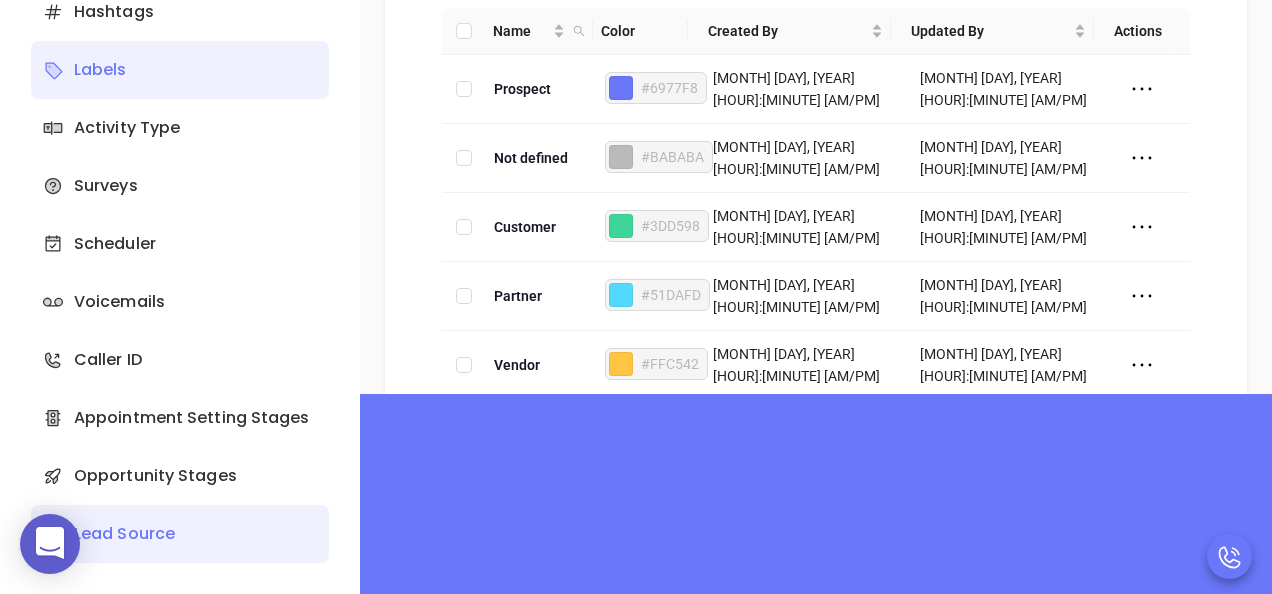 click on "Lead Source" at bounding box center [180, 534] 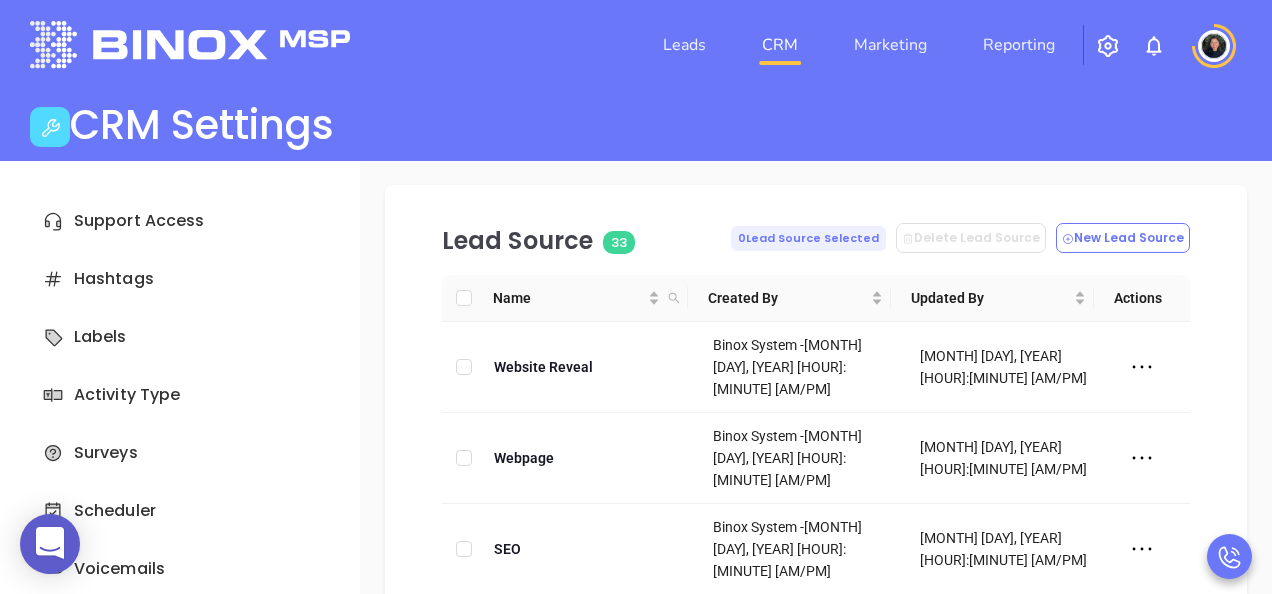 scroll, scrollTop: 0, scrollLeft: 0, axis: both 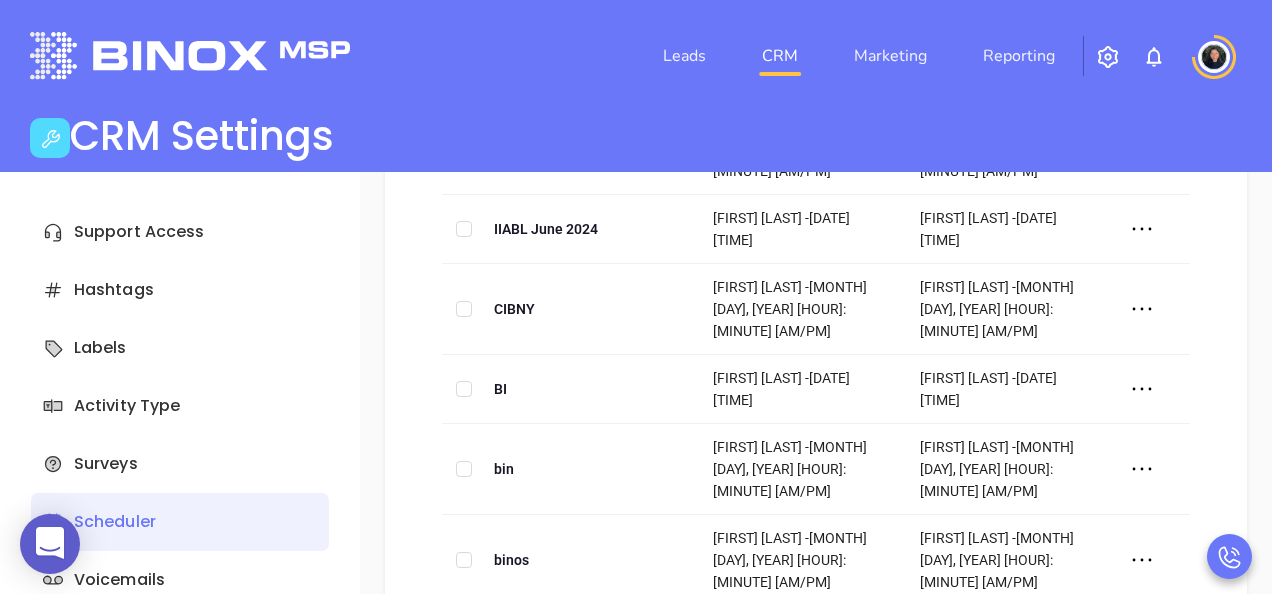 click on "Scheduler" at bounding box center (180, 522) 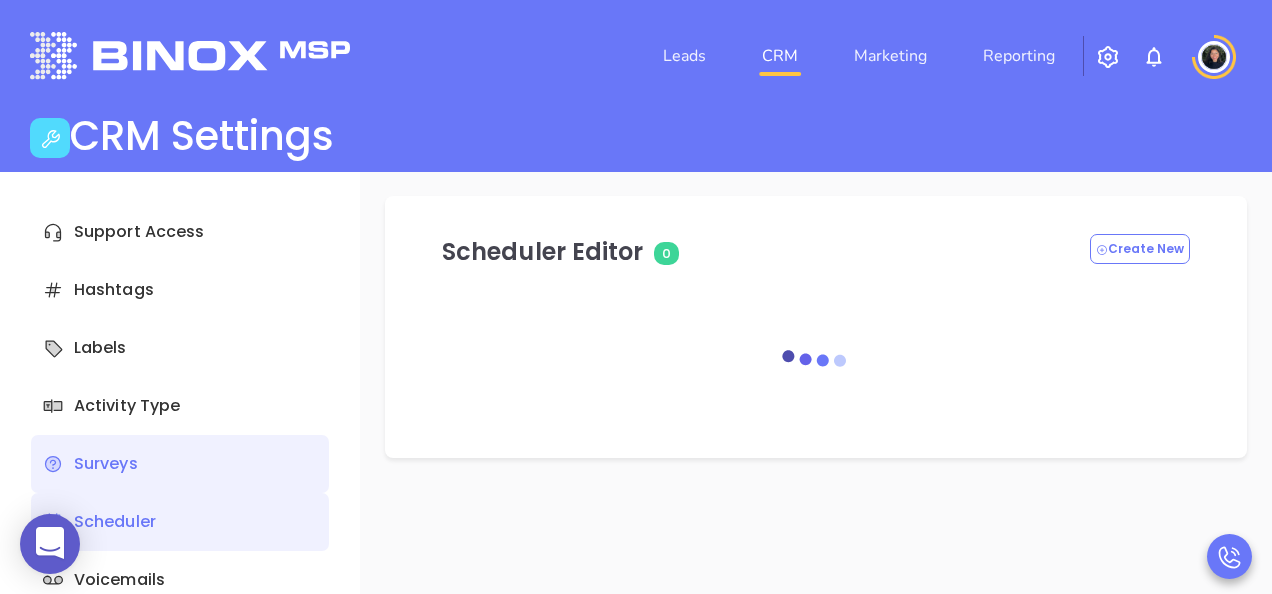 scroll, scrollTop: 0, scrollLeft: 0, axis: both 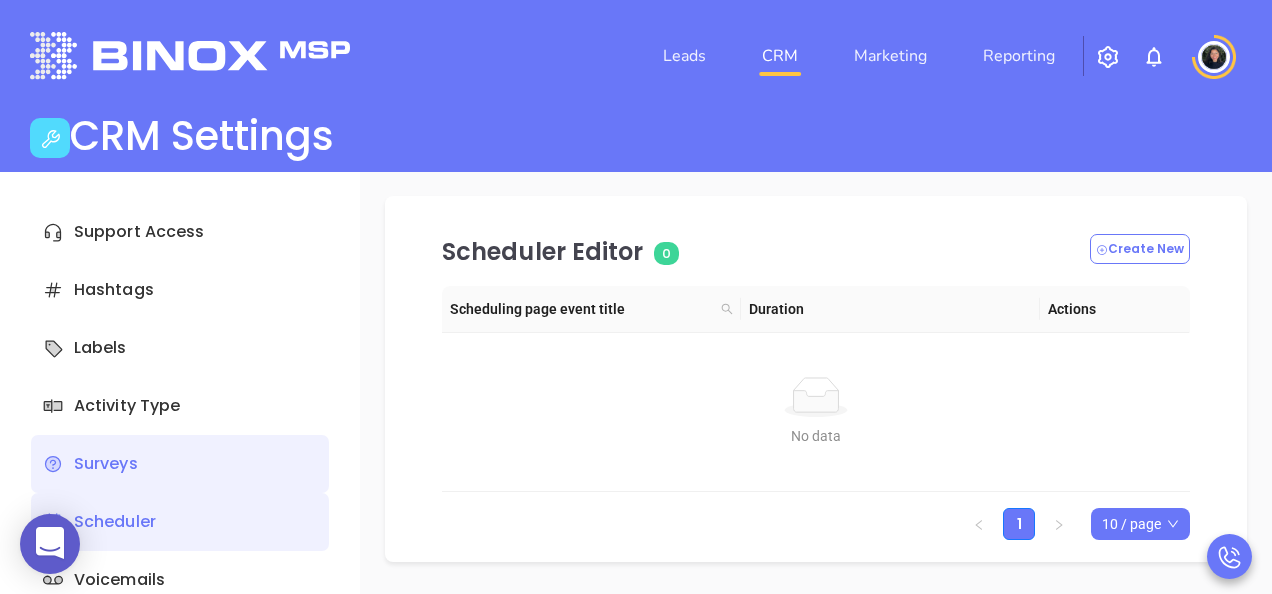 click on "Surveys" at bounding box center (180, 464) 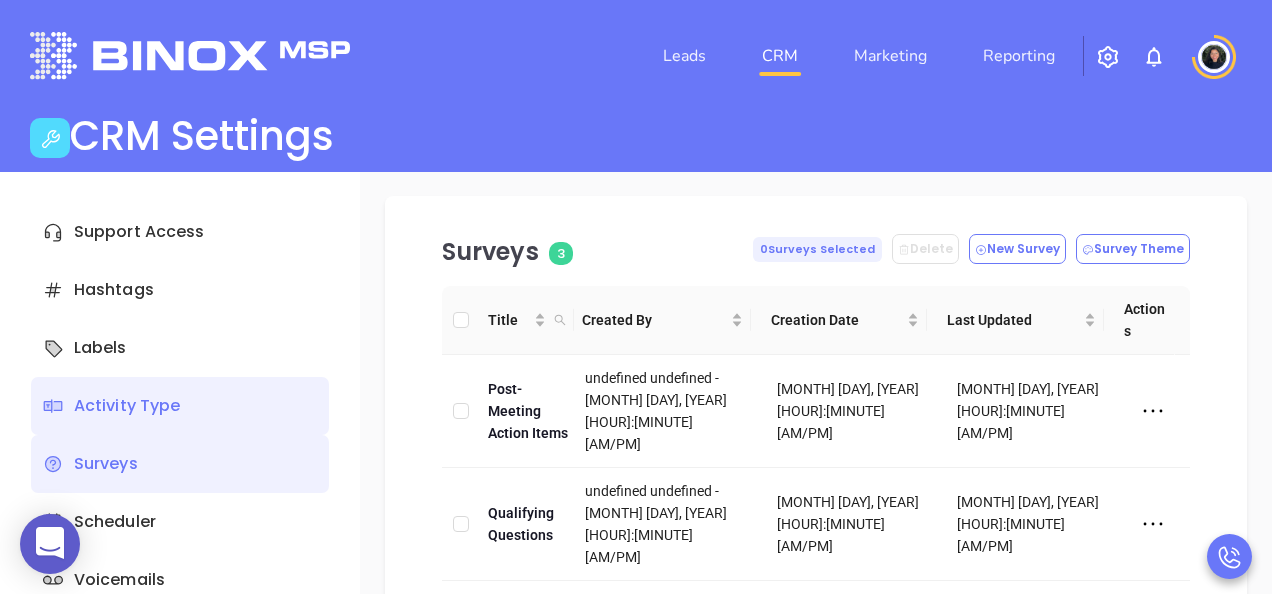 click on "Activity Type" at bounding box center (180, 406) 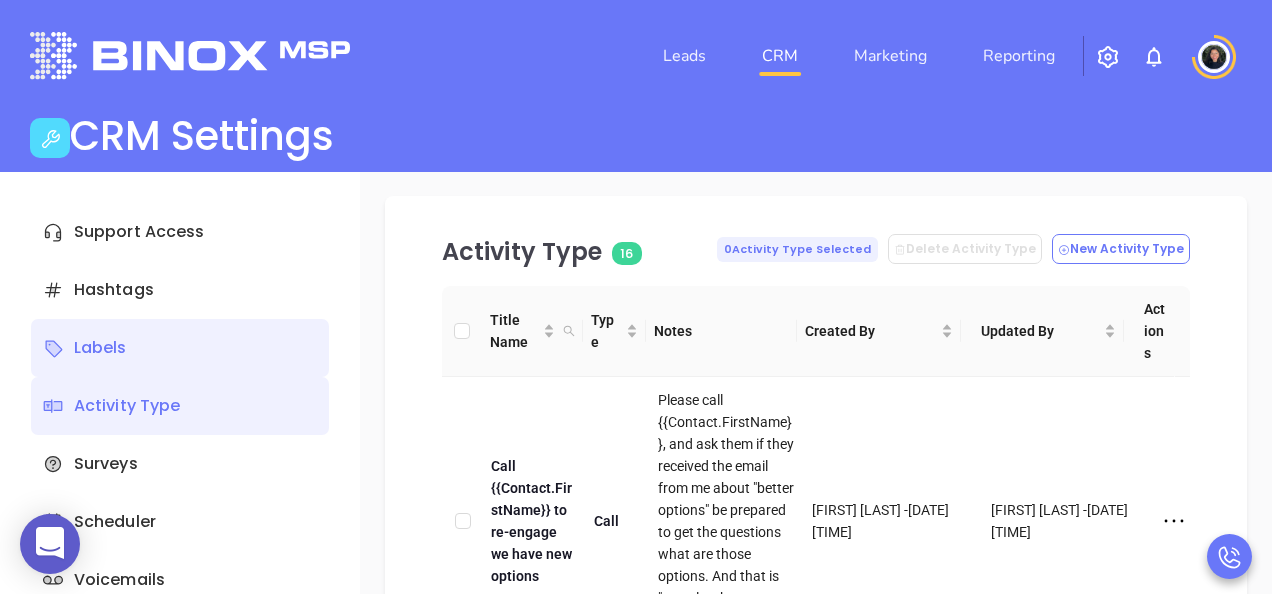 click on "Labels" at bounding box center (180, 348) 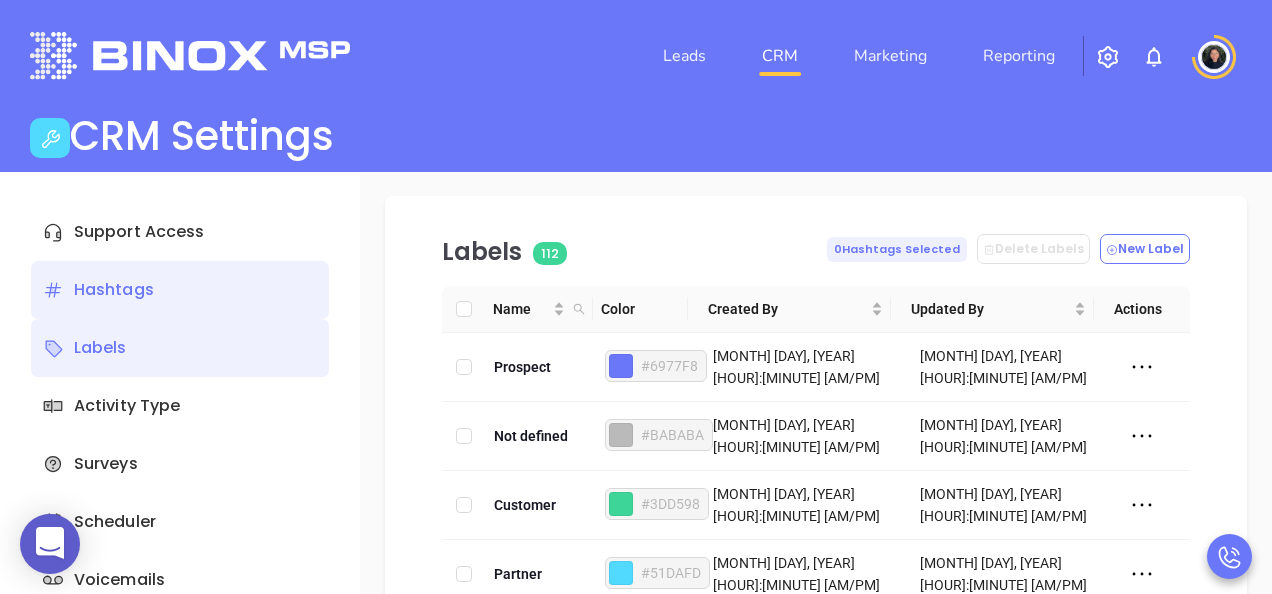 click on "Hashtags" at bounding box center [180, 290] 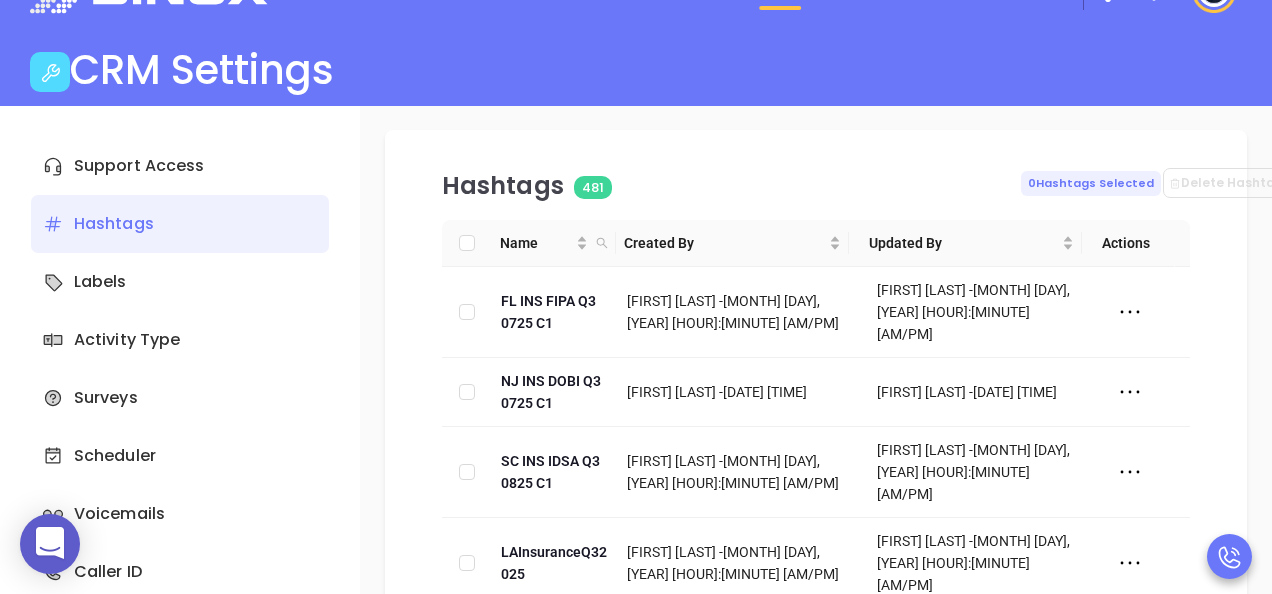 scroll, scrollTop: 0, scrollLeft: 0, axis: both 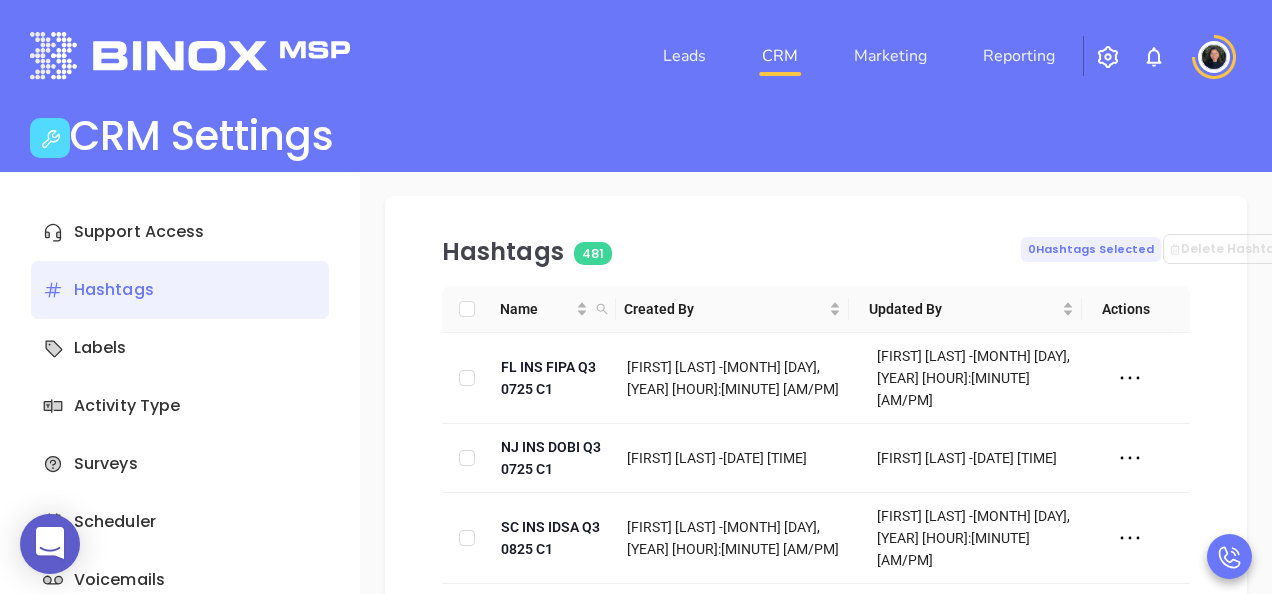 click at bounding box center (1108, 57) 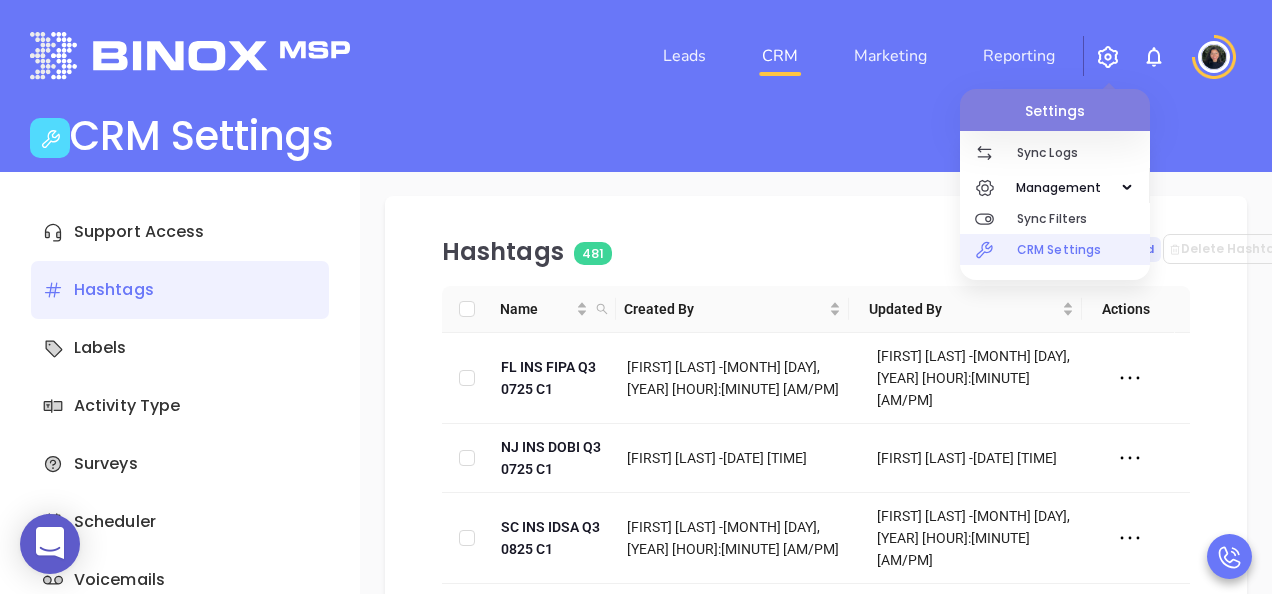 click on "CRM Settings" at bounding box center (1083, 249) 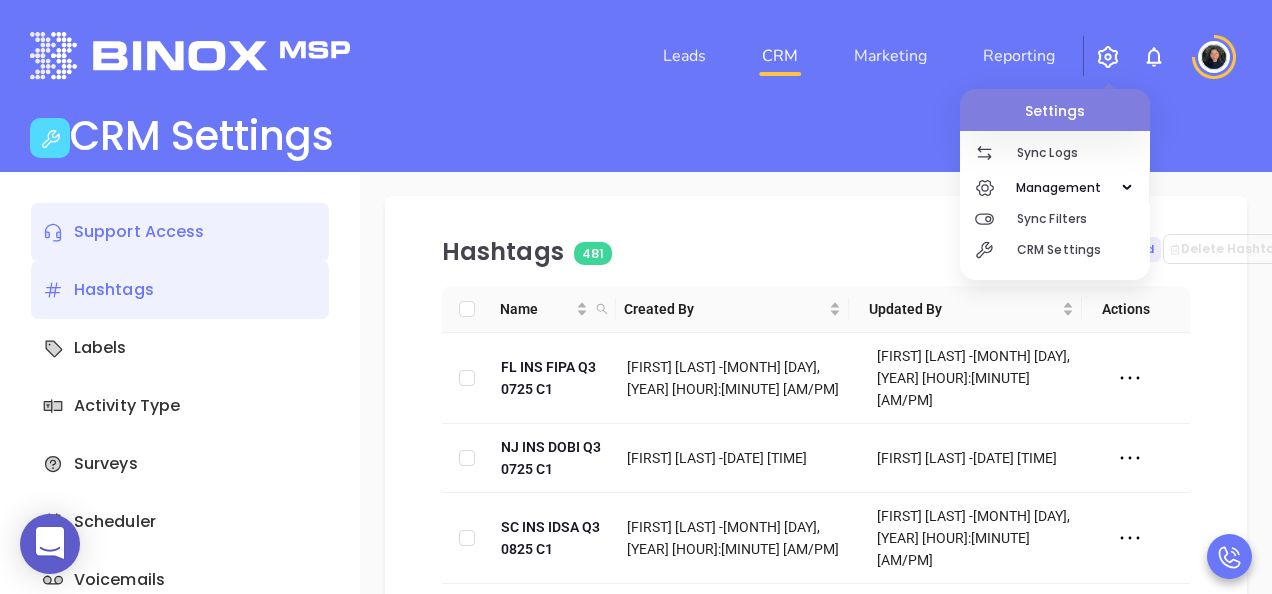 click on "Support Access" at bounding box center [180, 232] 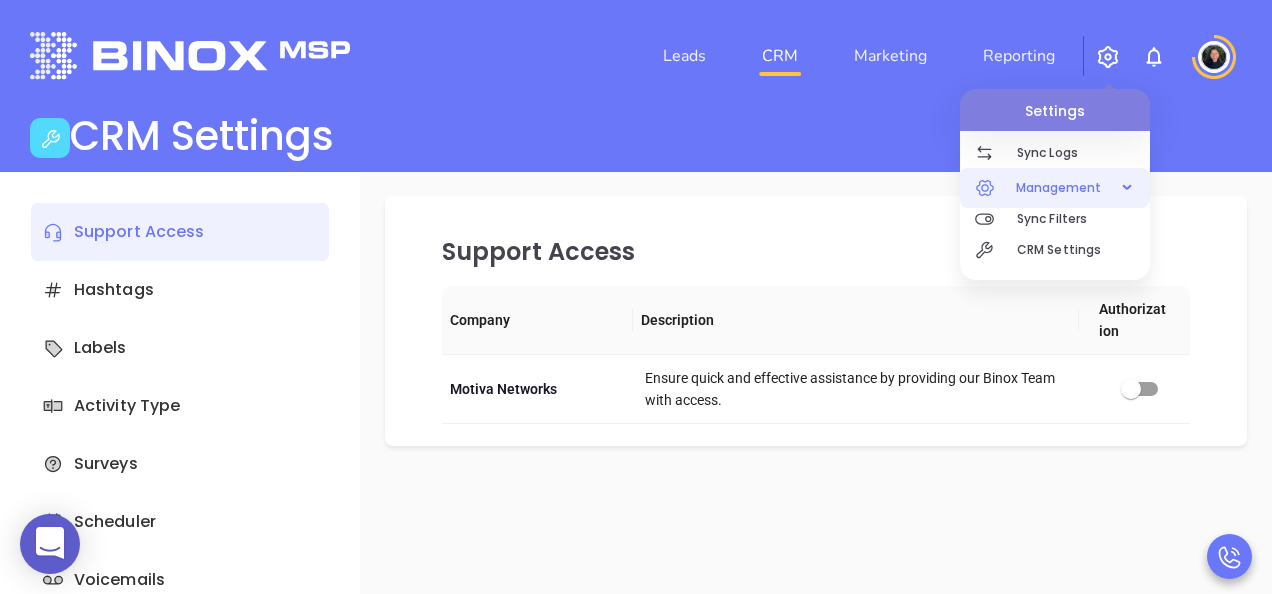 click on "Management" at bounding box center [1058, 188] 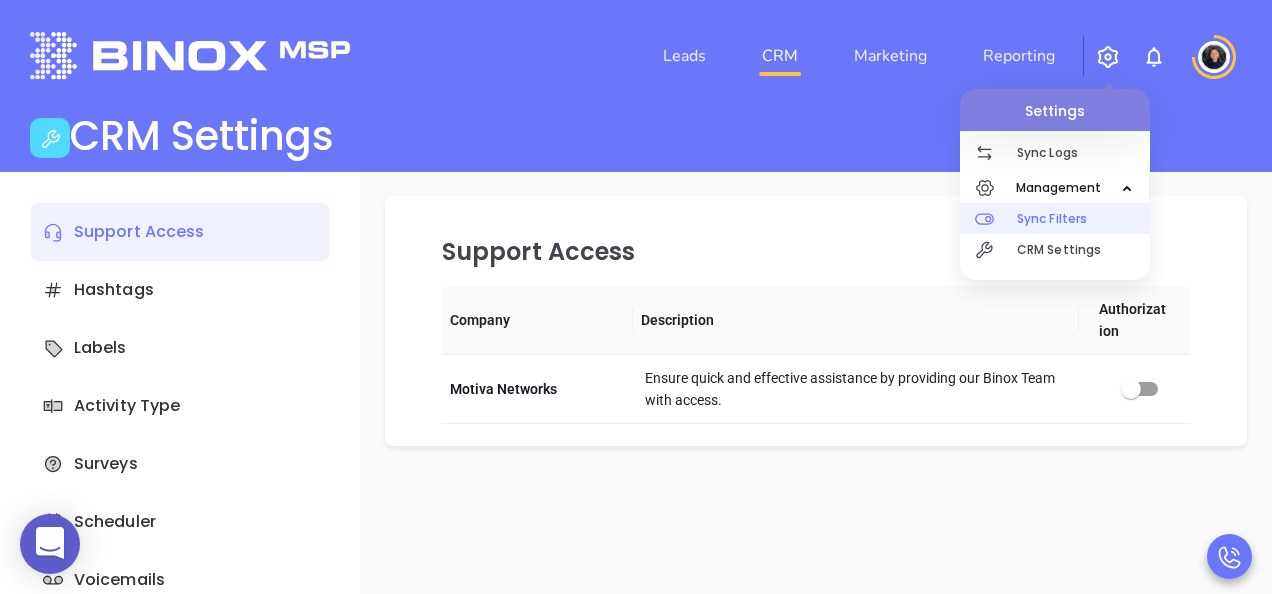 click on "Sync Filters" at bounding box center [1083, 218] 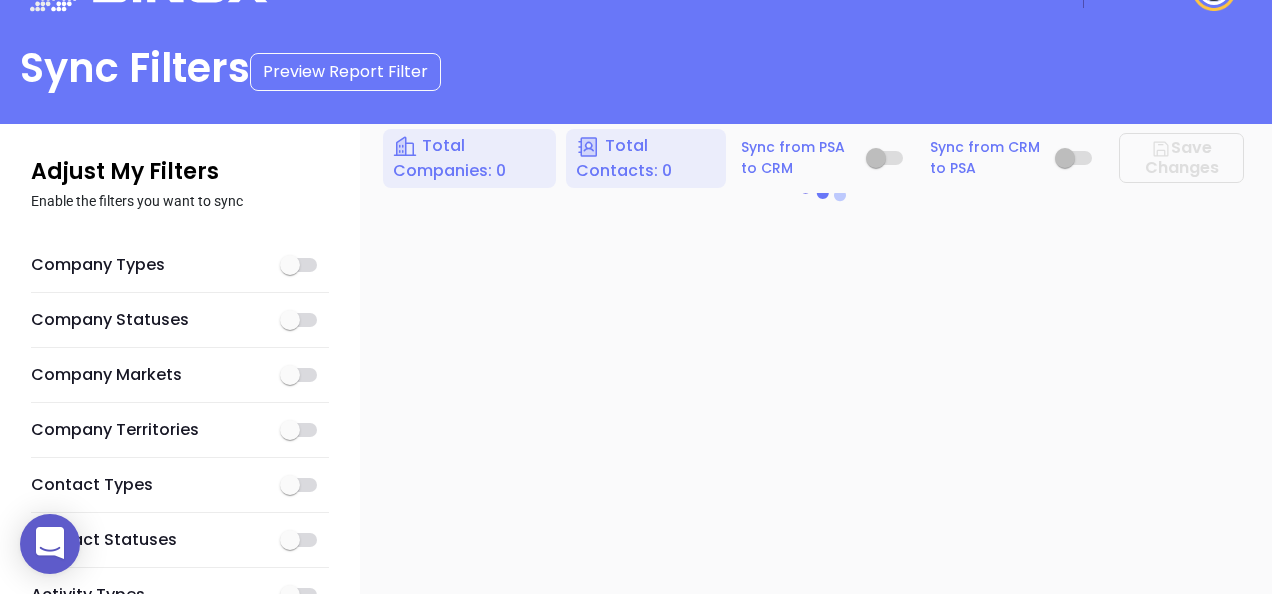 checkbox on "true" 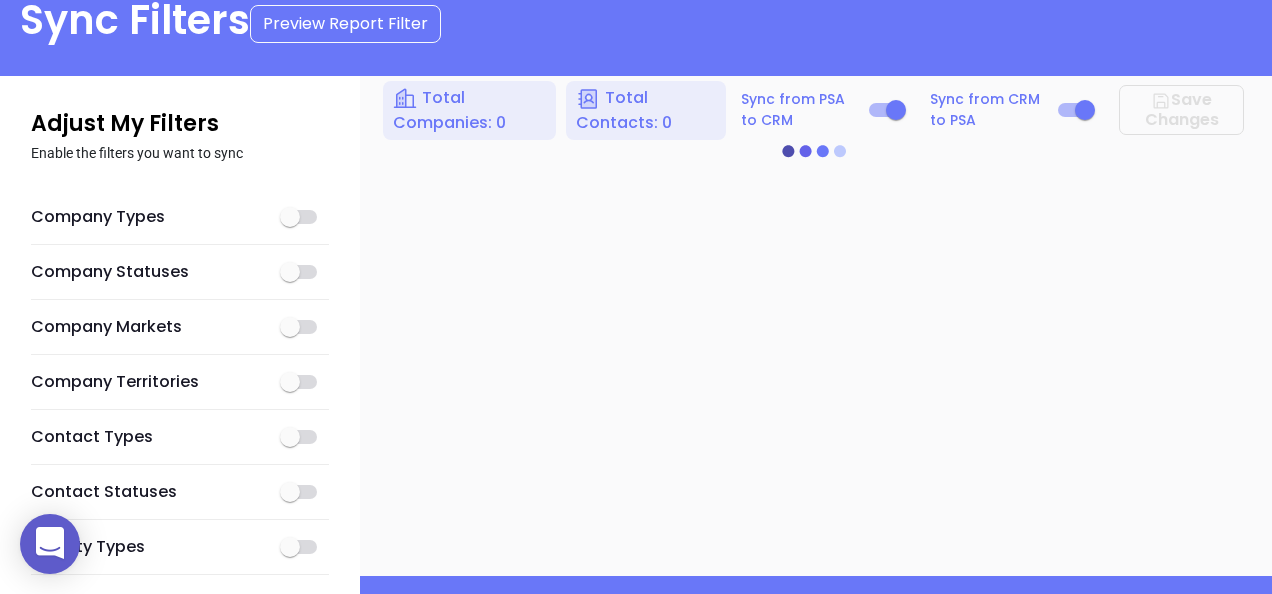 scroll, scrollTop: 126, scrollLeft: 0, axis: vertical 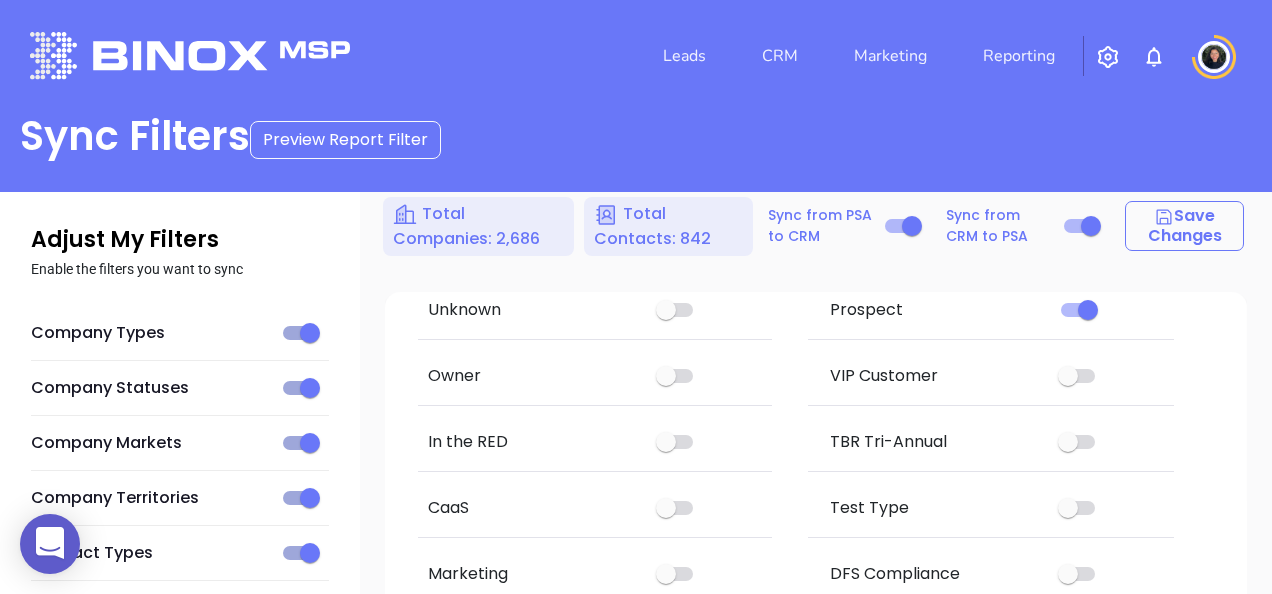 click at bounding box center (1154, 57) 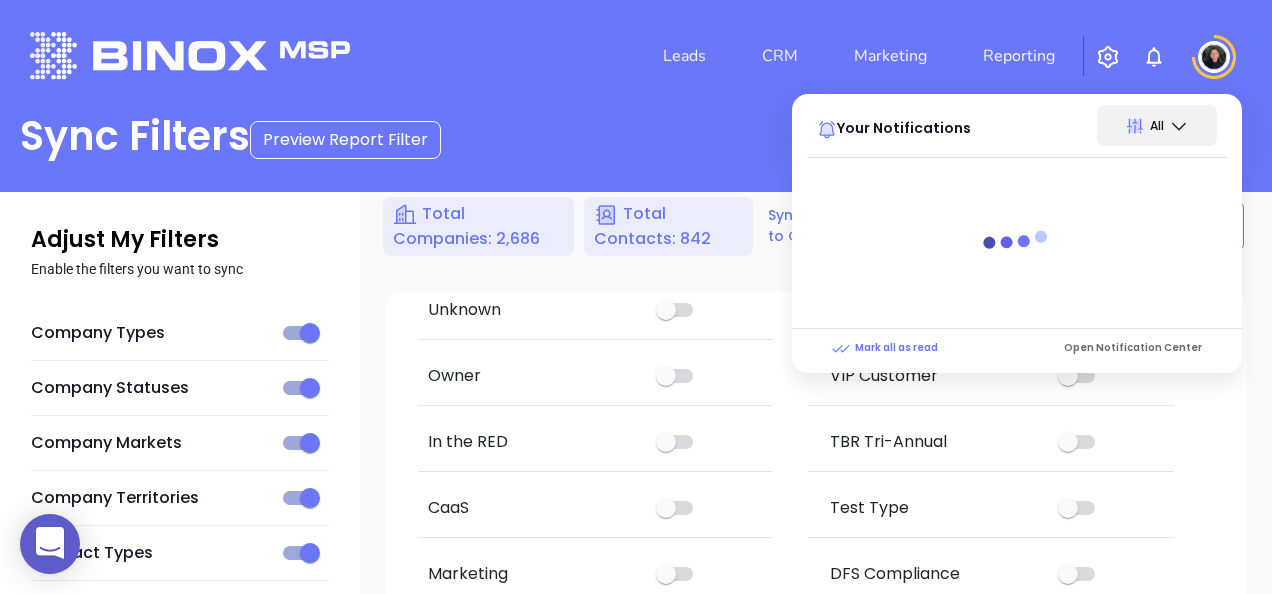 click at bounding box center (1108, 57) 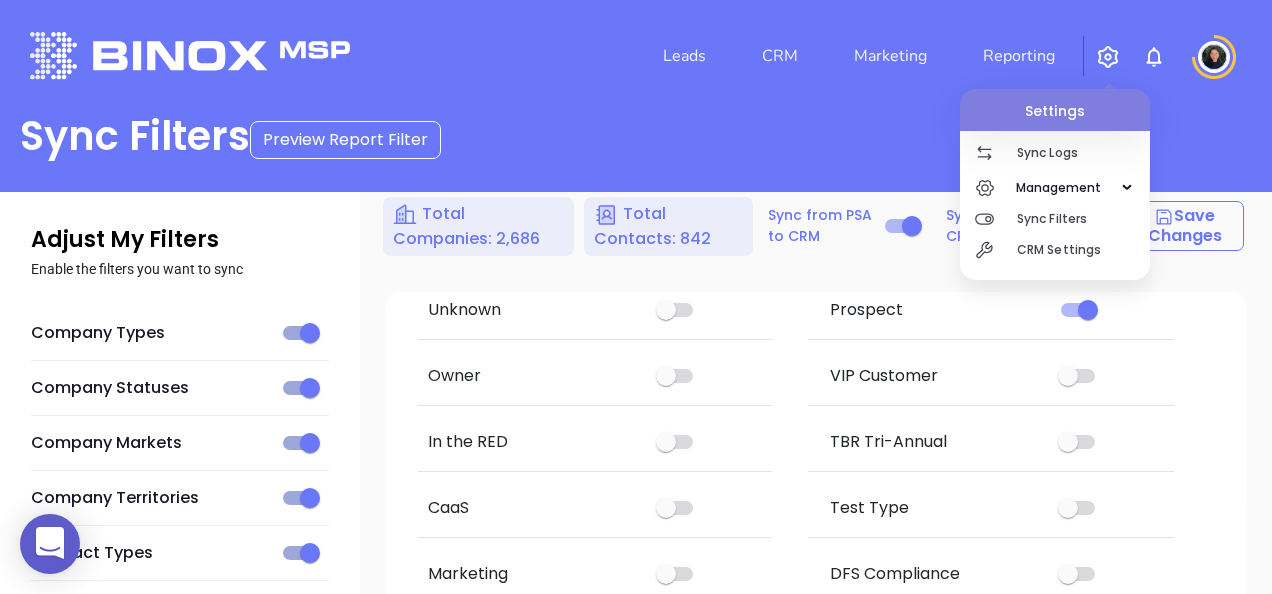 click on "Sync Filters Preview Report Filter" at bounding box center [636, 140] 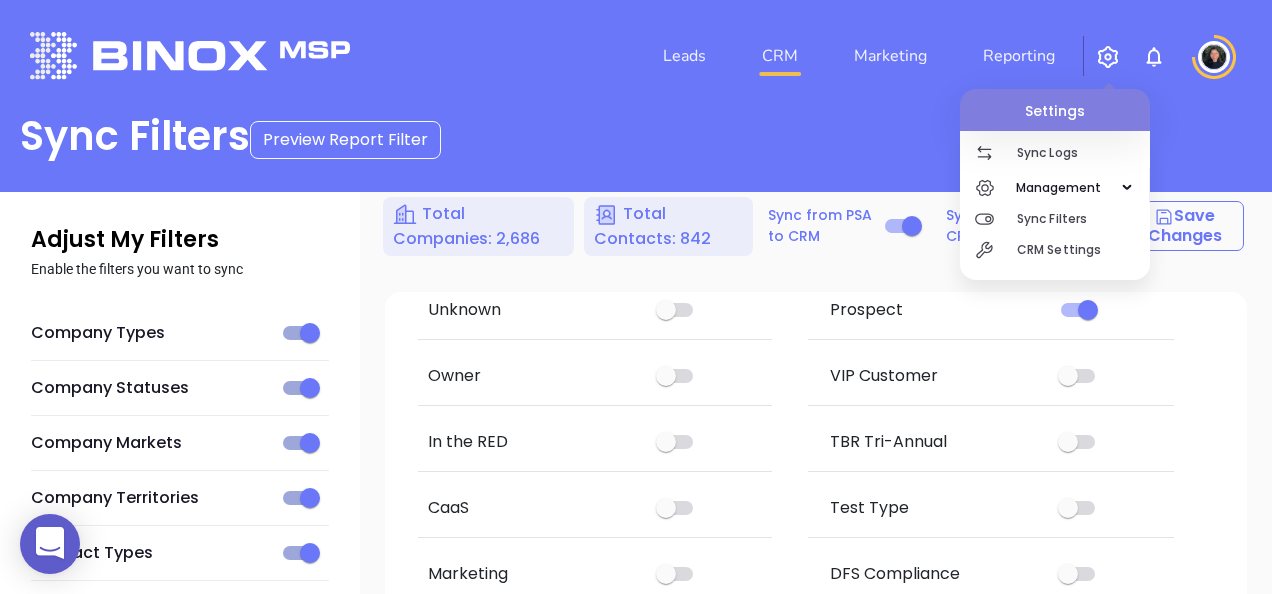click on "CRM" at bounding box center (780, 56) 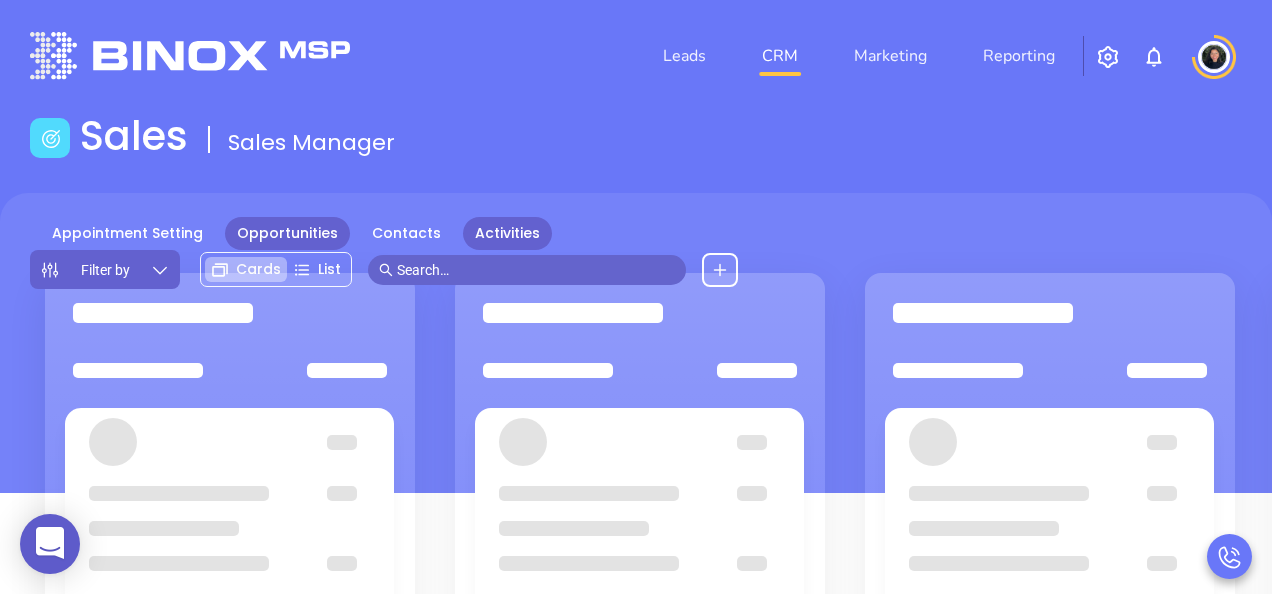 click on "Activities" at bounding box center (507, 233) 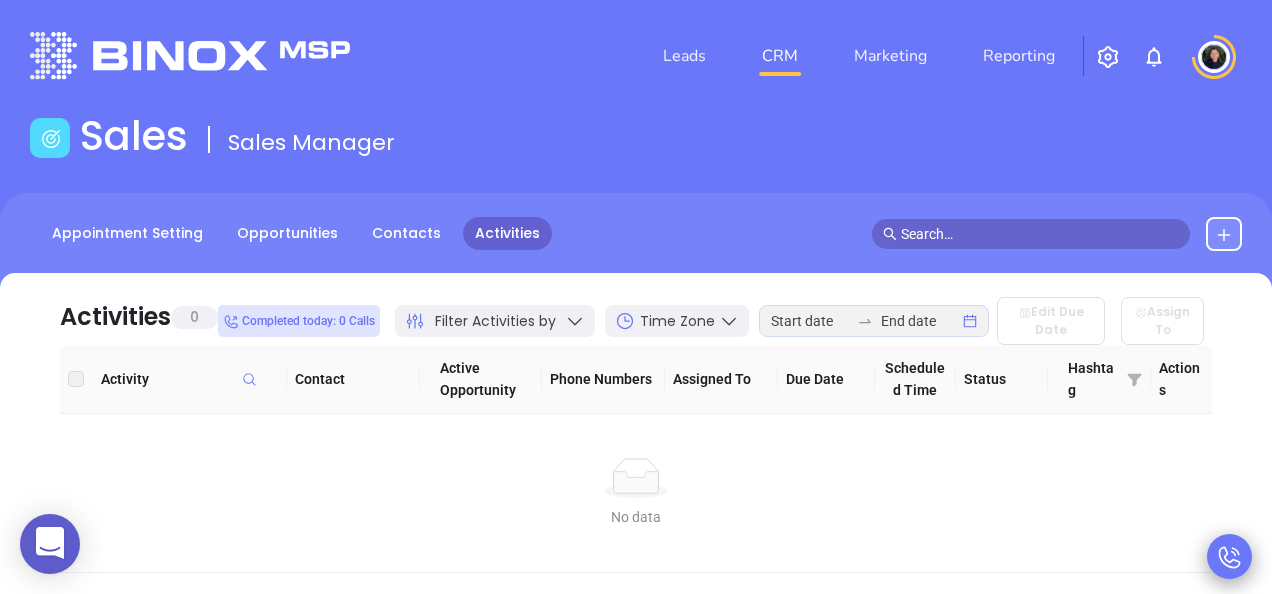 click 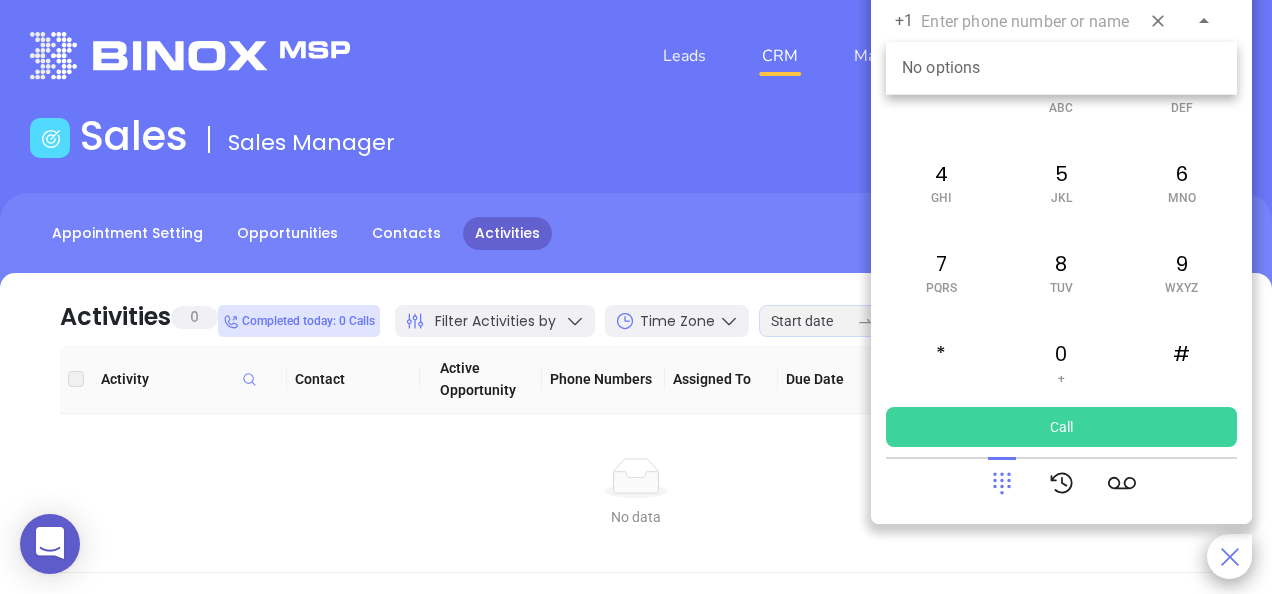 click at bounding box center (1046, 21) 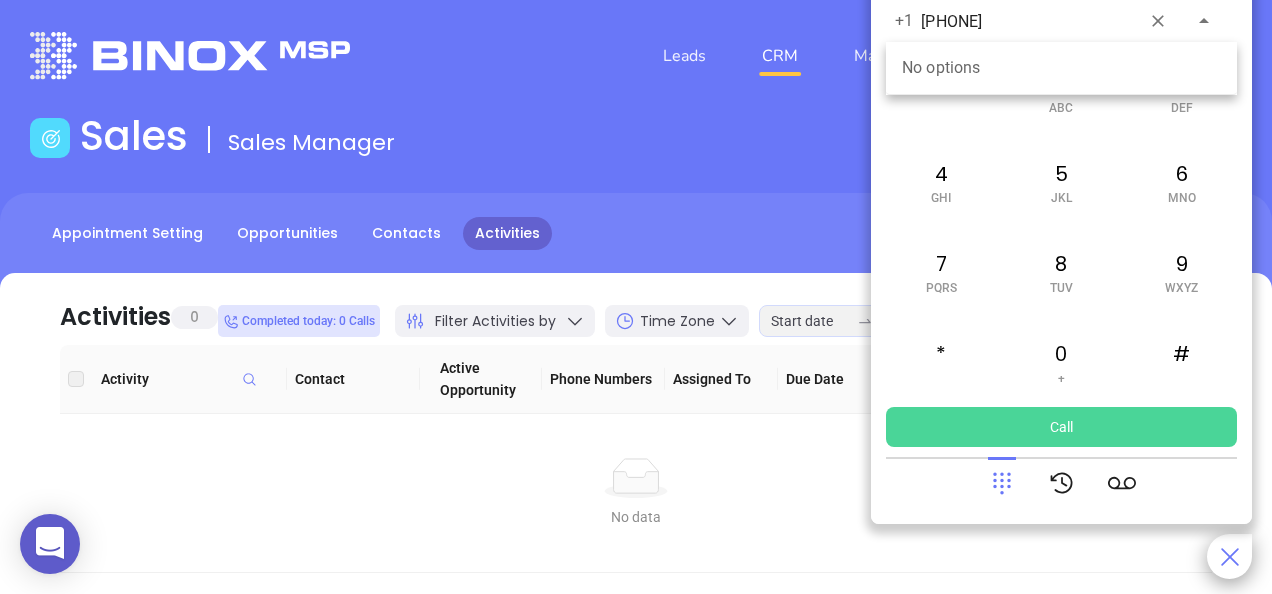 type on "[PHONE]" 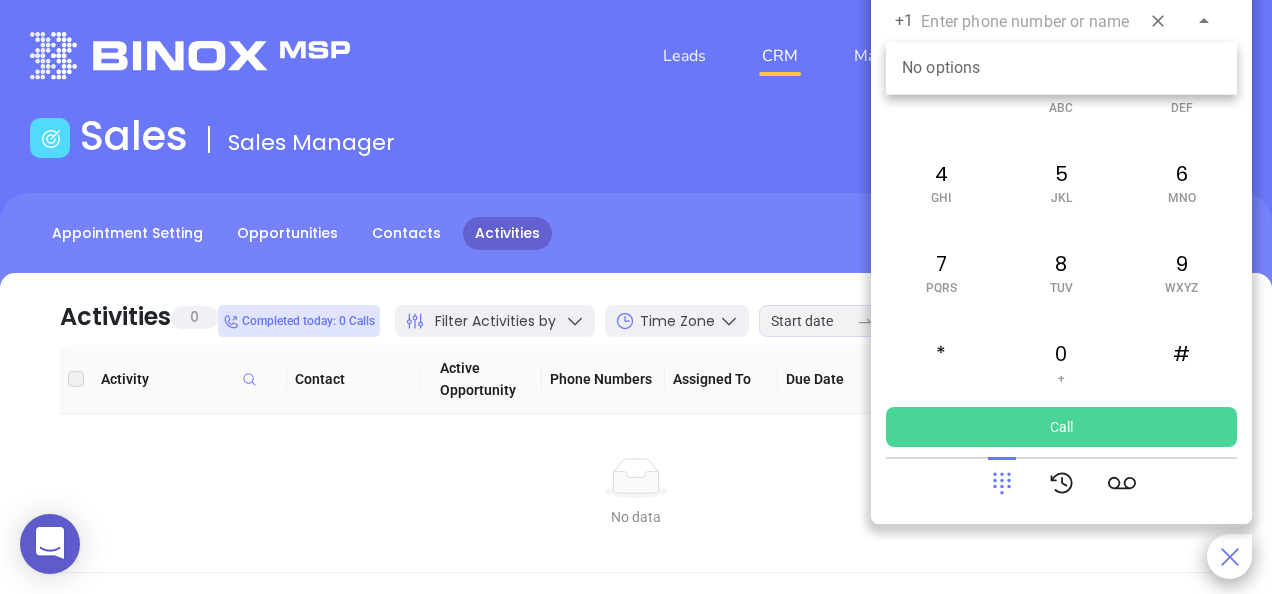 click on "Call" at bounding box center (1061, 427) 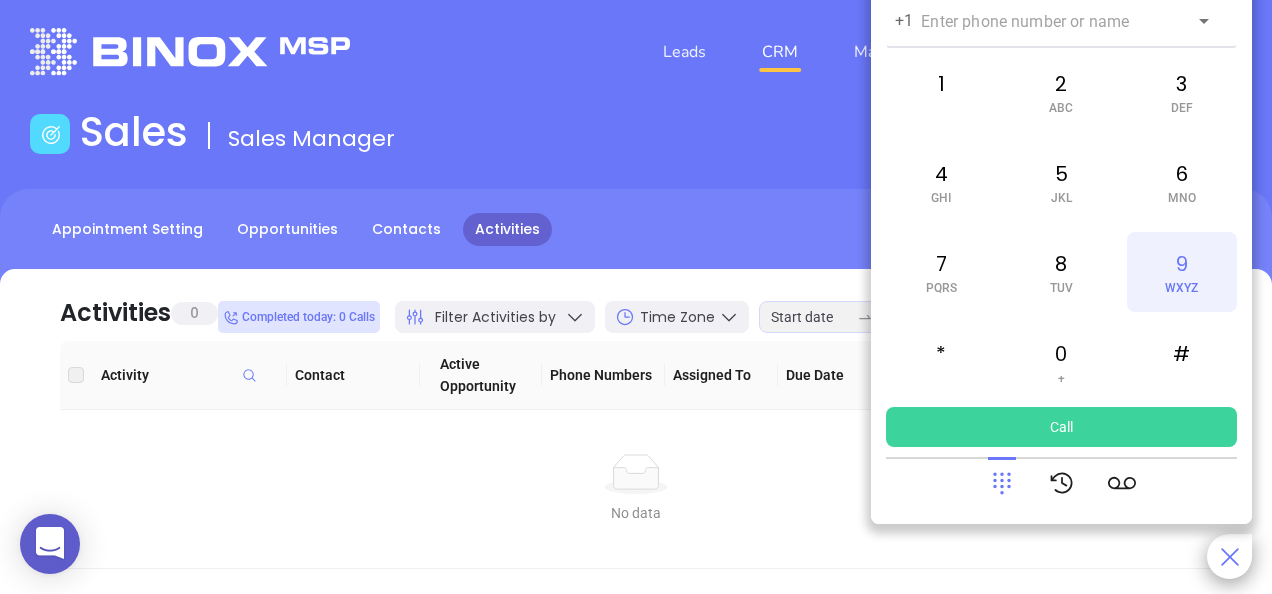 scroll, scrollTop: 49, scrollLeft: 0, axis: vertical 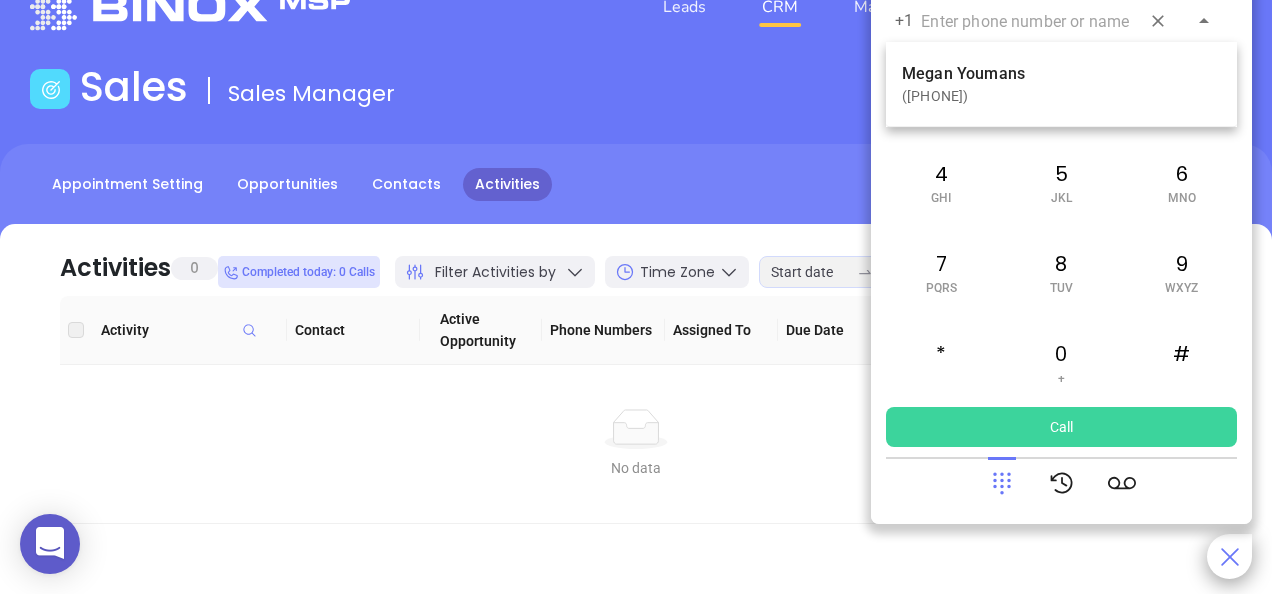 click at bounding box center (1046, 21) 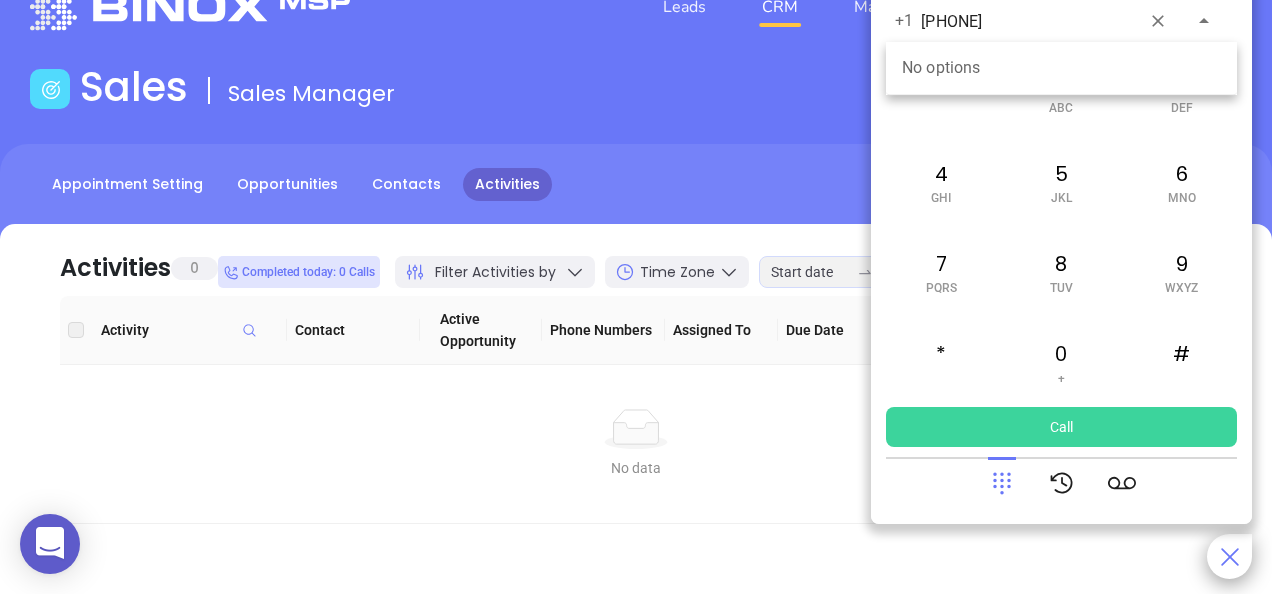 type on "[PHONE]" 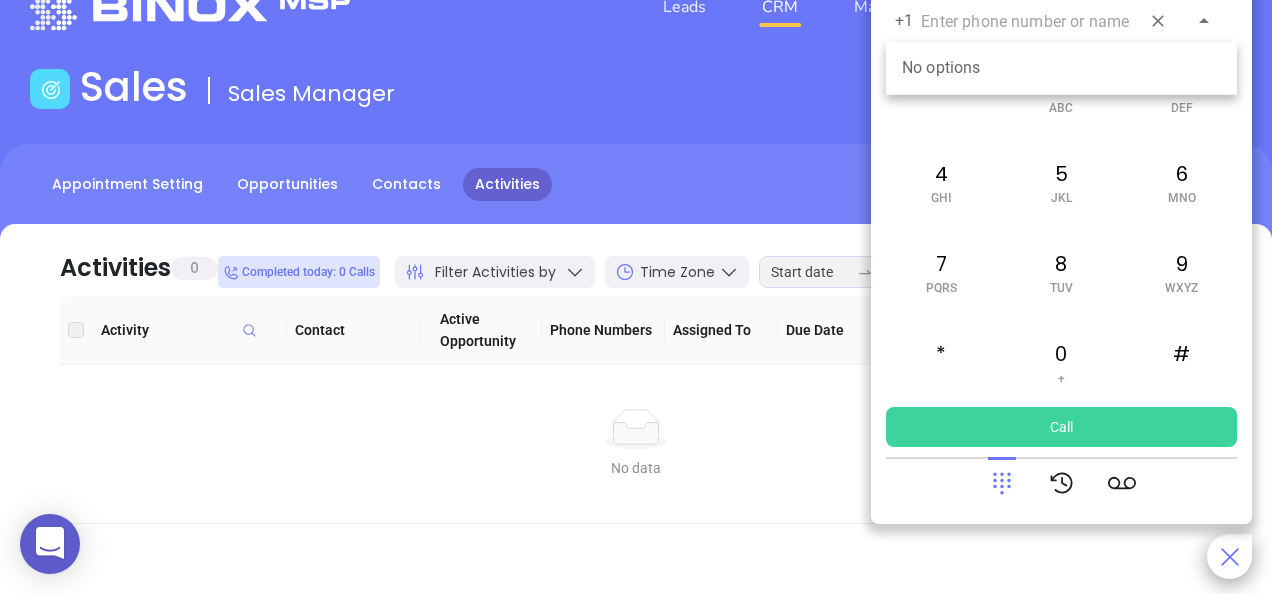 click at bounding box center (1061, 483) 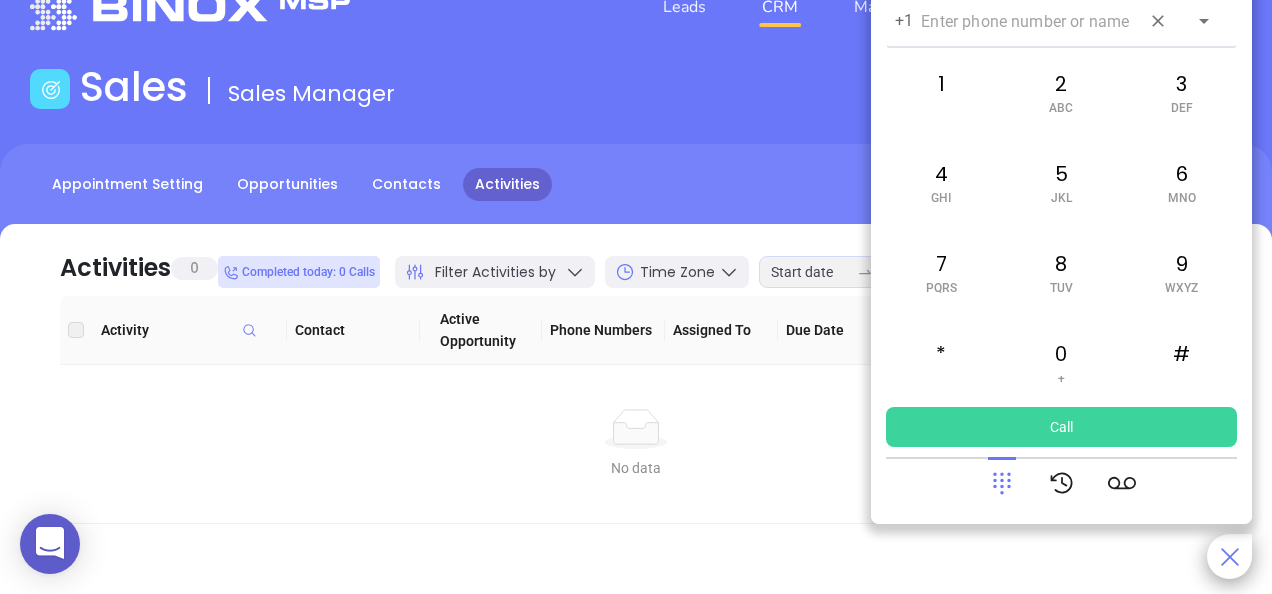 click on "+1" at bounding box center [1061, 20] 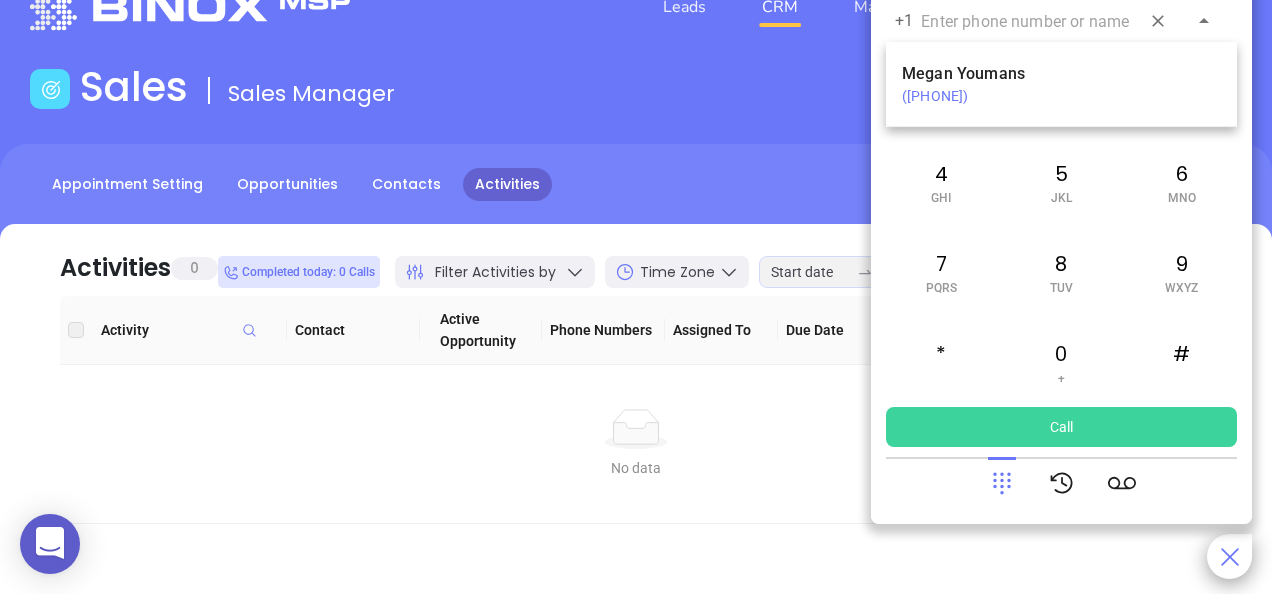 click on "([PHONE])" at bounding box center (1061, 96) 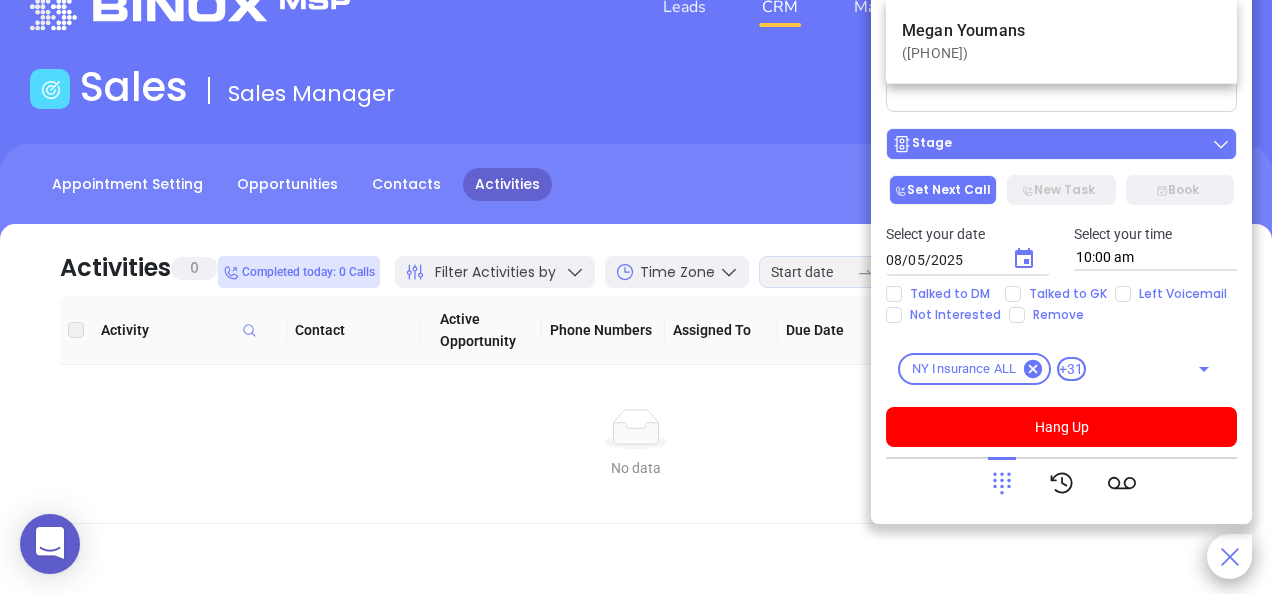 click on "Stage" at bounding box center (1061, 144) 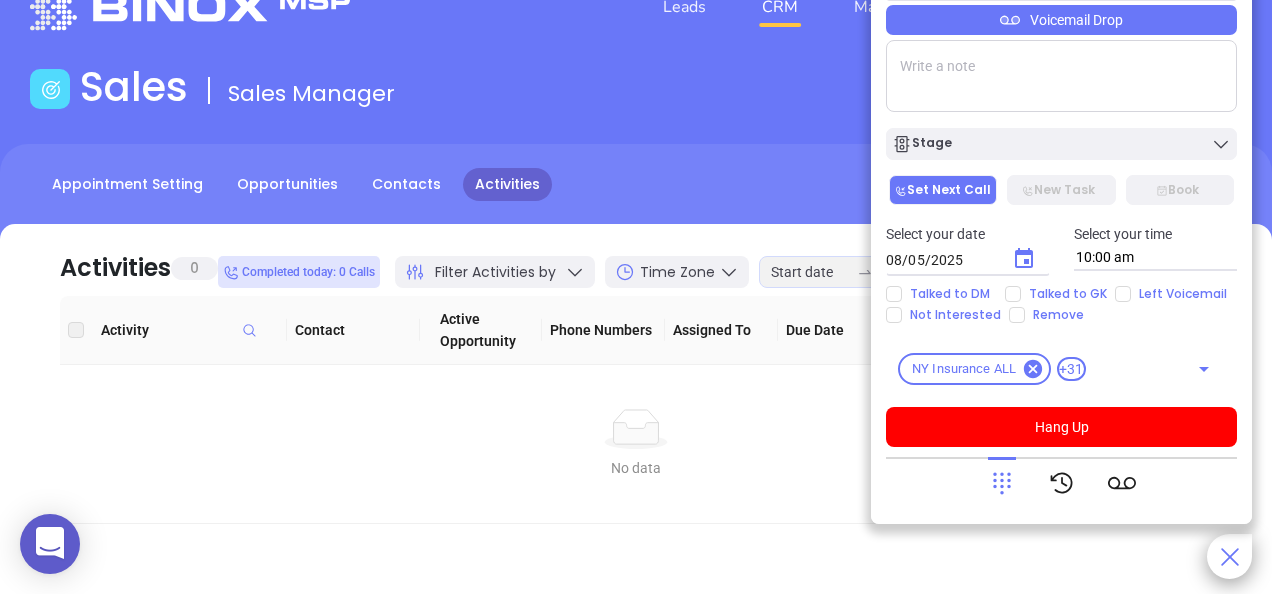 click on "Voicemail Drop" at bounding box center [1061, 20] 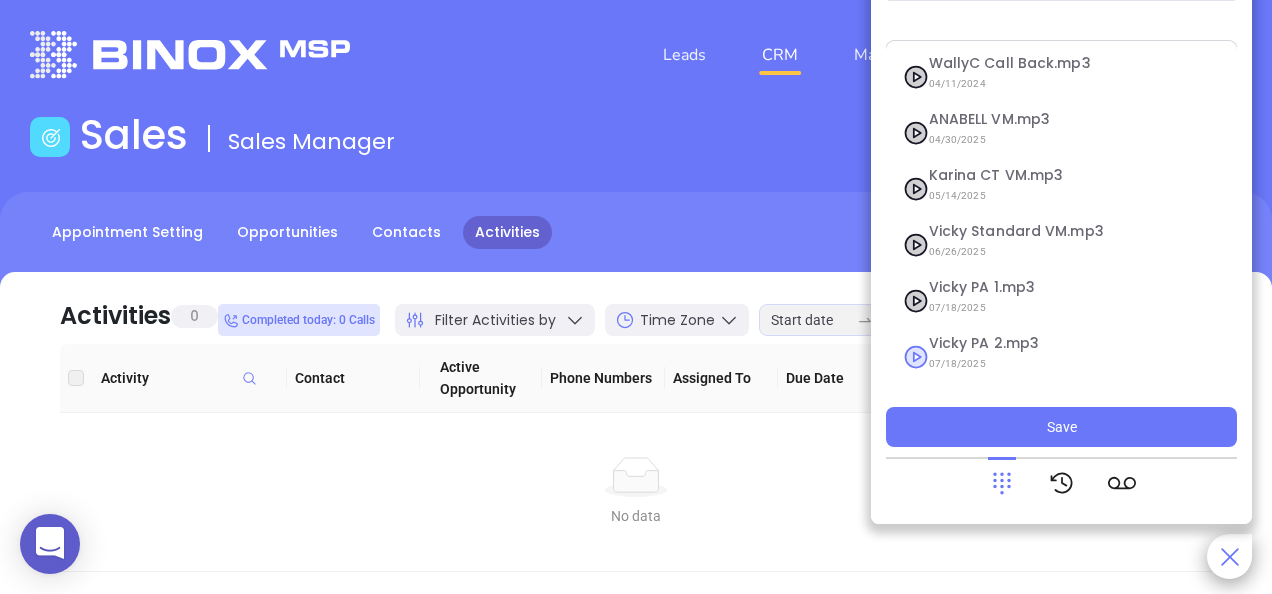 scroll, scrollTop: 49, scrollLeft: 0, axis: vertical 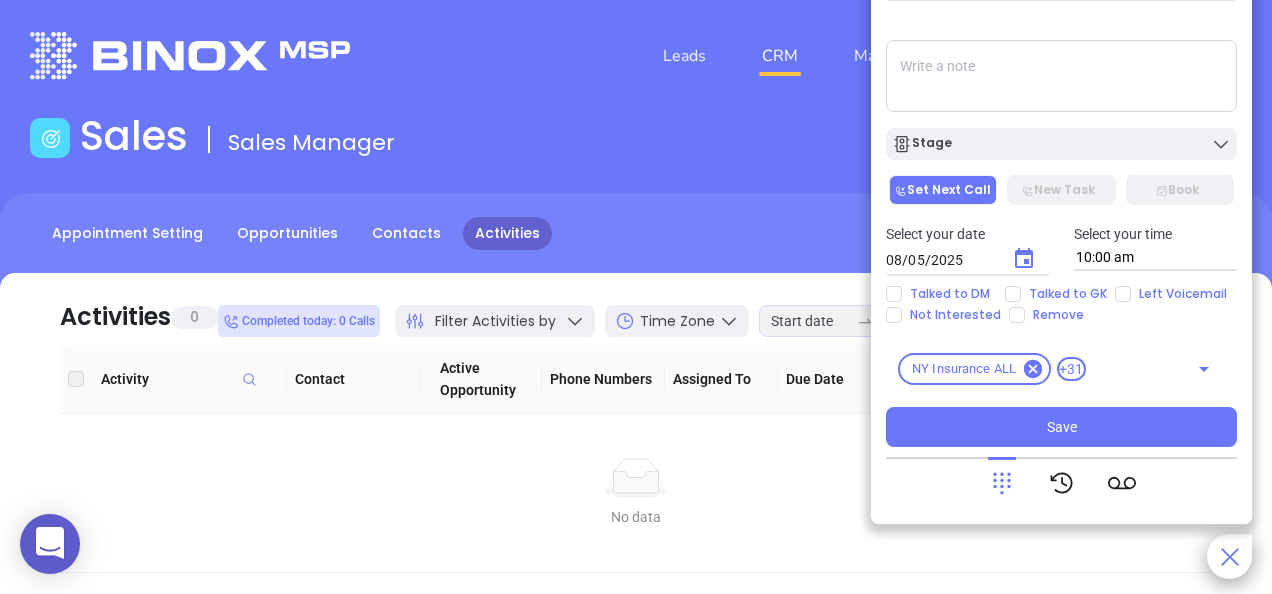 click on "Sales Sales Manager Appointment Setting Opportunities Contacts Activities Calendar Call Now Call To [FIRST] [LAST]   +1 [PHONE] ​ Voicemail Drop Stage Set Next Call New Task Book Select your date 08/05/2025 ​ Select your time 10:00 am Talked to DM Talked to GK Left Voicemail Not Interested Remove NY Insurance ALL +31 ​ Save Activities 0 Completed today: 0 Calls Filter Activities by Time Zone Edit Due Date Assign To Activity Contact Active Opportunity Phone Numbers Assigned To Due Date Scheduled Time Status Hashtag Actions                       No data No data" at bounding box center [636, 377] 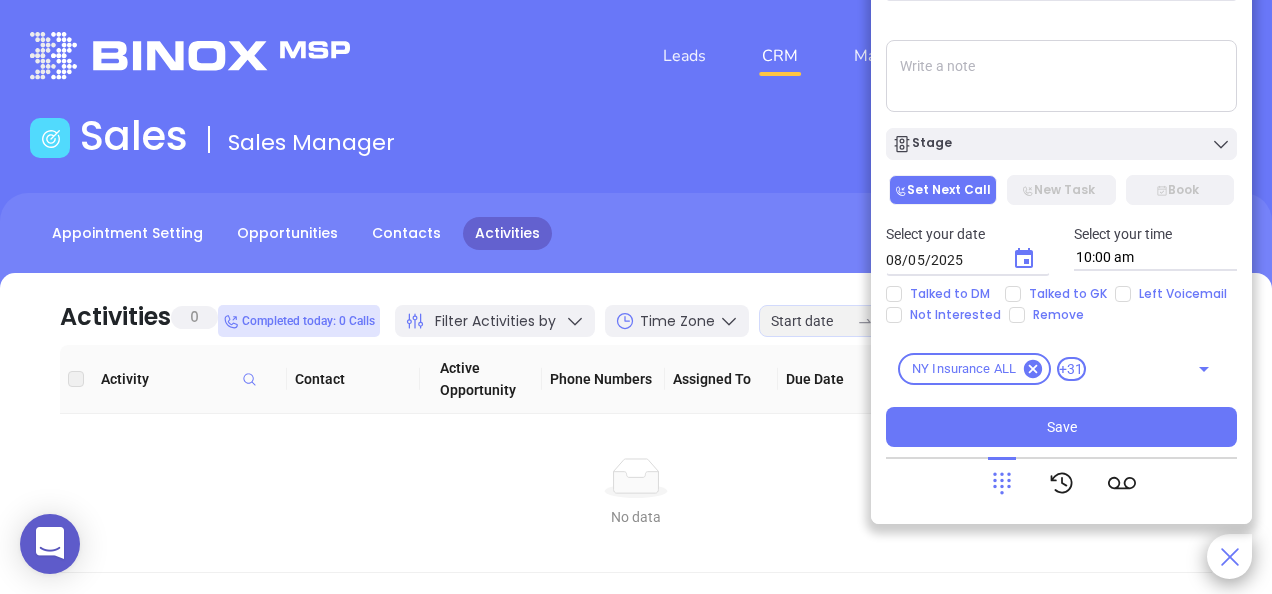 drag, startPoint x: 1006, startPoint y: 14, endPoint x: 995, endPoint y: 56, distance: 43.416588 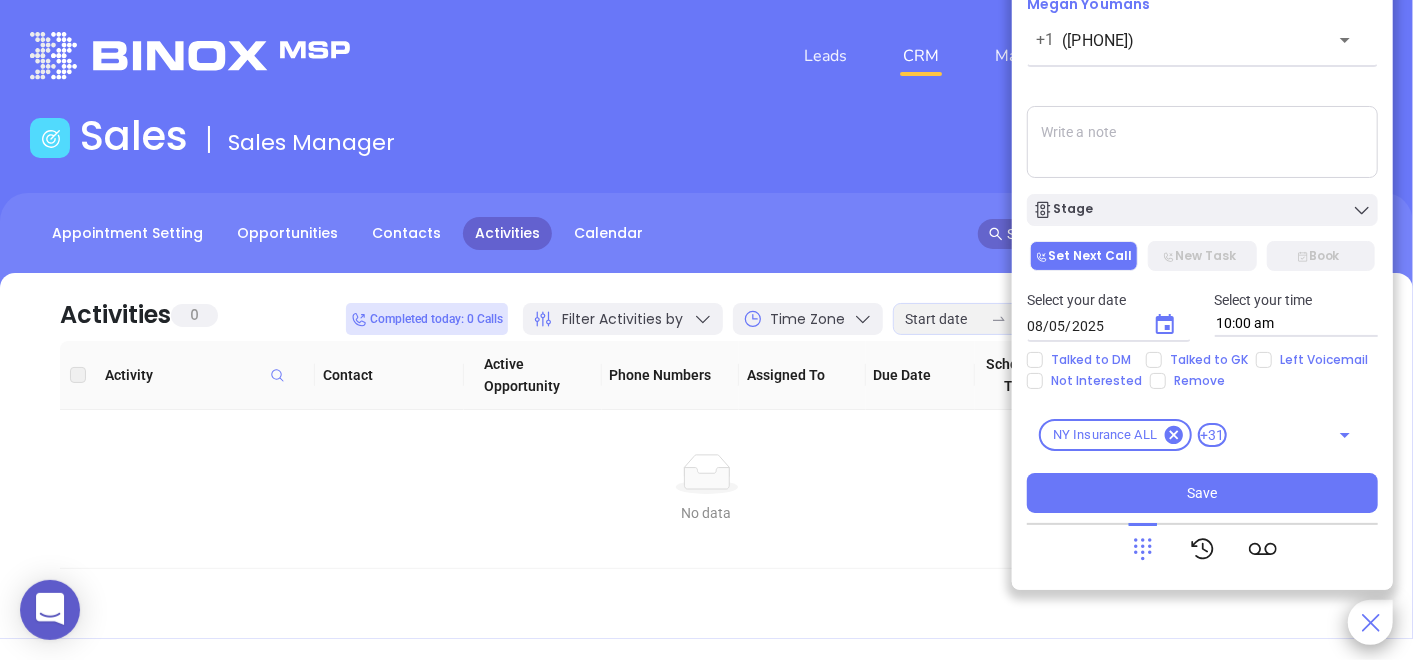 drag, startPoint x: 920, startPoint y: 0, endPoint x: 792, endPoint y: 148, distance: 195.6732 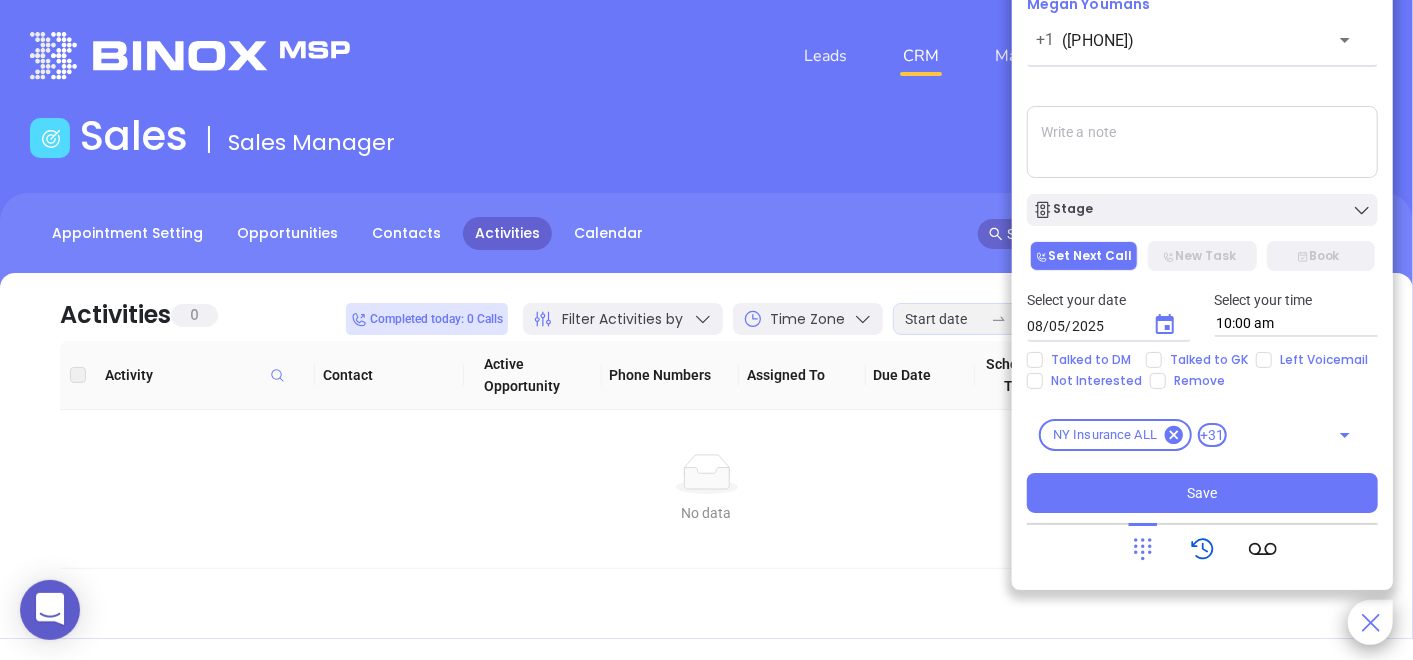 click 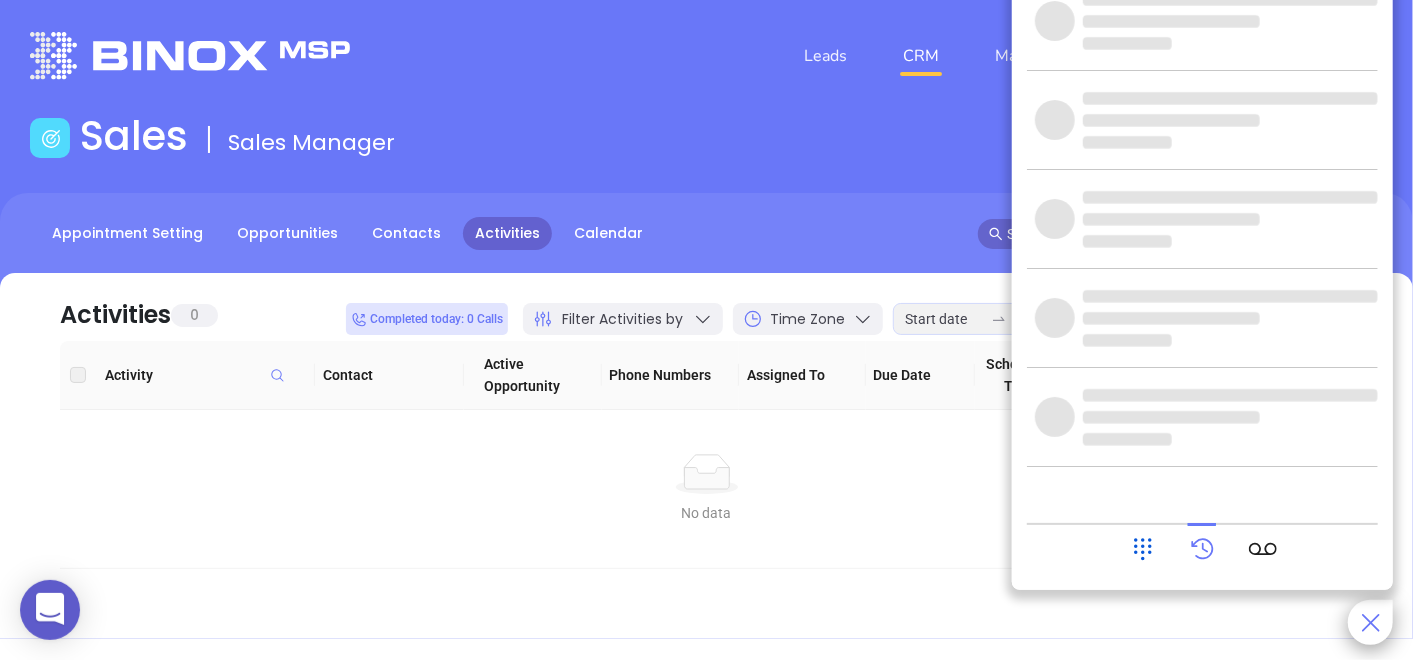 click 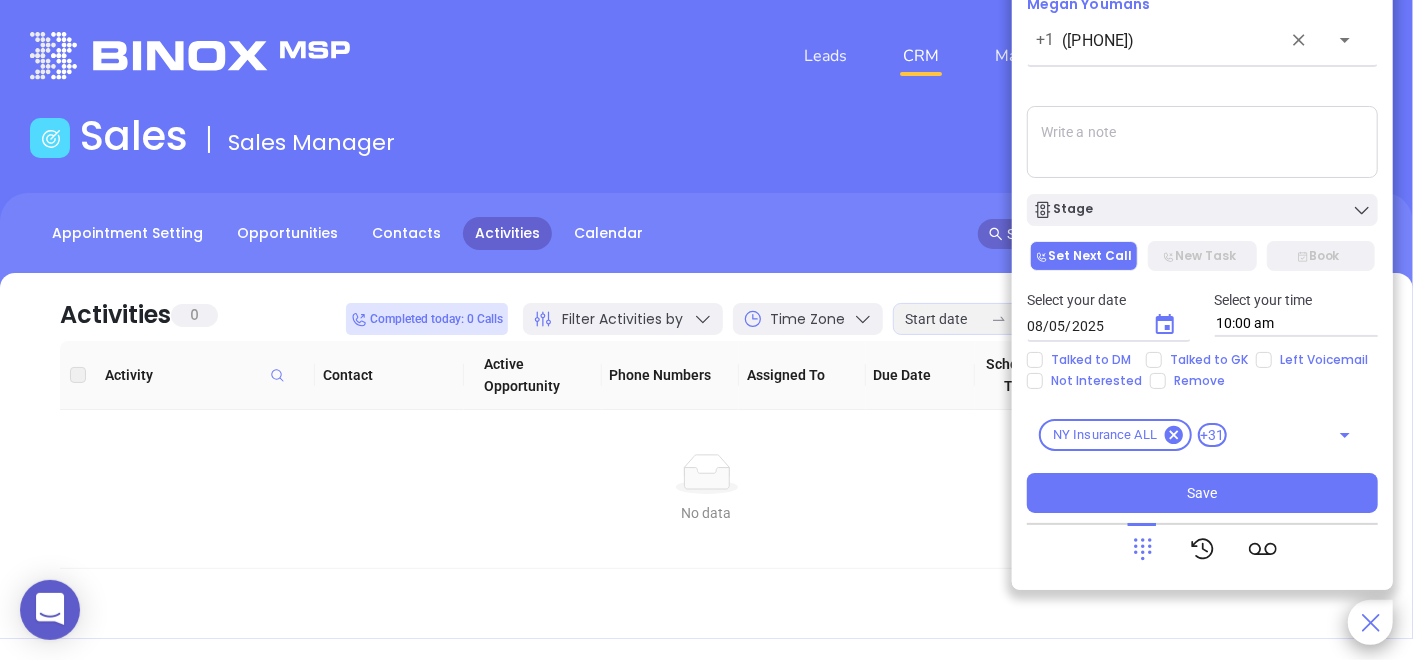 drag, startPoint x: 1249, startPoint y: 13, endPoint x: 1252, endPoint y: 55, distance: 42.107006 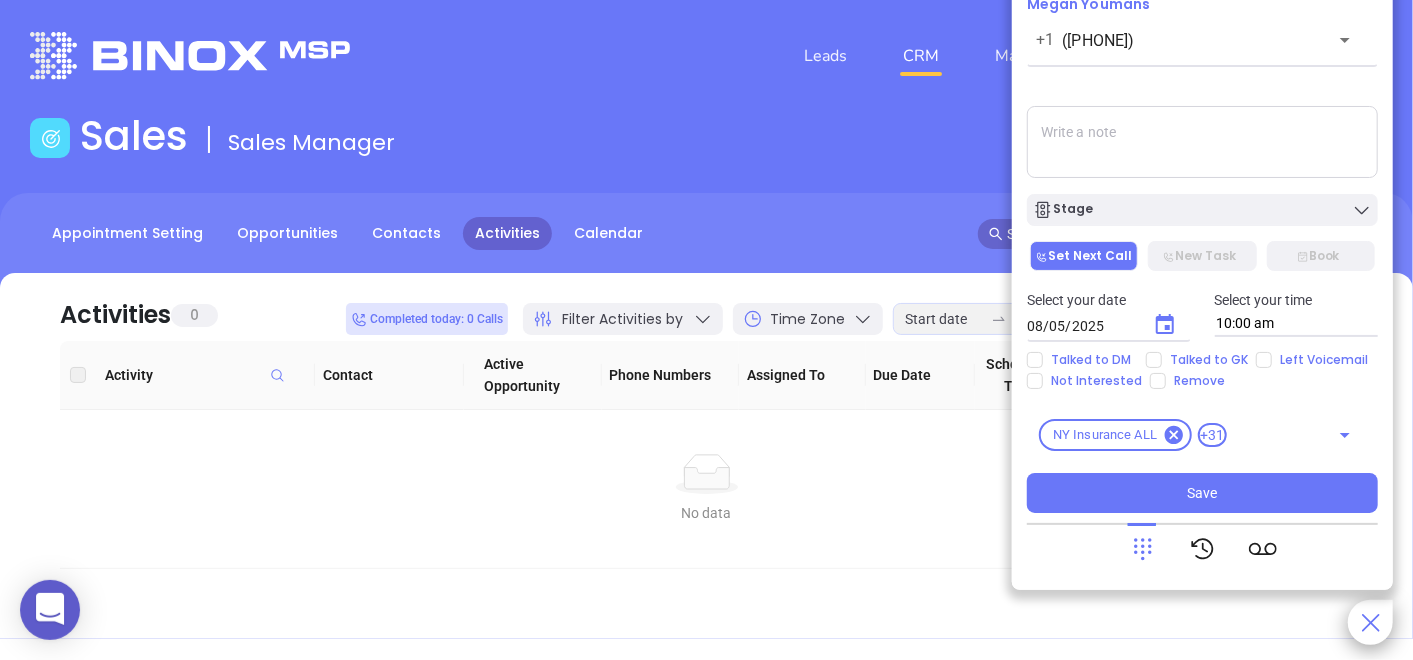 click on "Leads CRM Marketing   Reporting Financial Leads Leads Sales Sales Manager Appointment Setting Opportunities Contacts Activities Calendar Call Now Call To [FIRST] [LAST]   +1 ([PHONE]) ​ Voicemail Drop Stage Set Next Call New Task Book Select your date [MONTH]/[DAY]/[YEAR] ​ Select your time [HOUR]:[MINUTE] [AM/PM] Talked to DM Talked to GK Left Voicemail Not Interested Remove NY Insurance ALL +31 ​ Save Activities 0 Completed today: 0 Calls Filter Activities by Time Zone Edit Due Date Assign To Activity Contact Active Opportunity Phone Numbers Assigned To Due Date Scheduled Time Status Hashtag Actions                       No data No data" at bounding box center [706, 330] 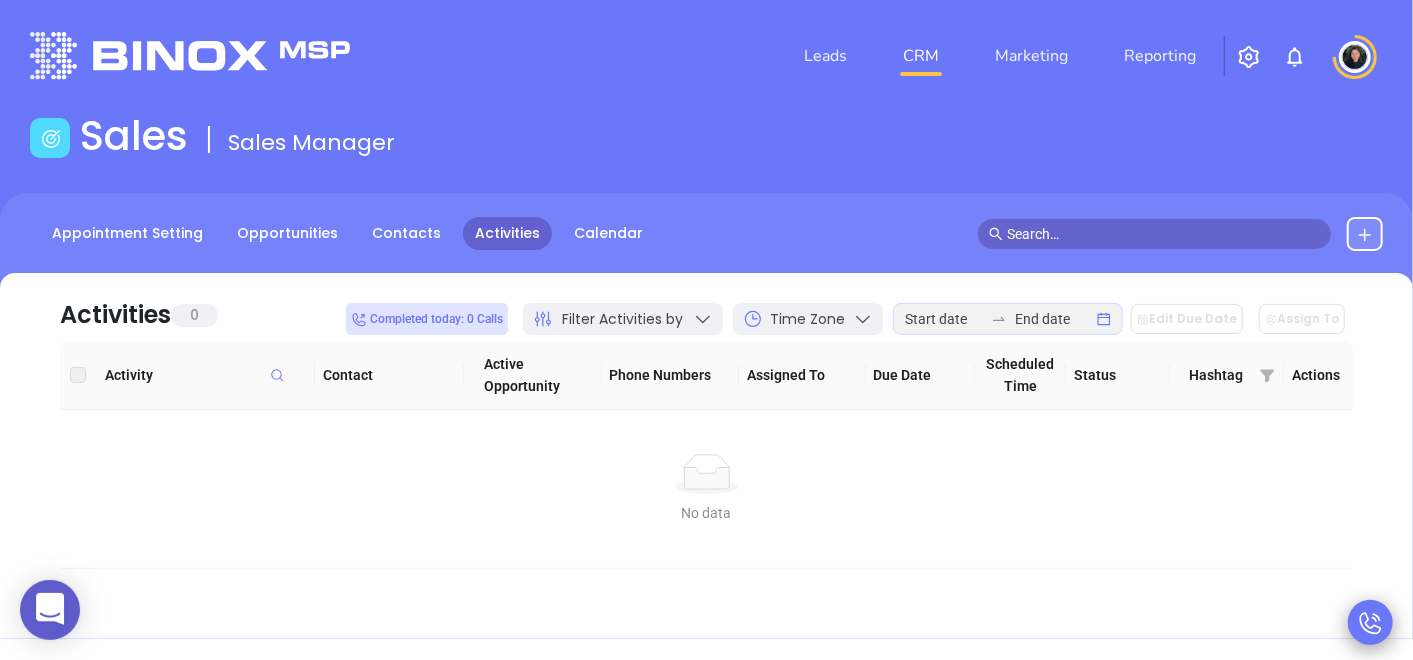 click 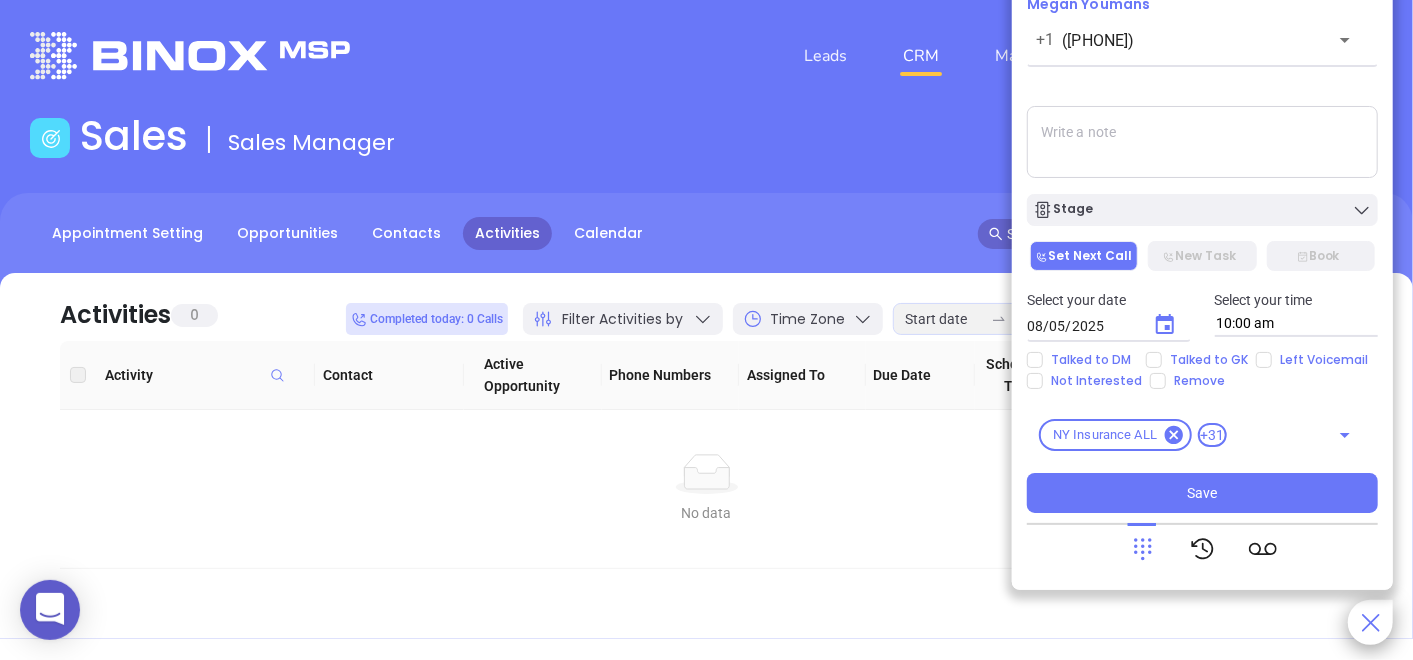 click at bounding box center [1203, 549] 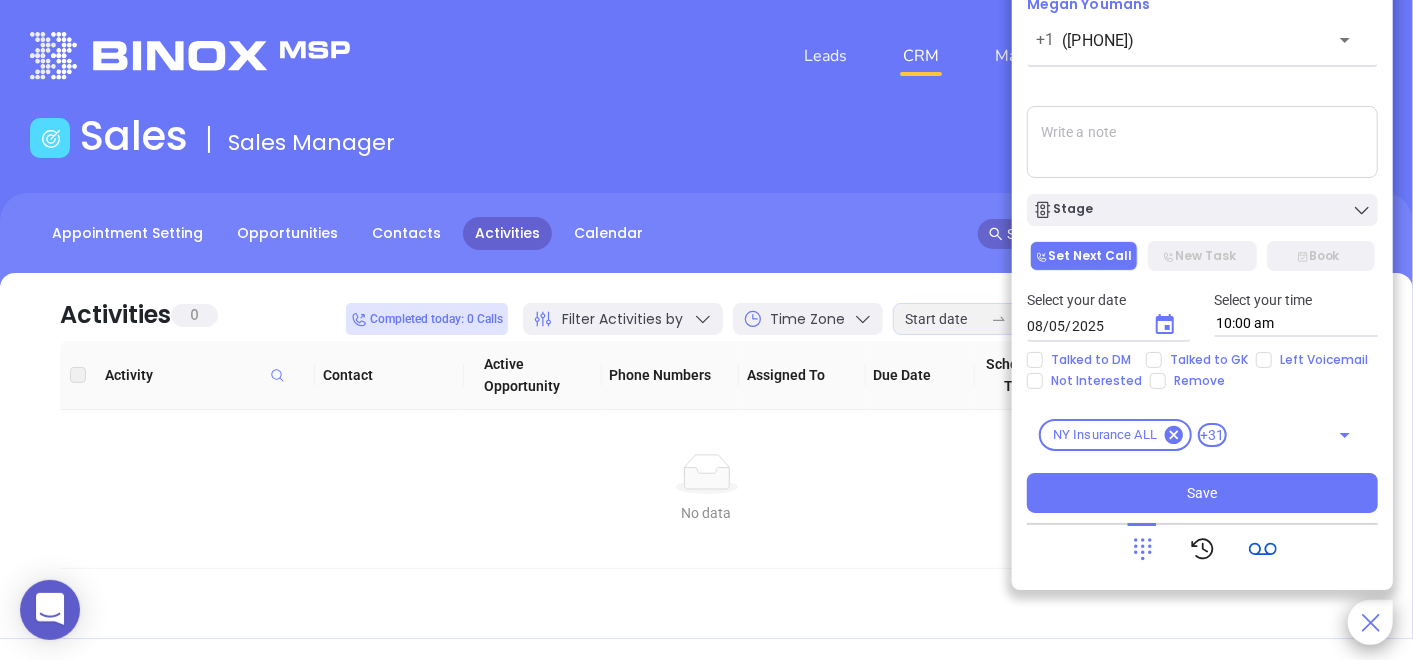 click 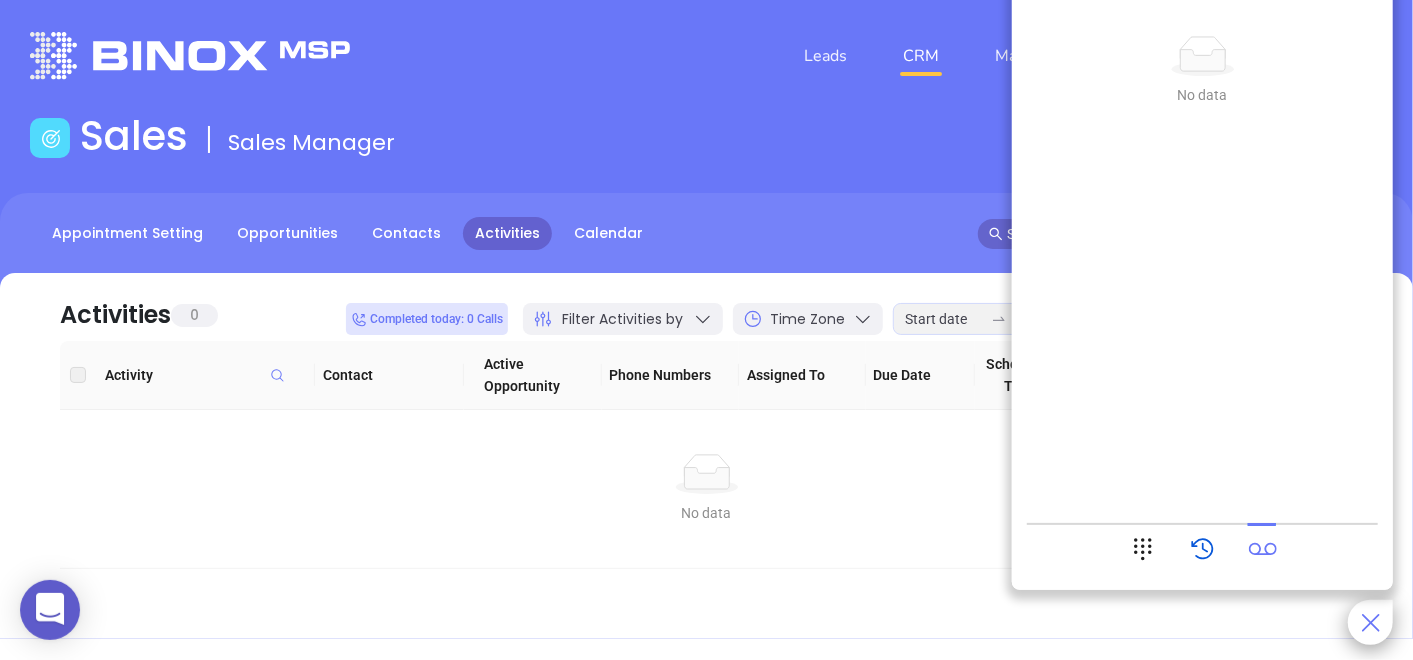 click 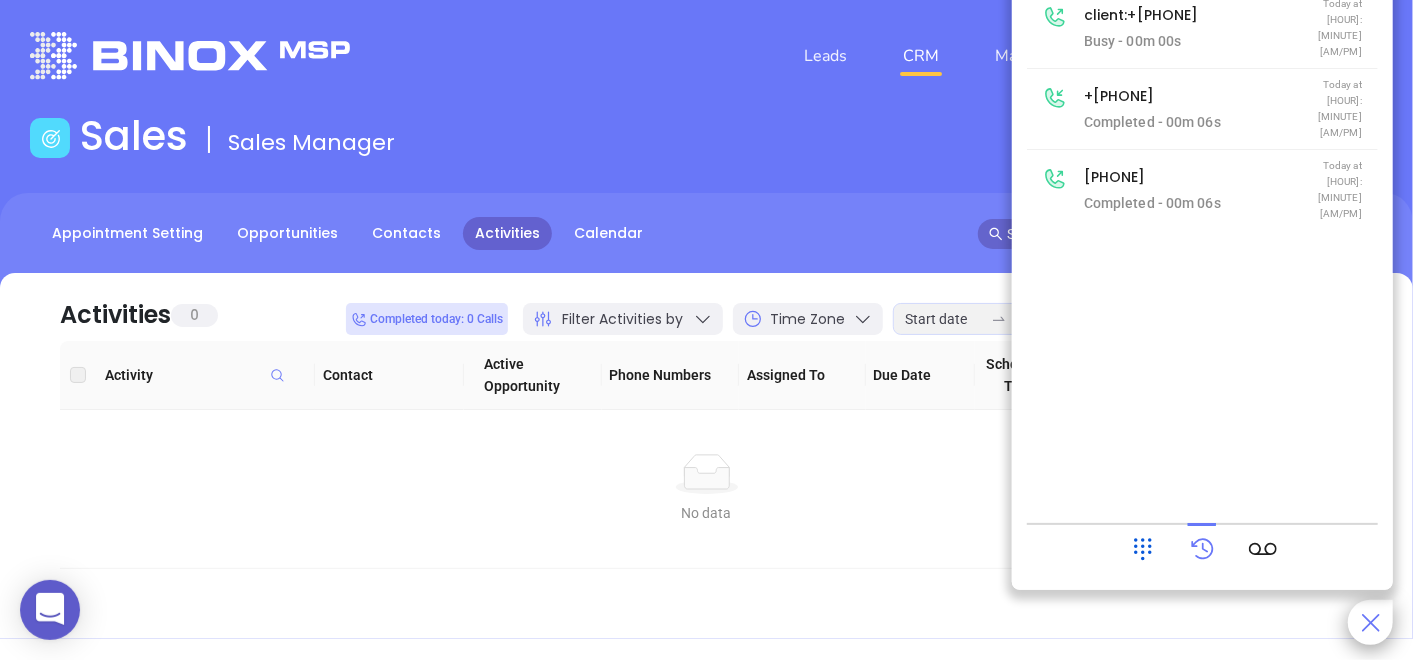 click 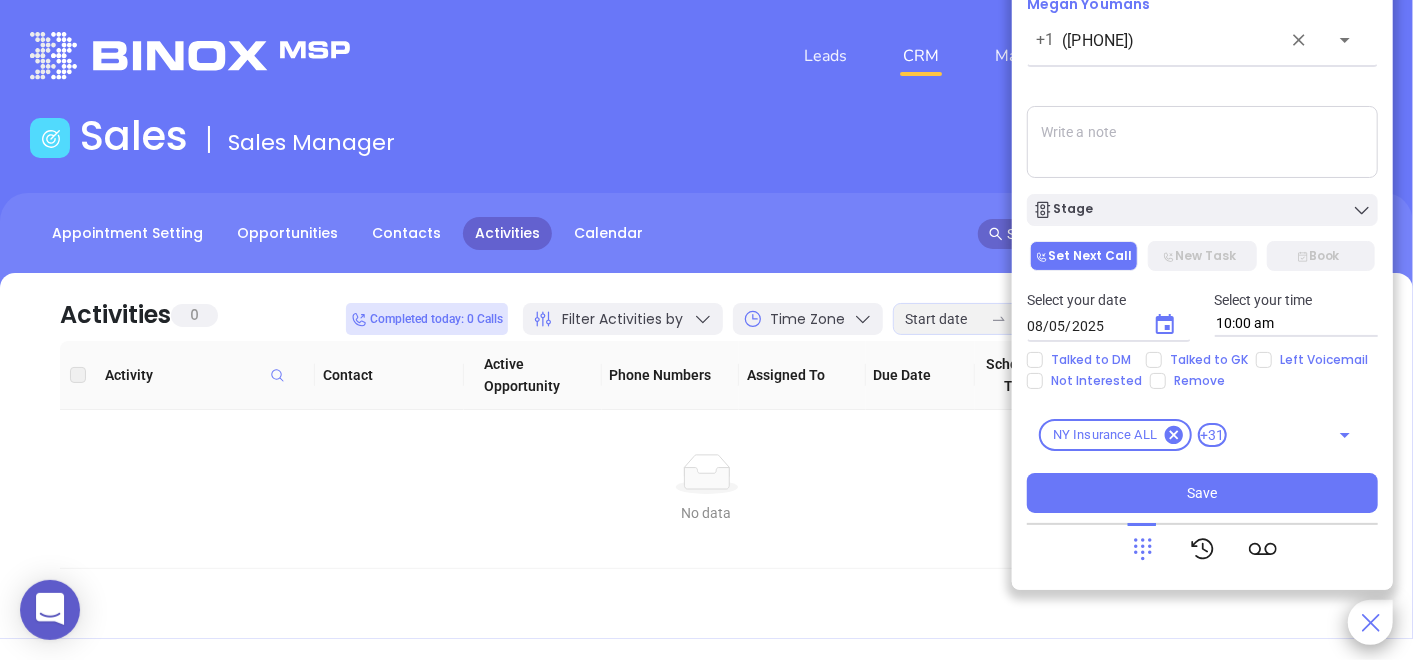 drag, startPoint x: 1231, startPoint y: 8, endPoint x: 1219, endPoint y: 52, distance: 45.607018 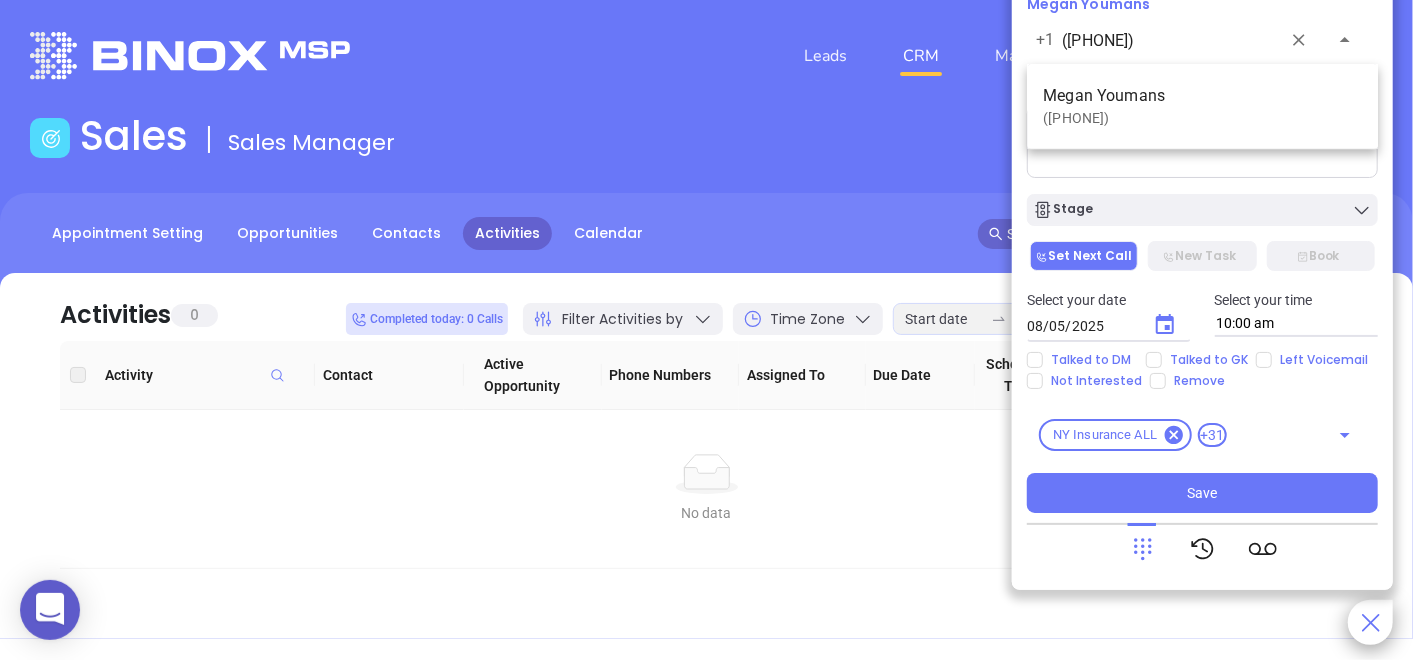 click on "Sales Sales Manager" at bounding box center [706, 140] 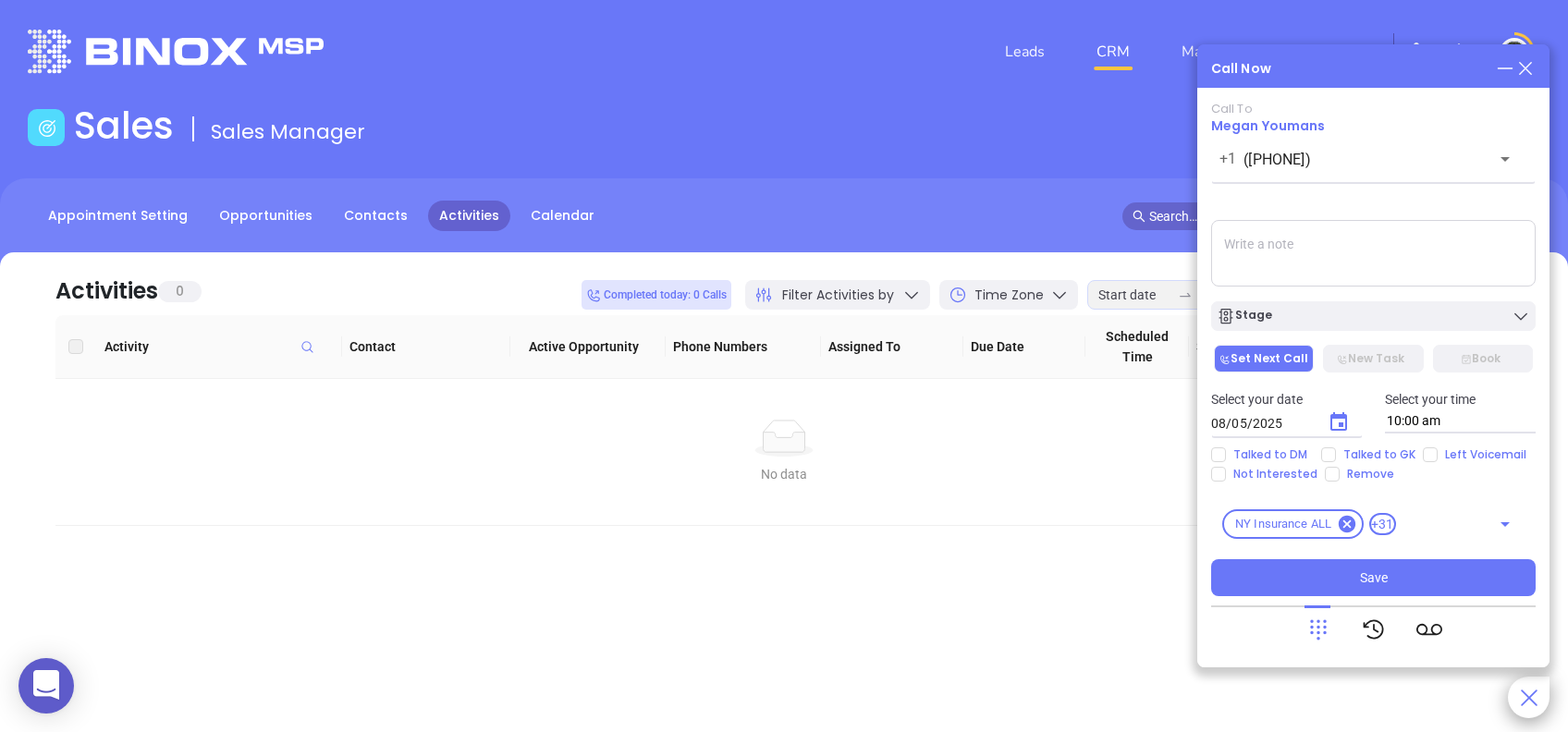 drag, startPoint x: 1186, startPoint y: 0, endPoint x: 955, endPoint y: 137, distance: 268.57029 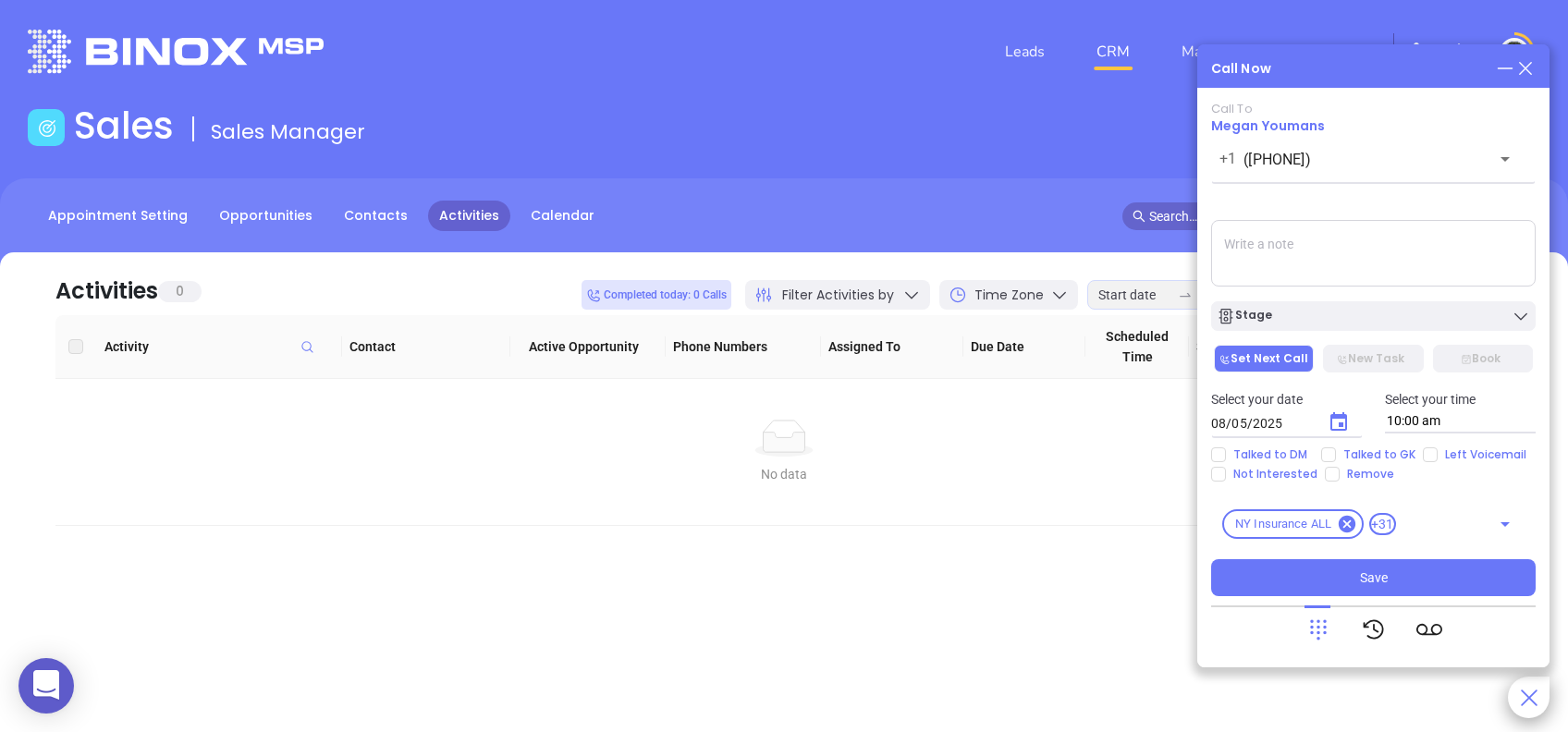 click on "Sales Sales Manager" at bounding box center [784, 129] 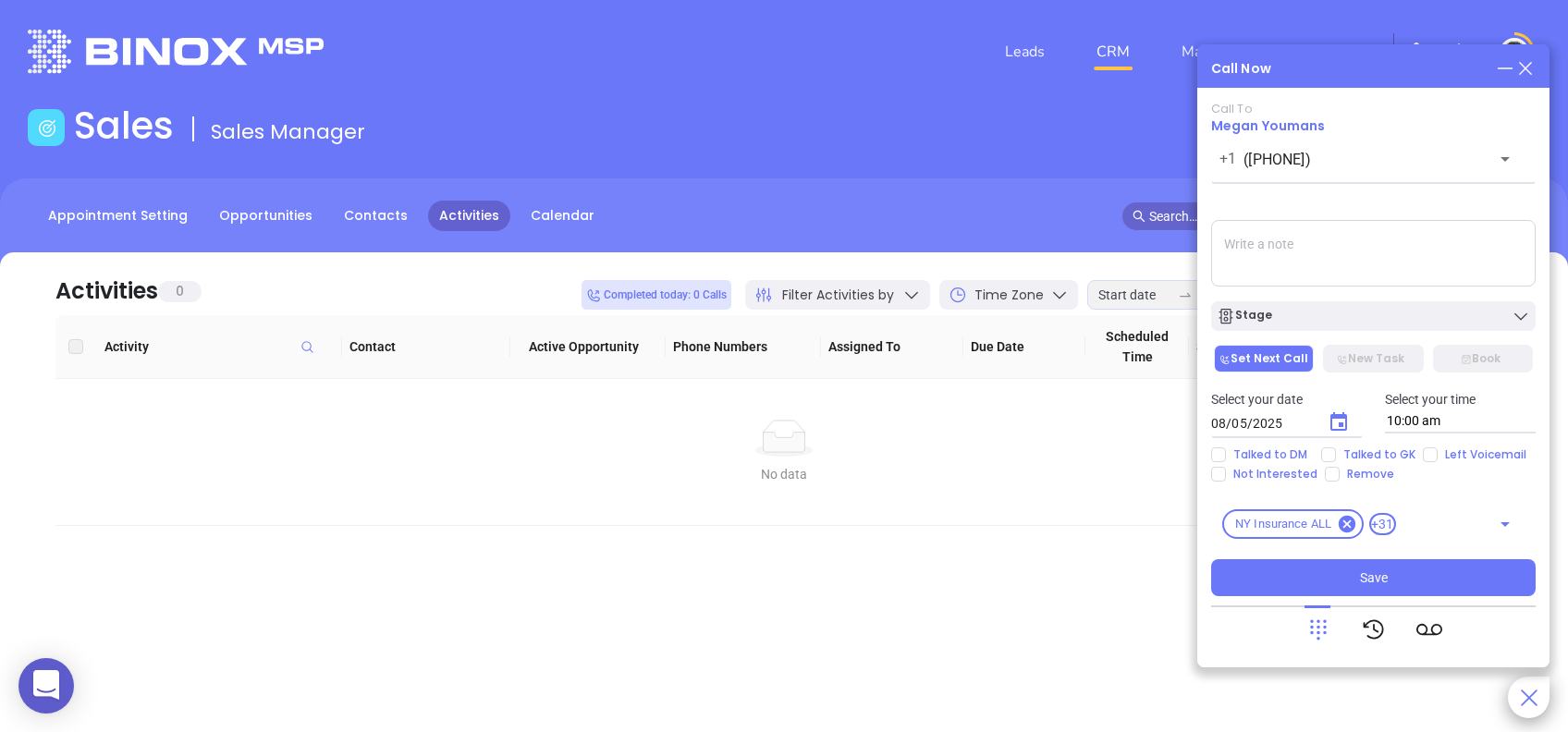 click 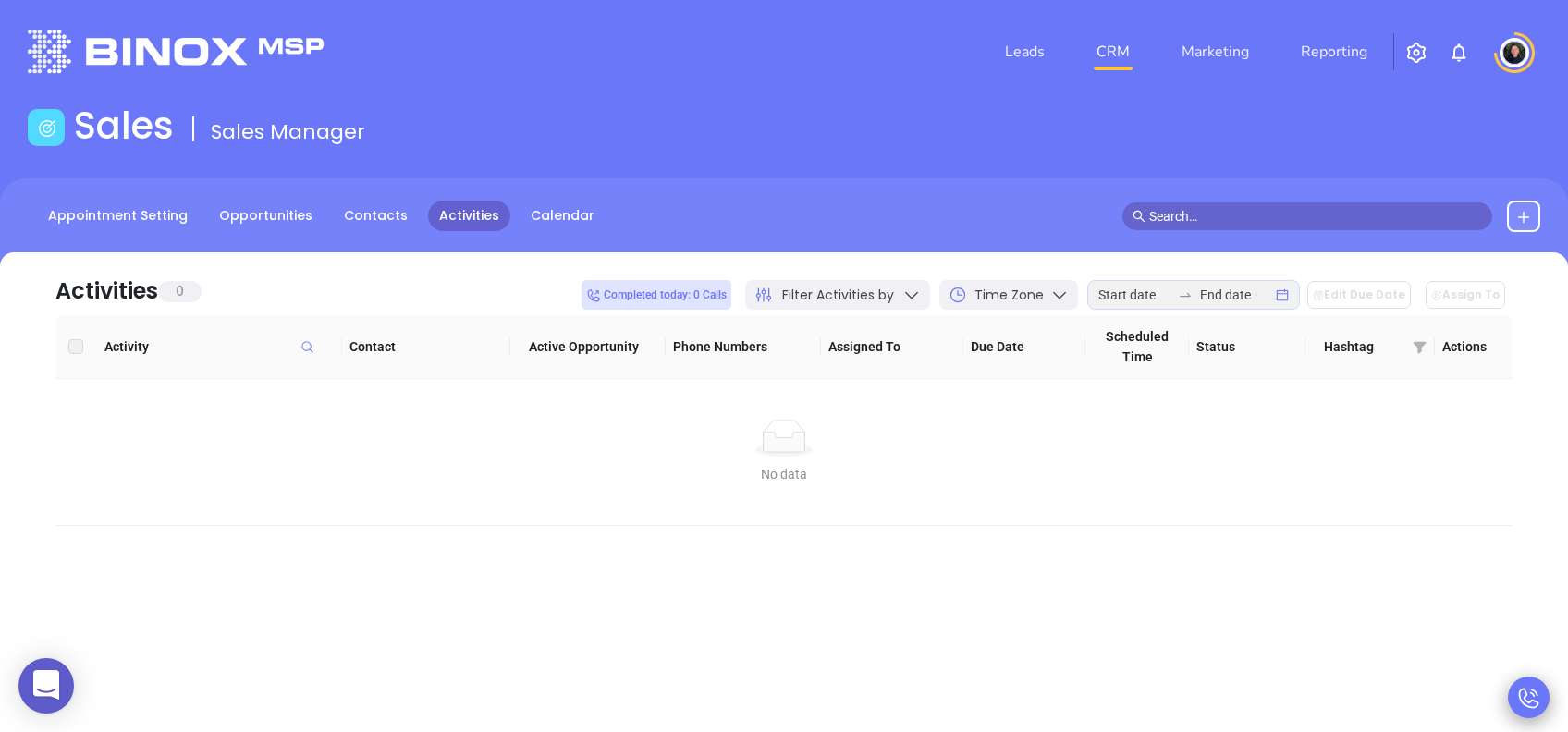 click 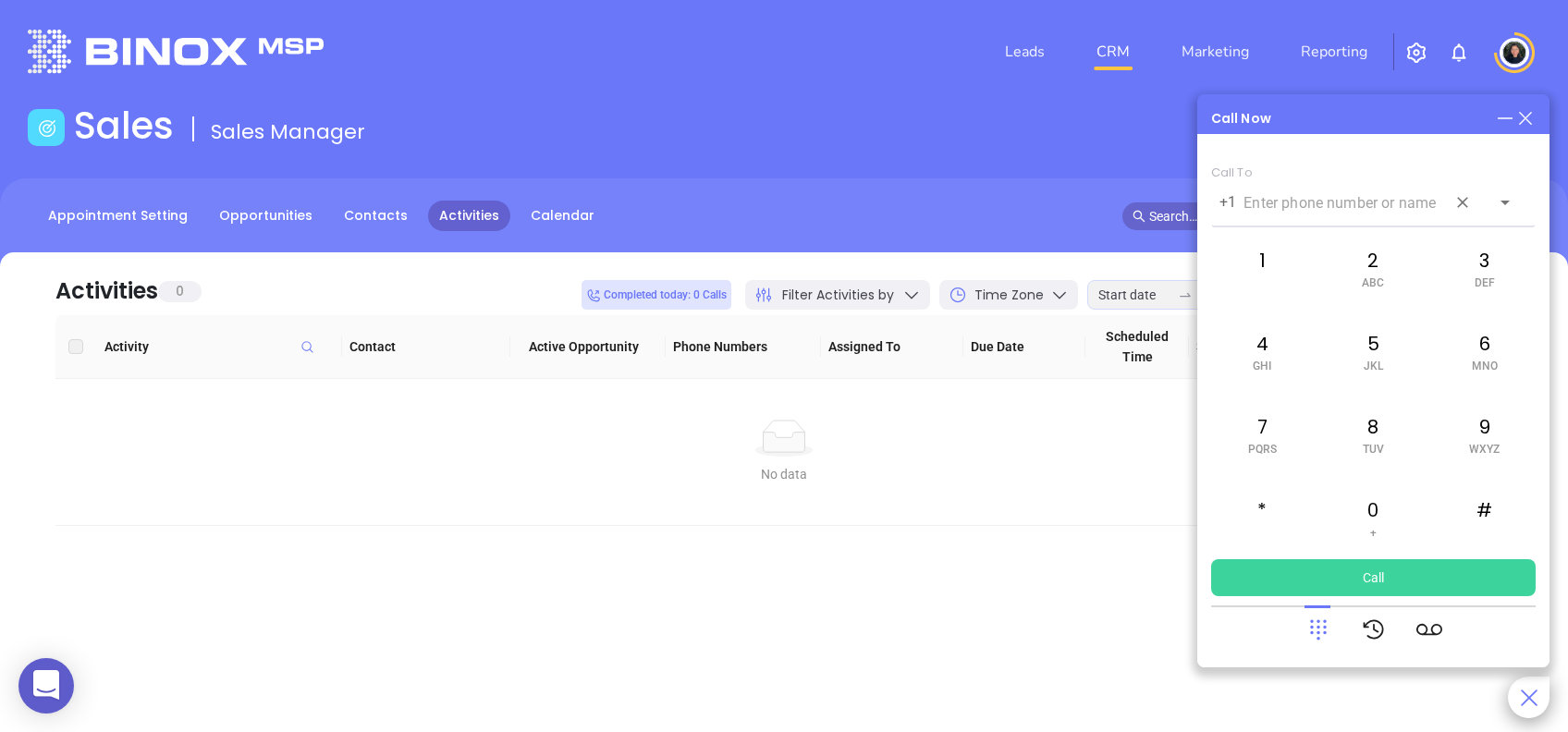 click on "+1" at bounding box center (1373, 201) 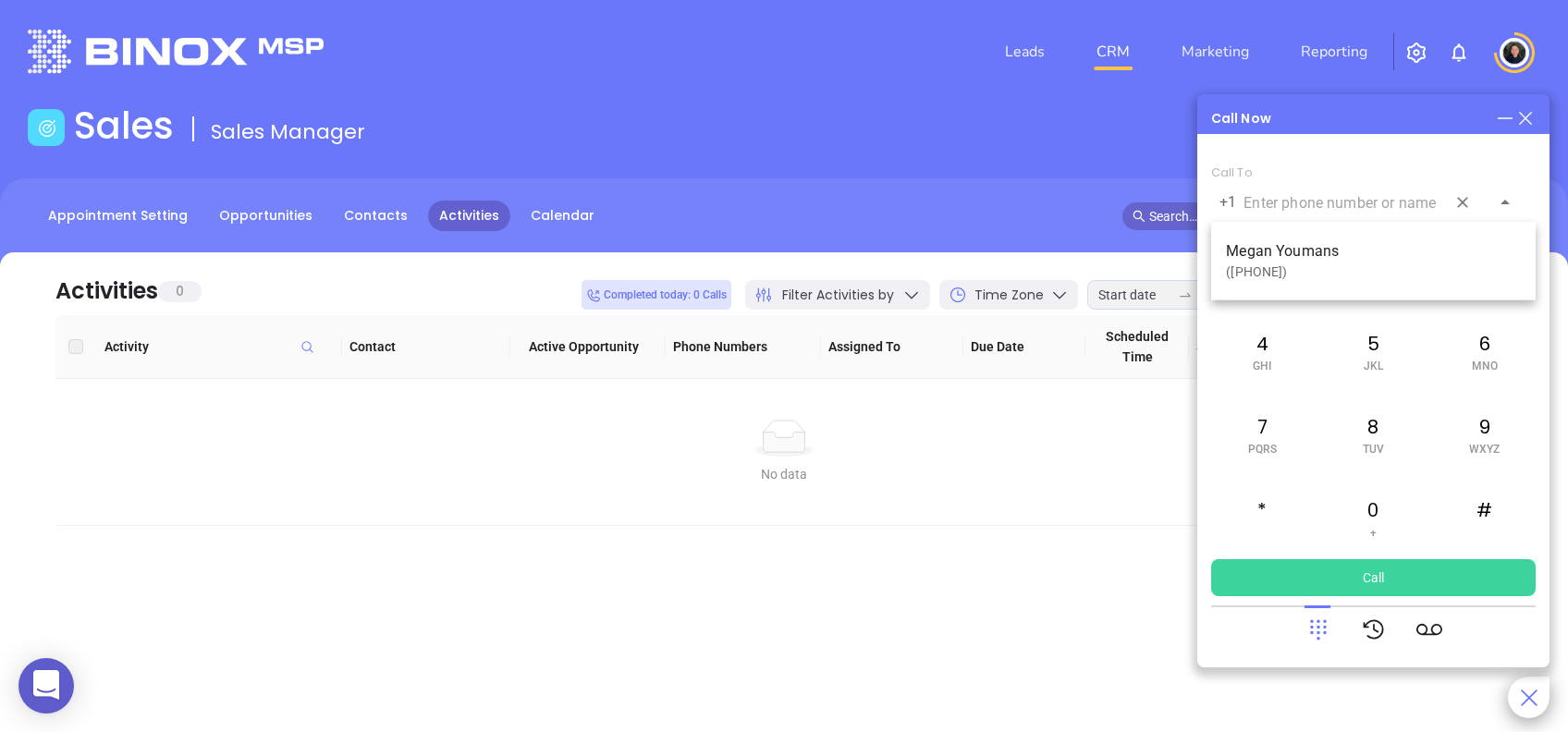 paste on "[PHONE]" 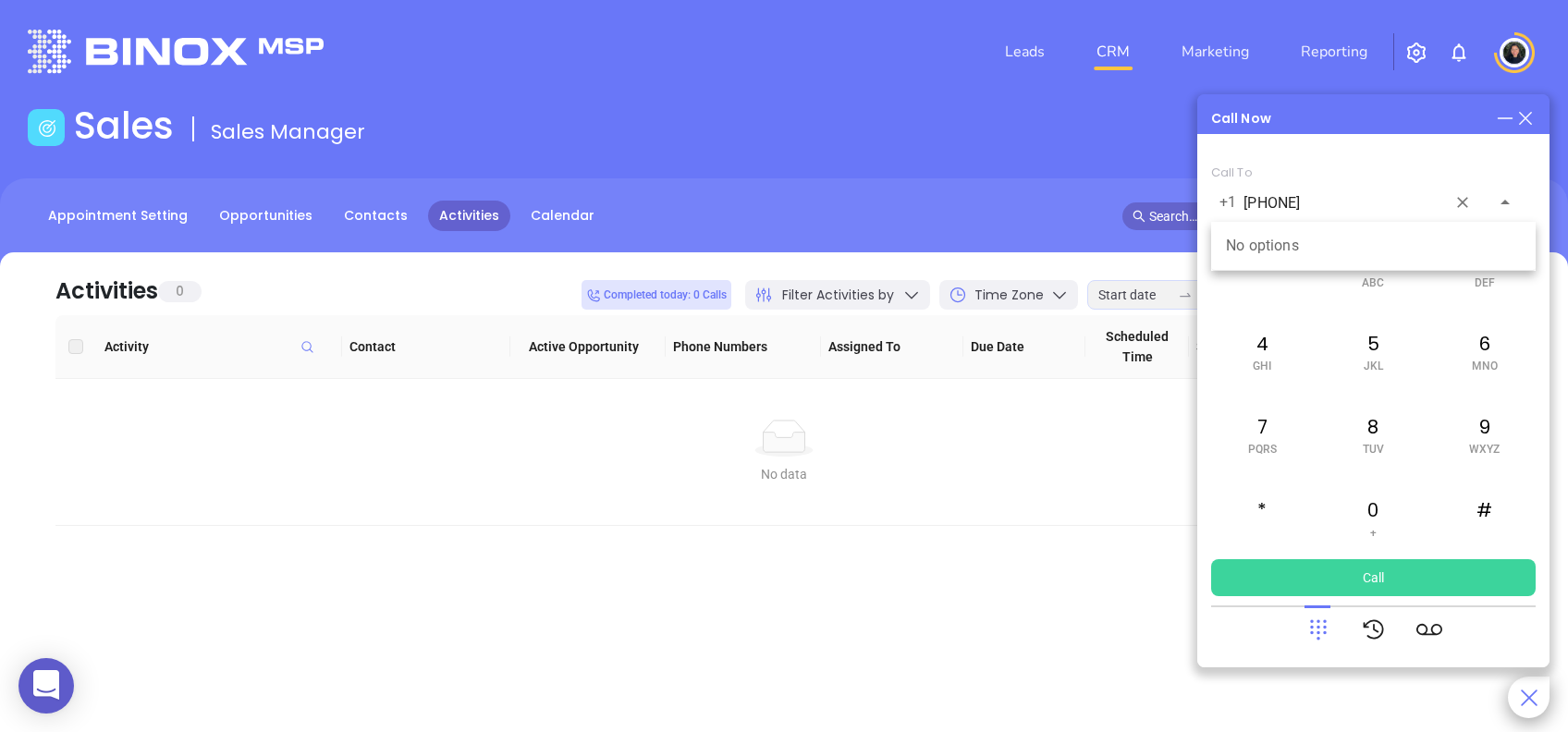 click on "[PHONE]" at bounding box center (1359, 202) 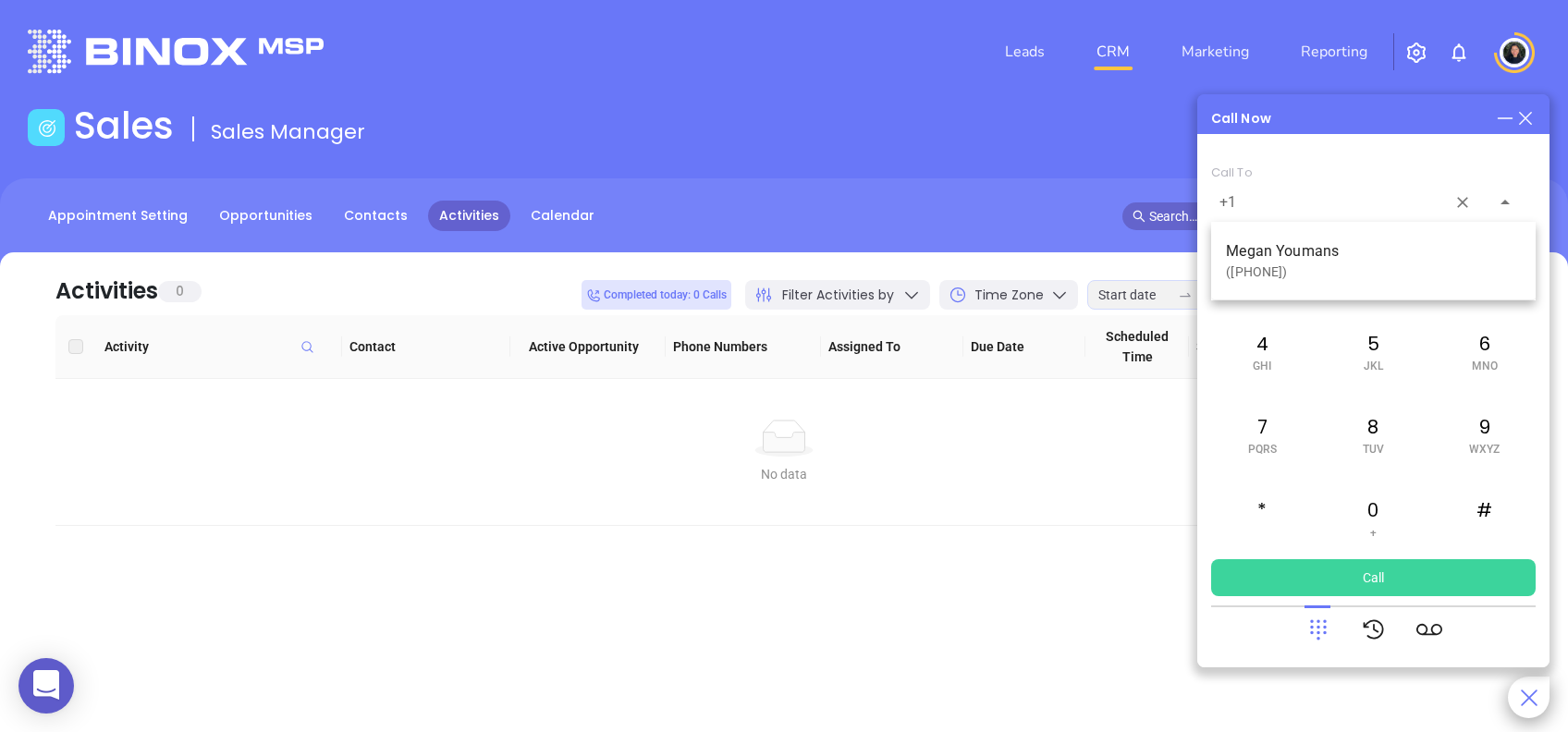 click on "Megan Youmans" at bounding box center (1373, 251) 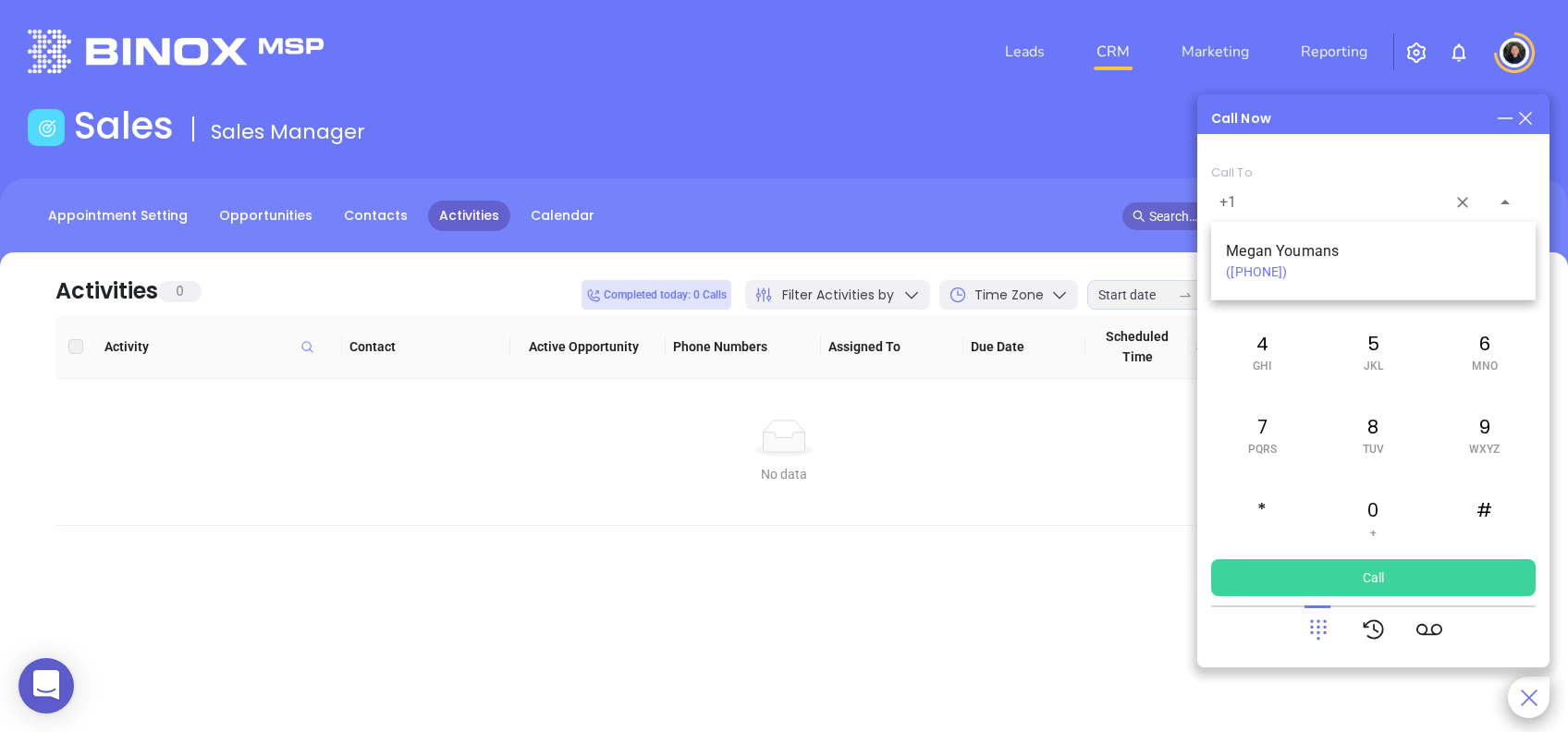 click on "([PHONE])" at bounding box center [1373, 272] 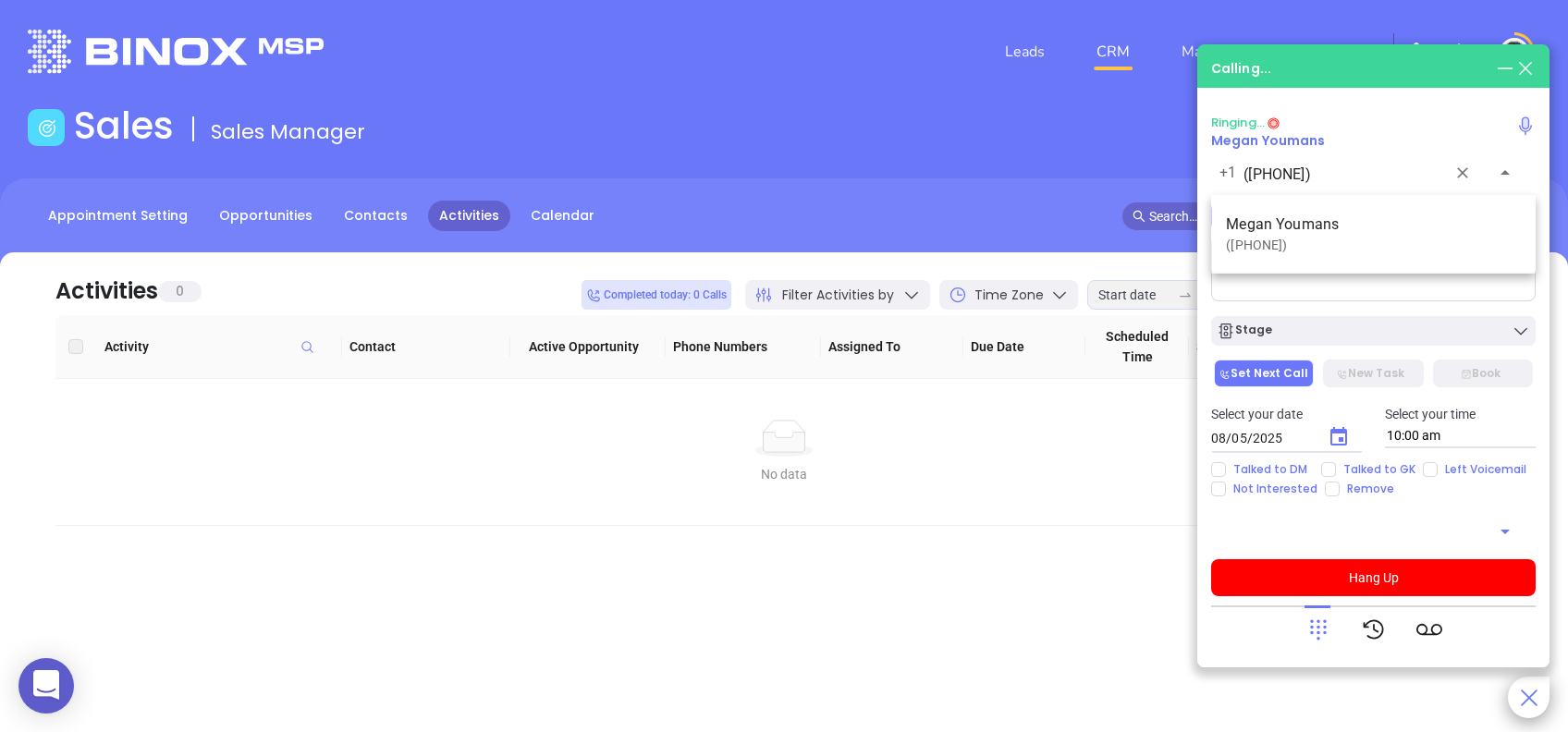 type on "([PHONE])" 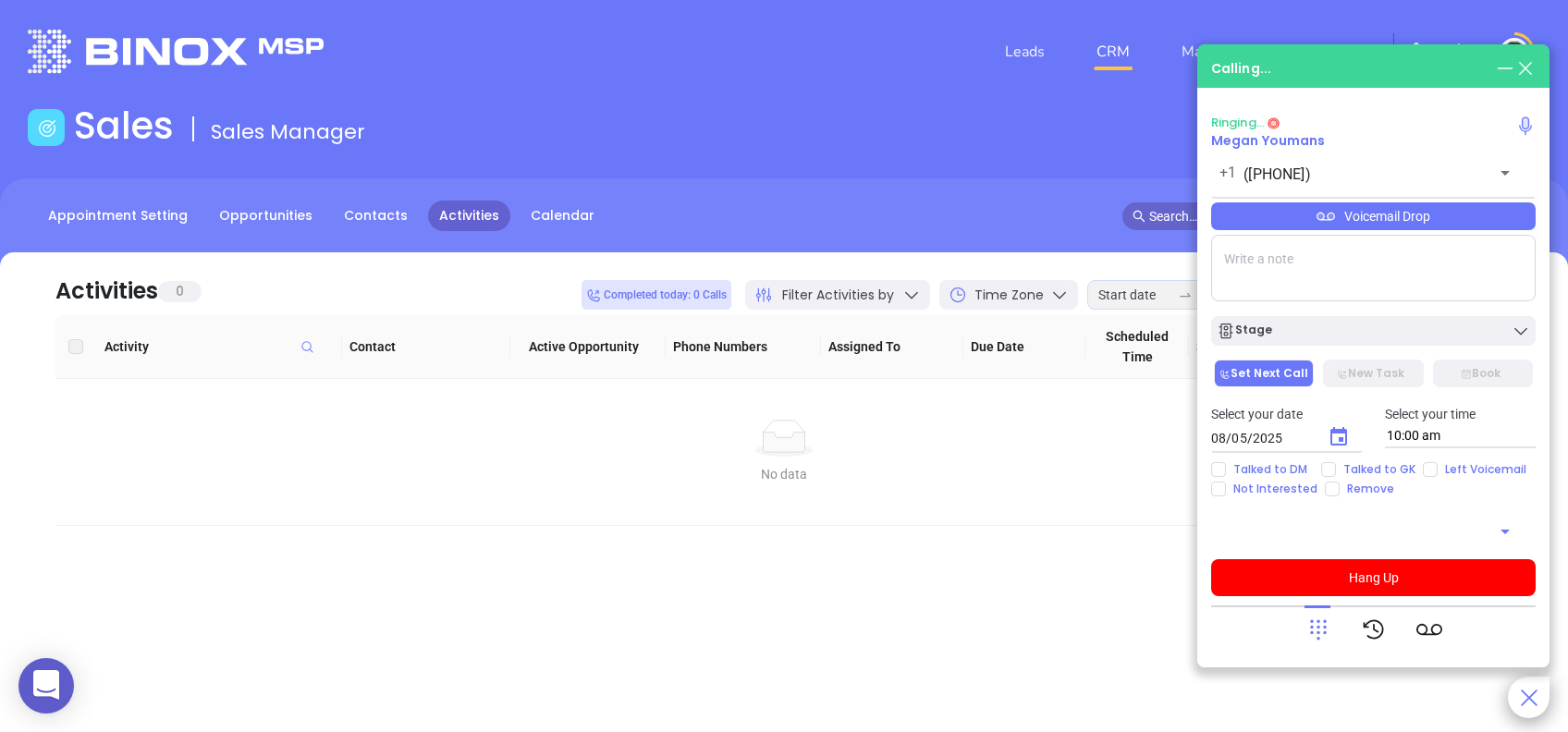 click on "Voicemail Drop" at bounding box center [1373, 216] 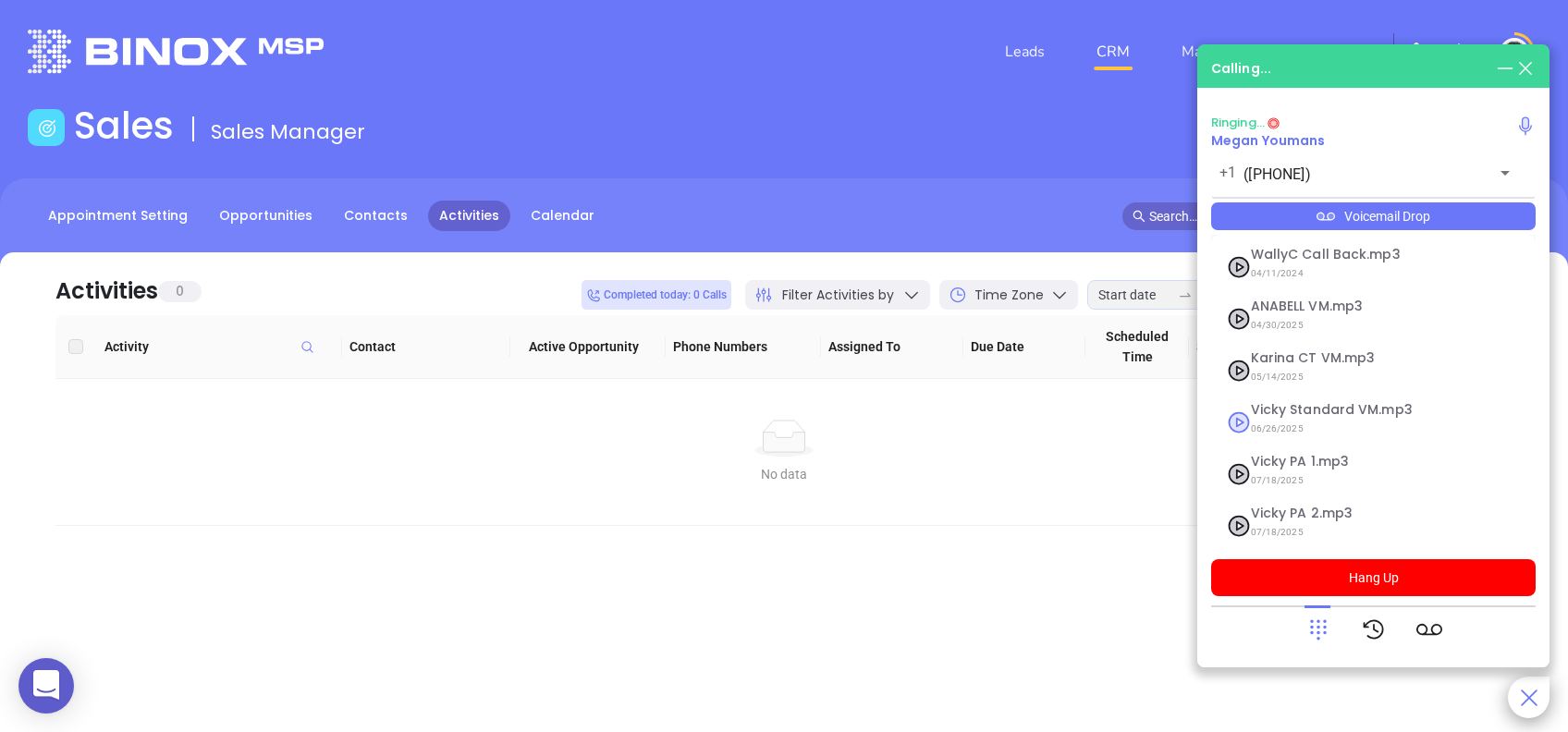 scroll, scrollTop: 0, scrollLeft: 0, axis: both 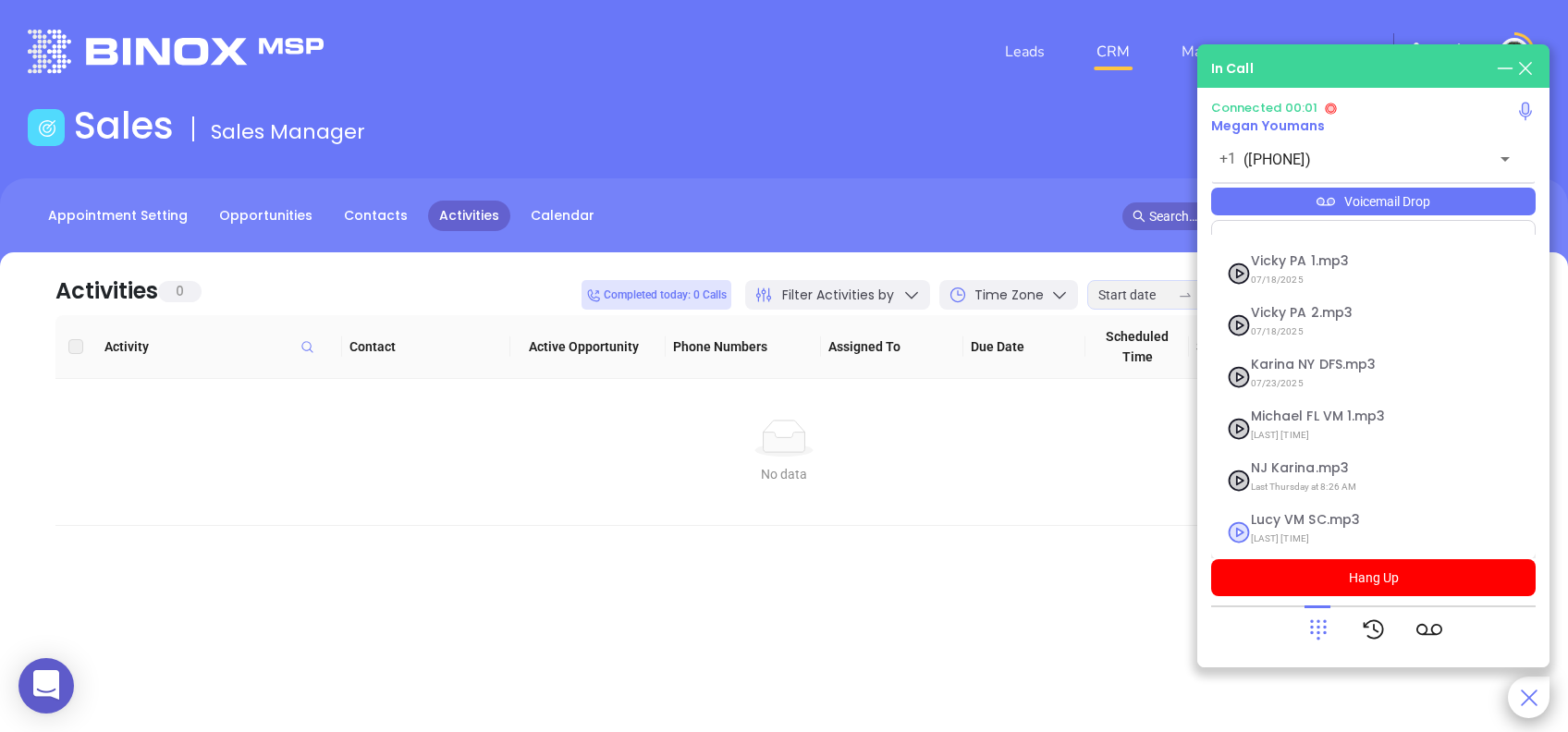 click on "Lucy VM SC.mp3" at bounding box center [1351, 519] 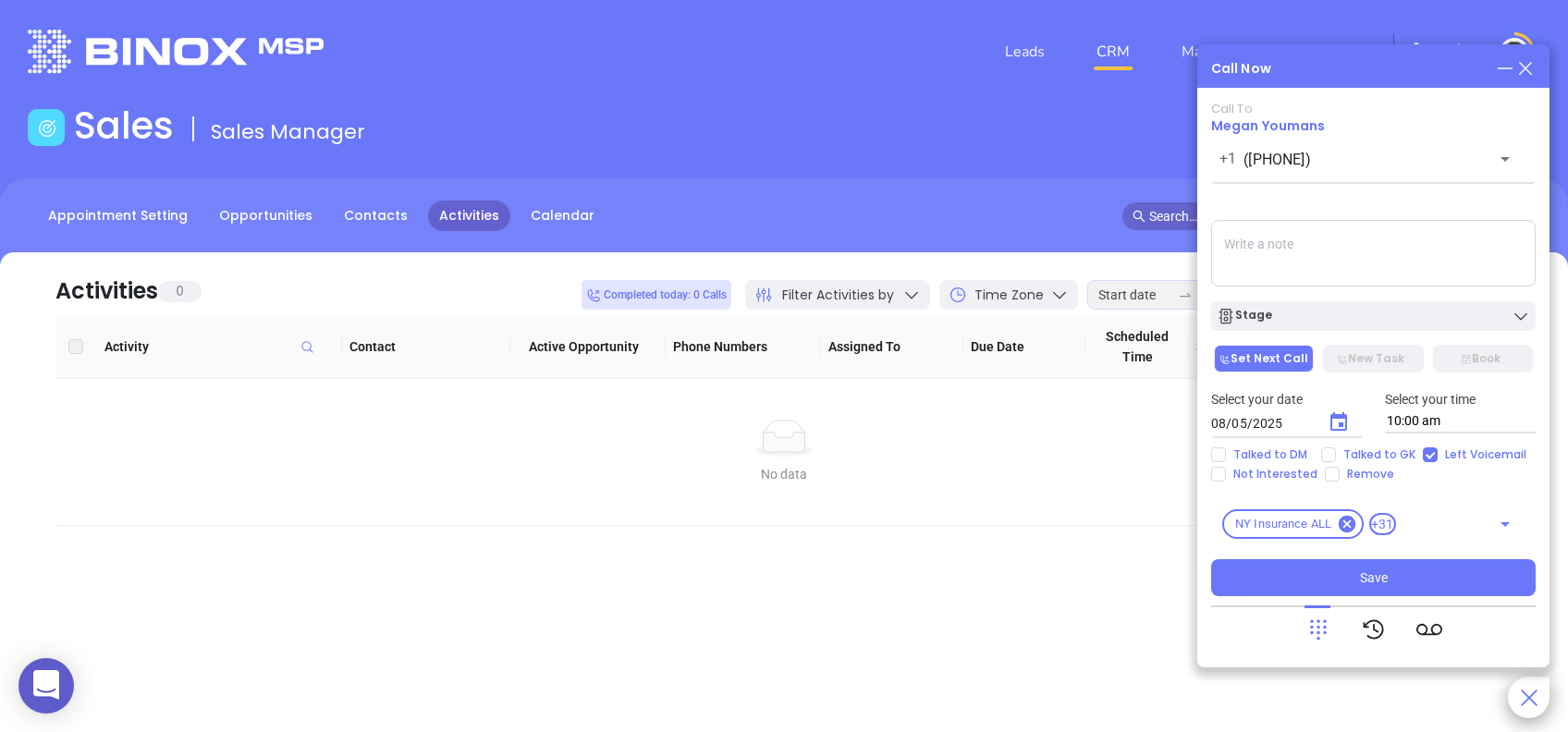 click on "Sales Sales Manager" at bounding box center (784, 129) 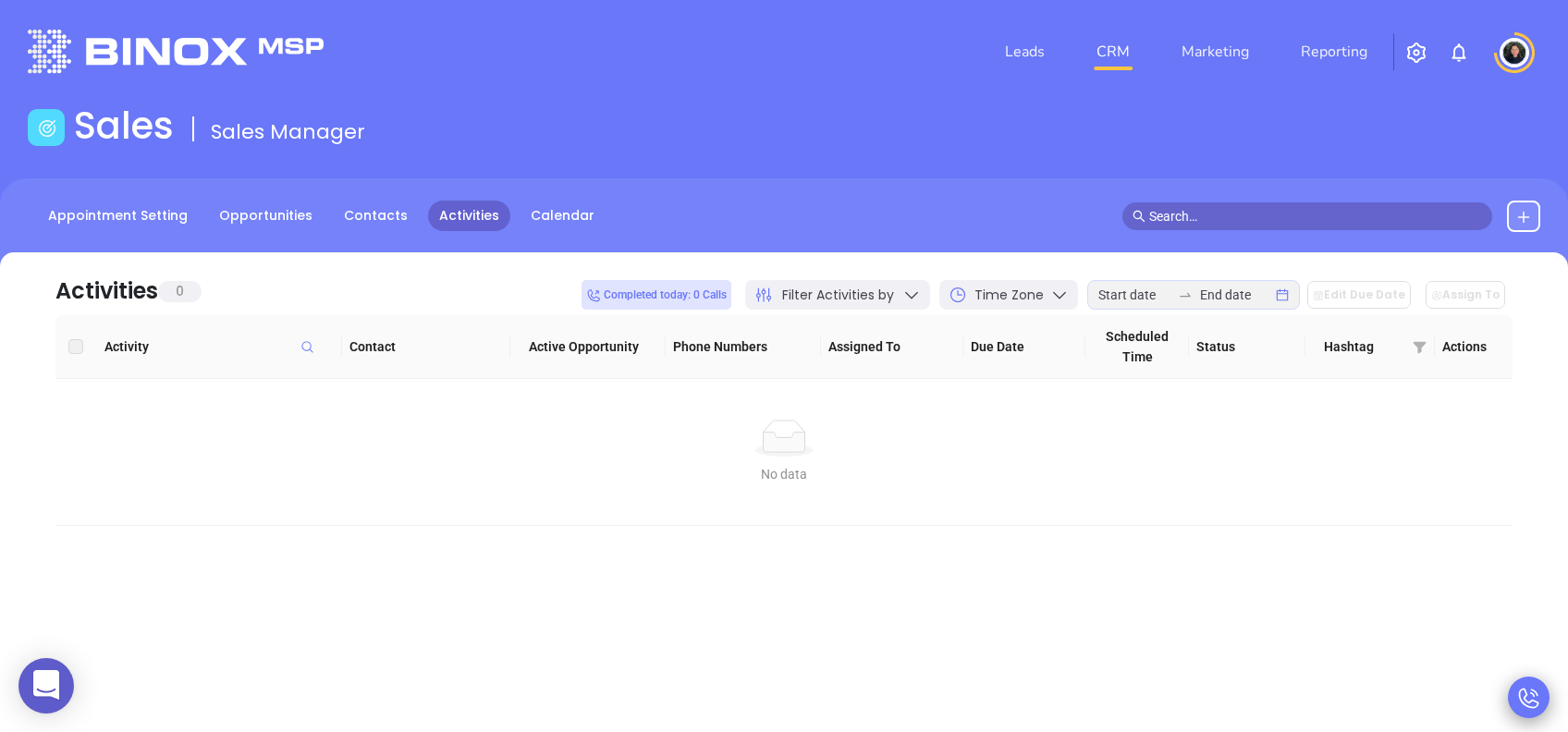 type 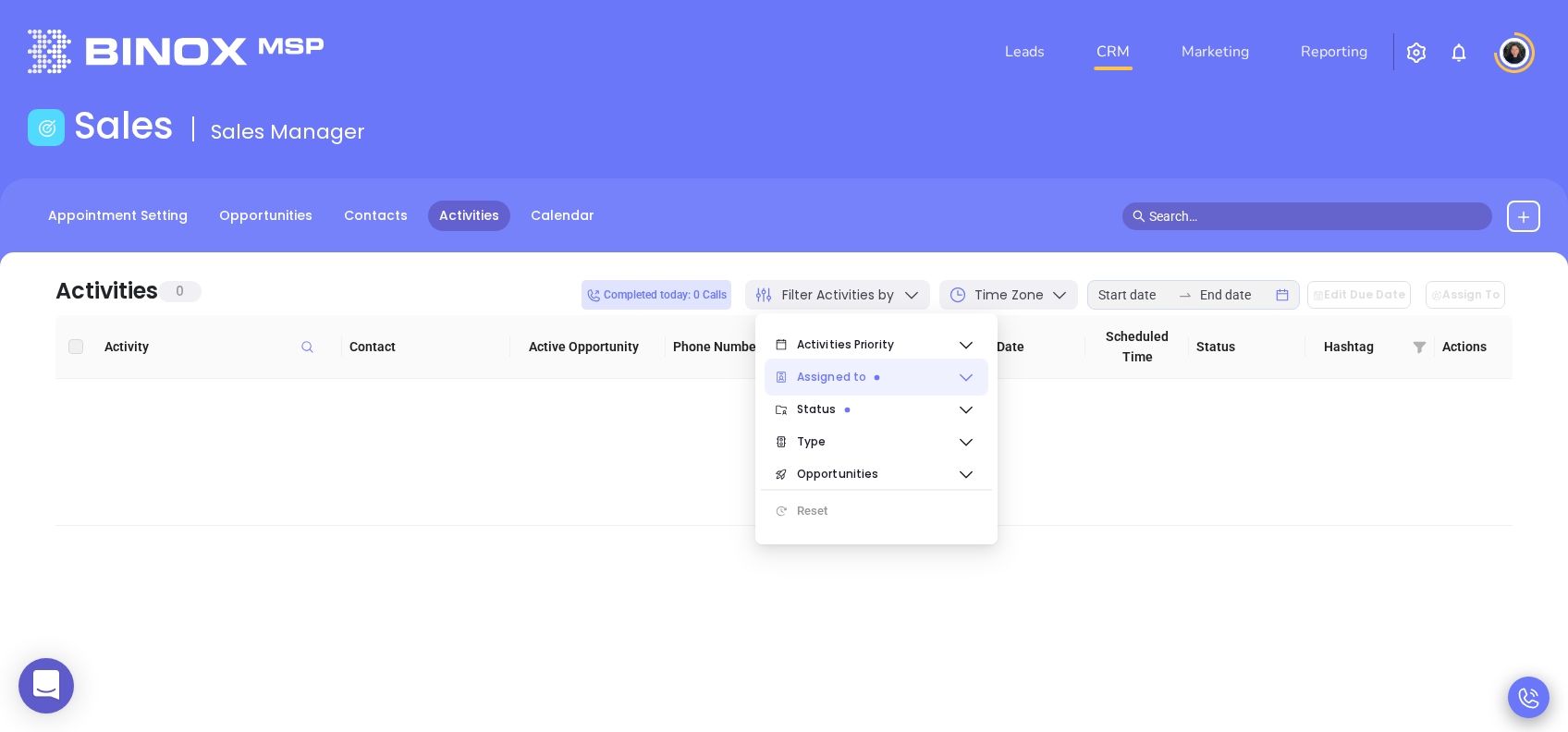 click on "Assigned to" at bounding box center (876, 377) 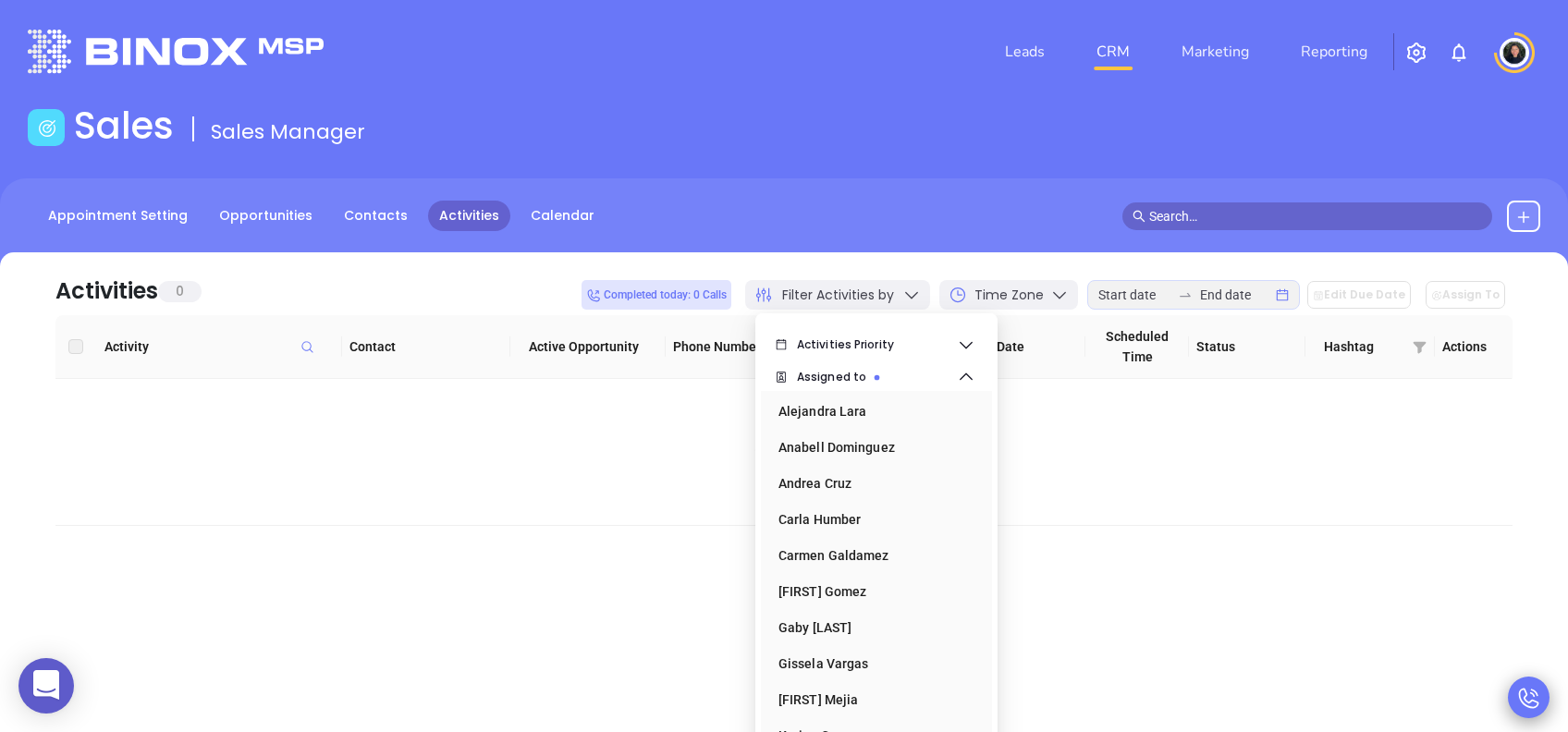 click on "Filter Activities by" at bounding box center (838, 295) 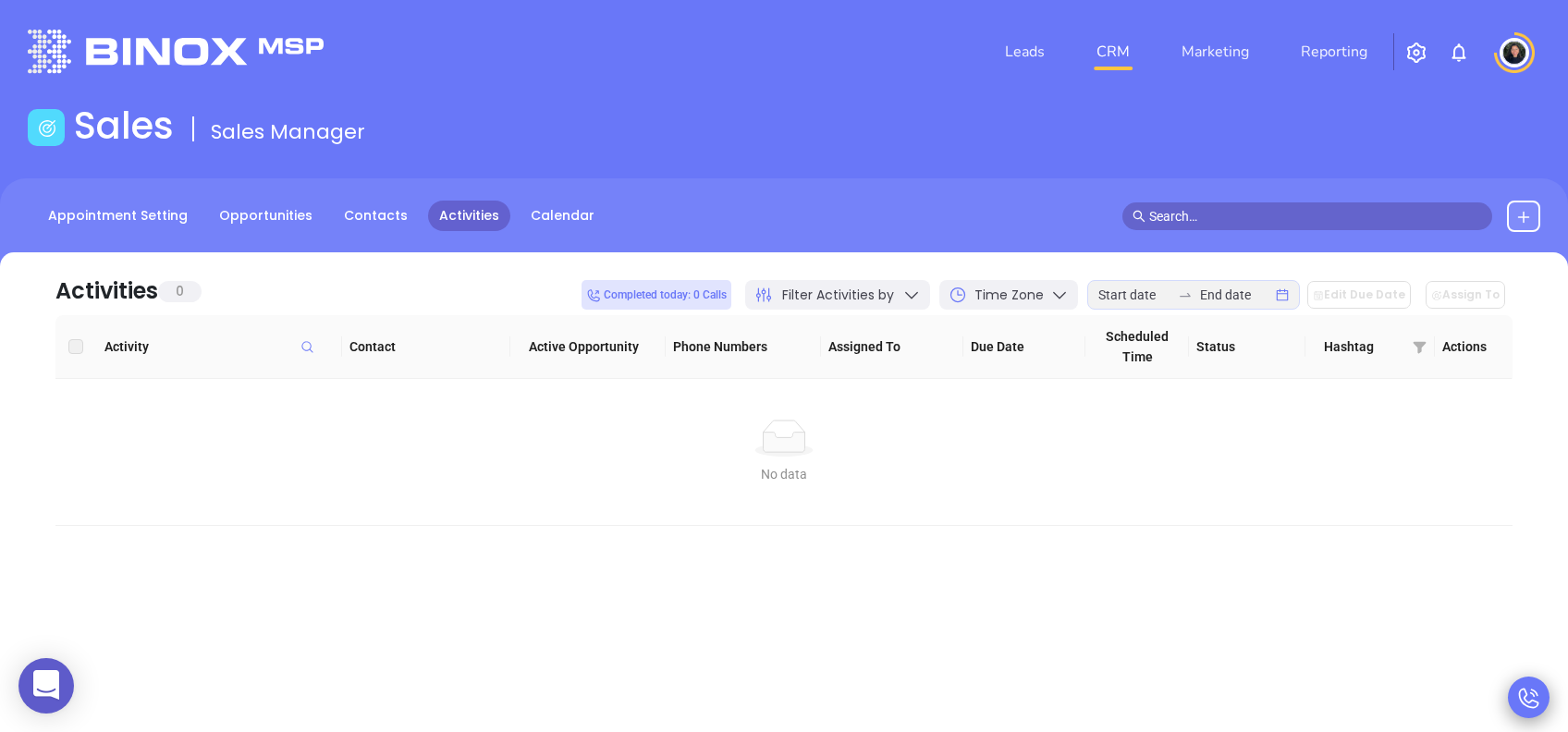 click on "Filter Activities by" at bounding box center (838, 295) 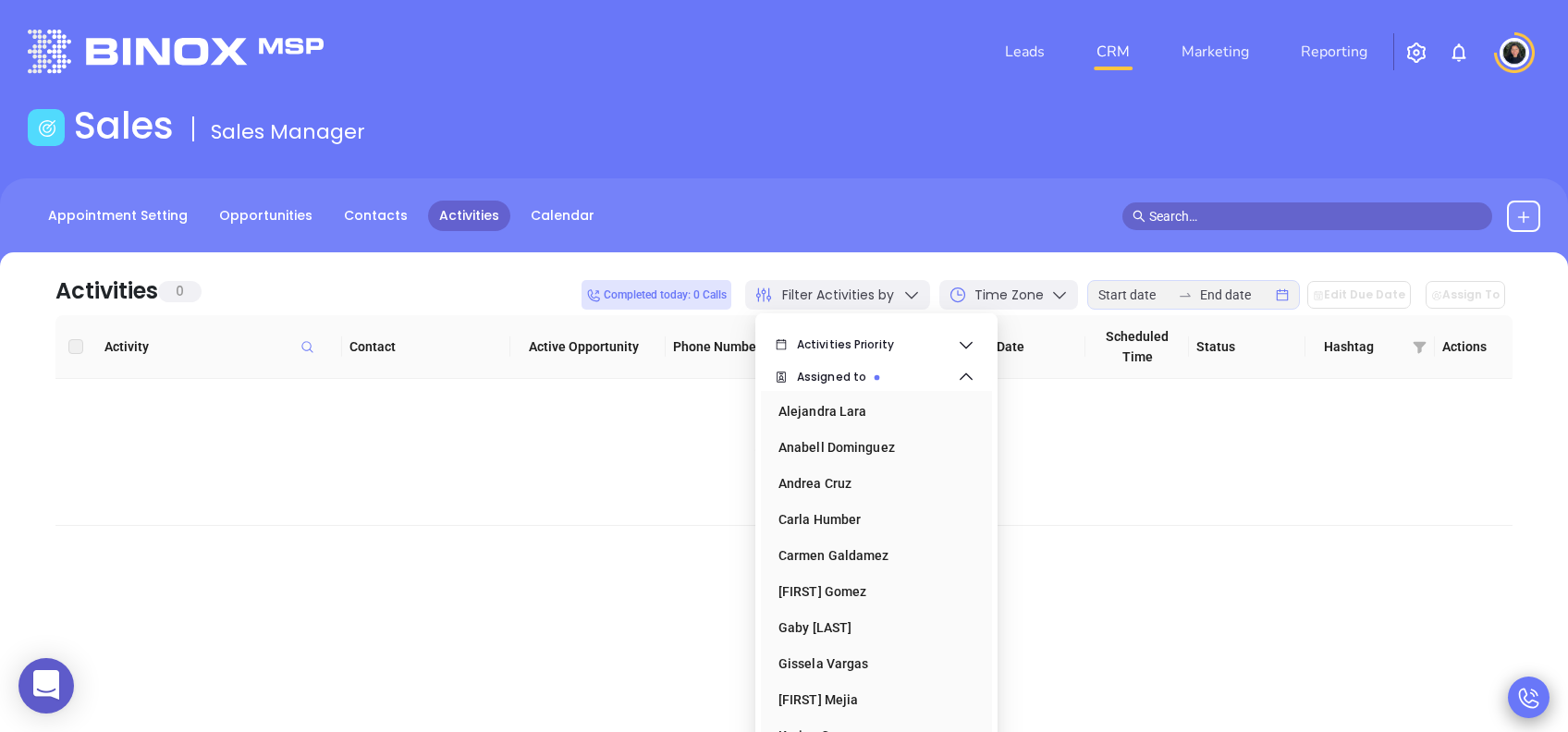 click on "Filter Activities by" at bounding box center (838, 295) 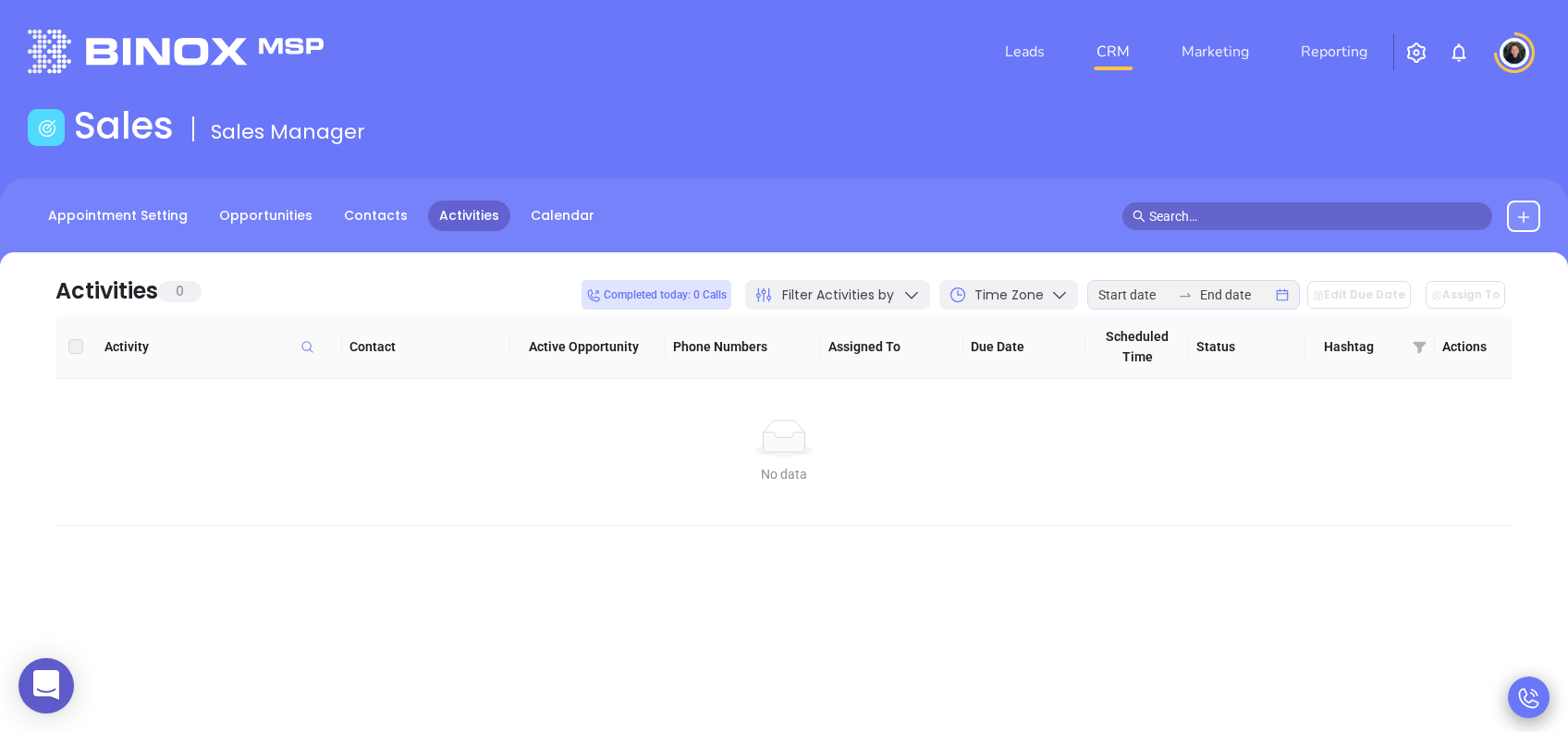 click at bounding box center (1316, 216) 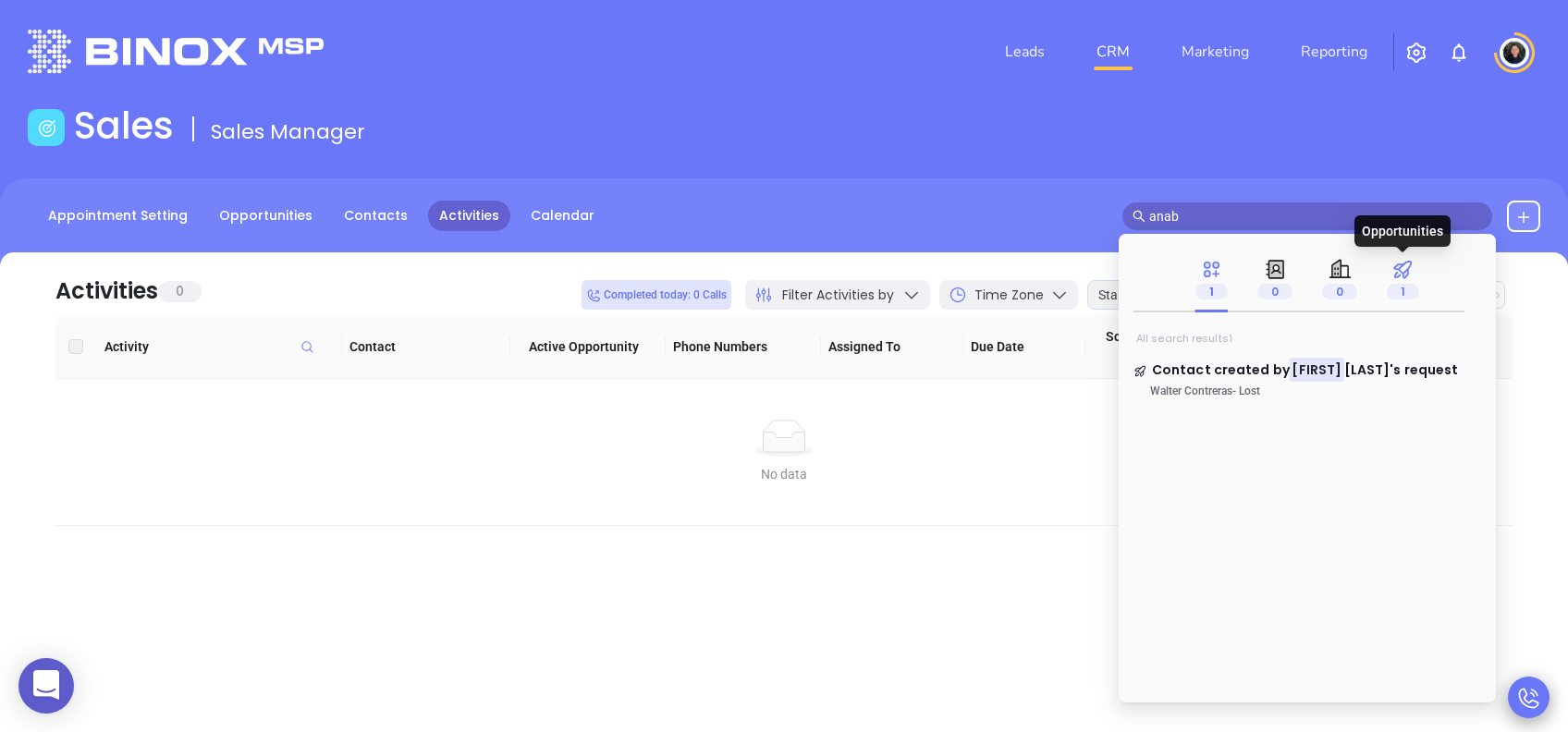 type on "anab" 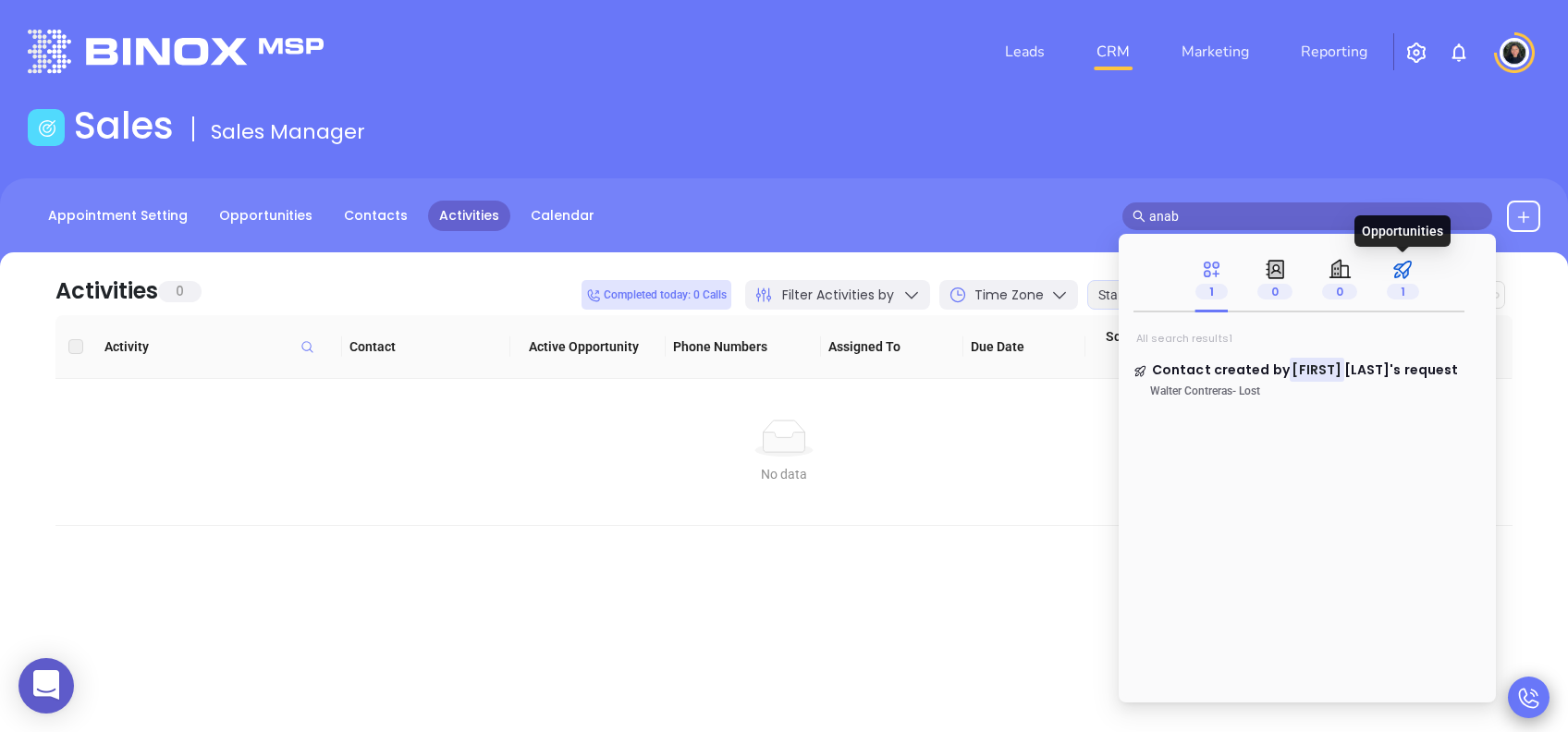 click on "1" at bounding box center [1403, 291] 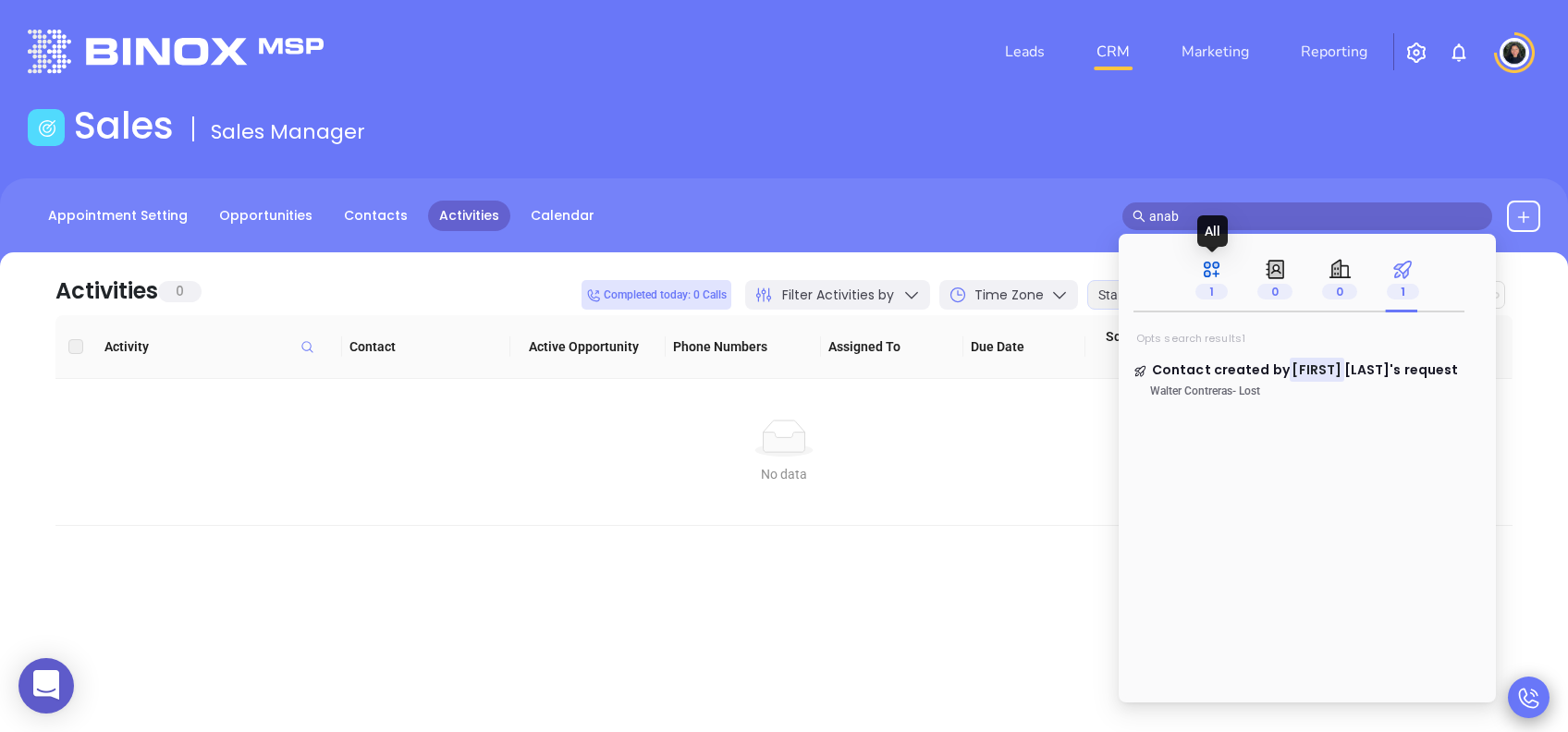 click 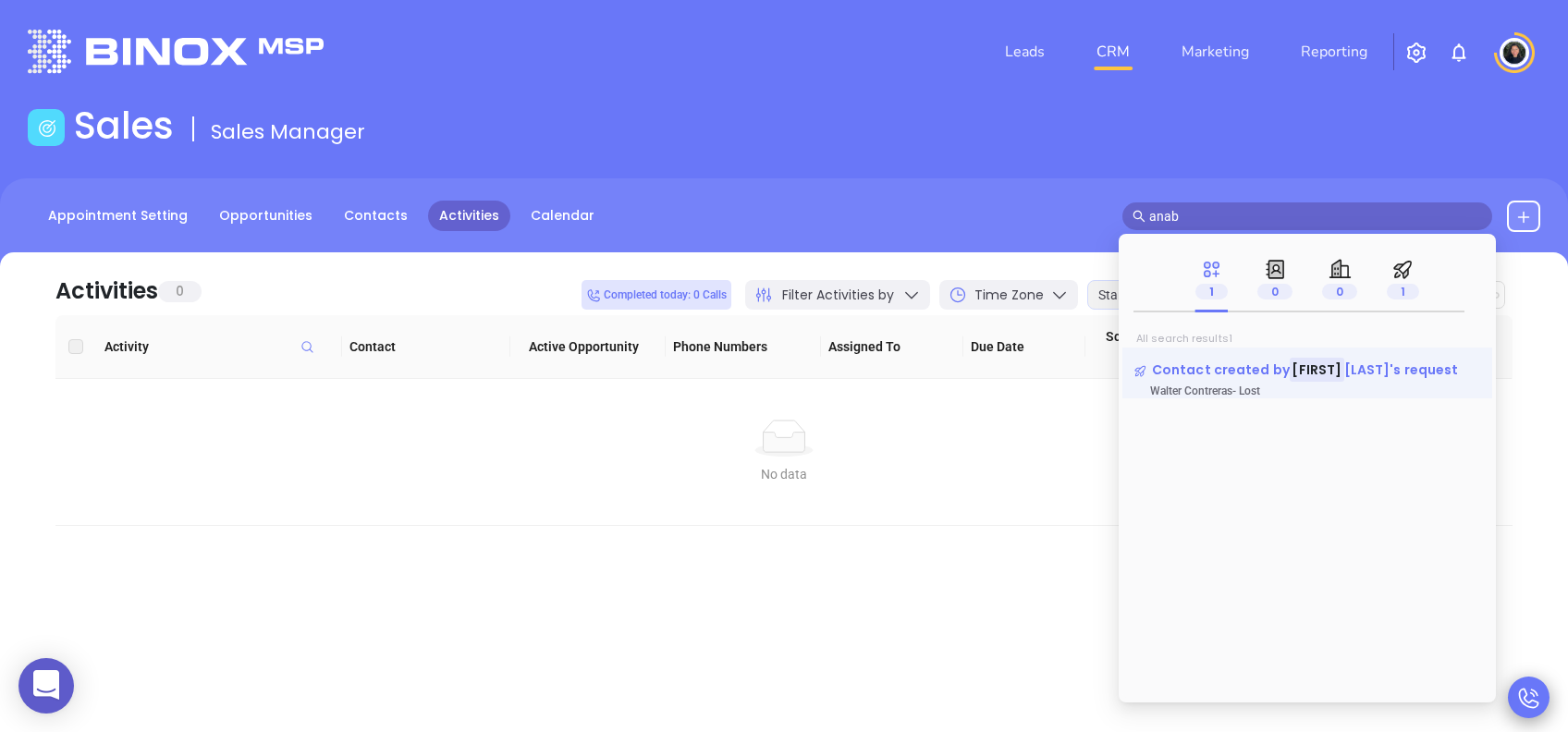 click on "[LAST]'s request" at bounding box center [1402, 370] 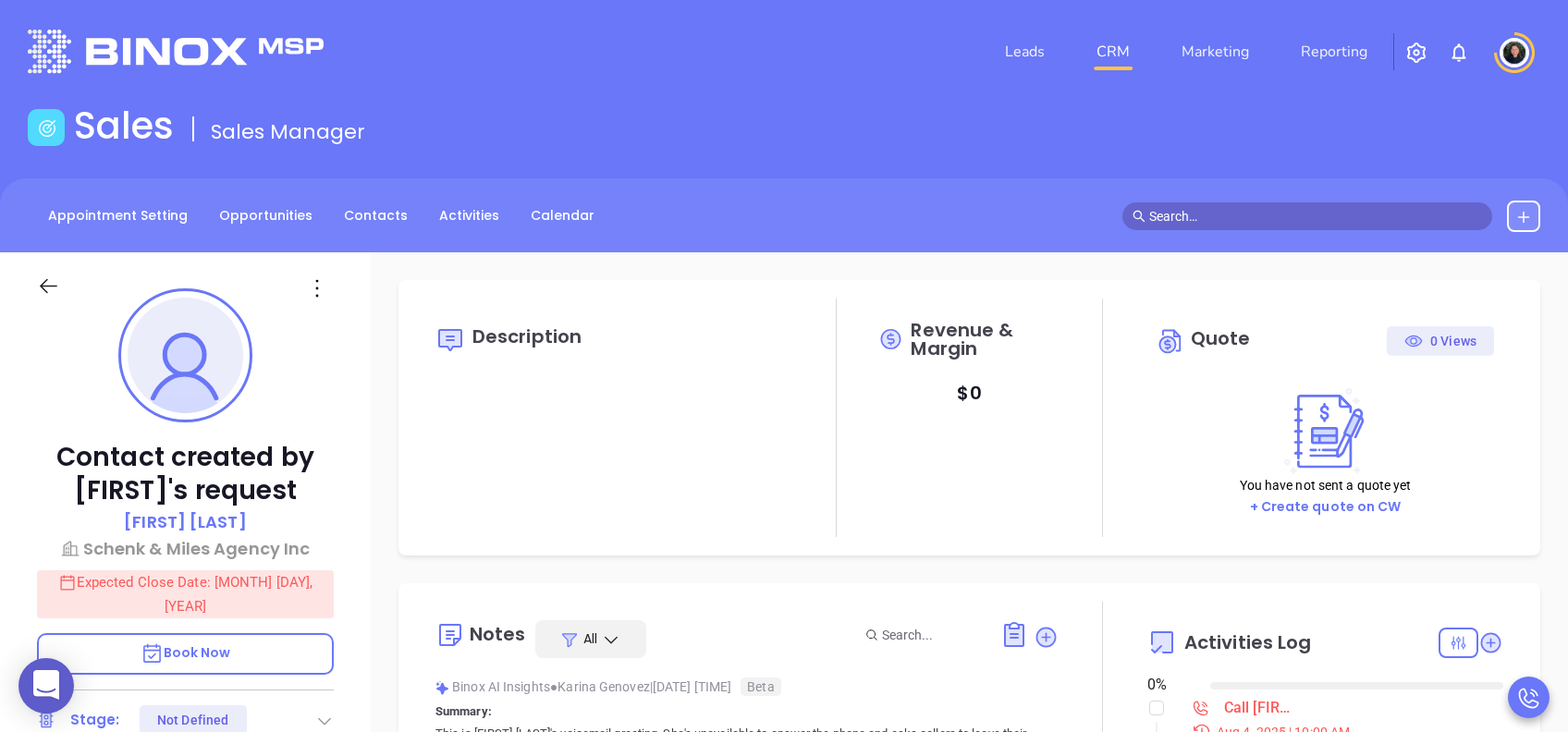 type on "08/05/2025" 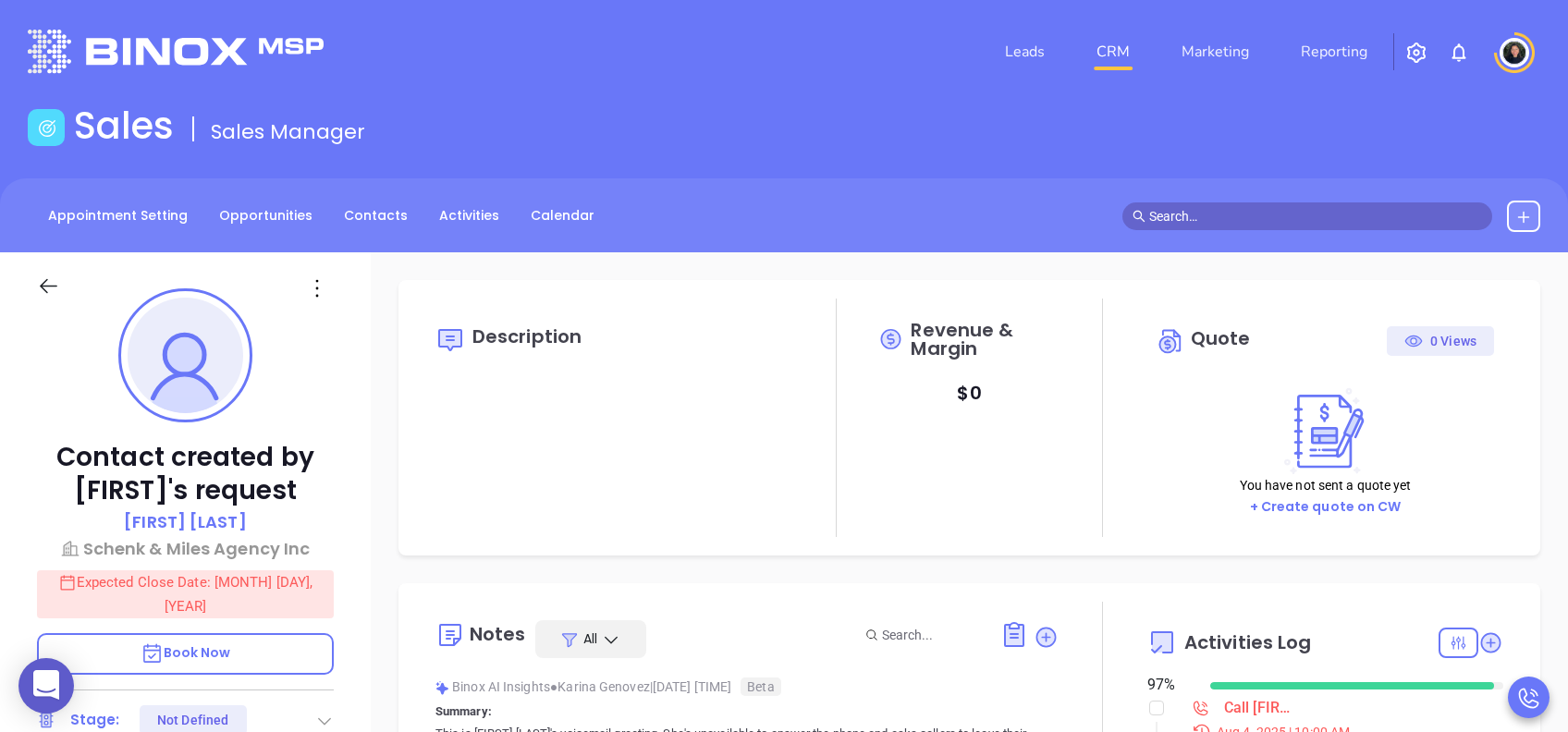 scroll, scrollTop: 538, scrollLeft: 0, axis: vertical 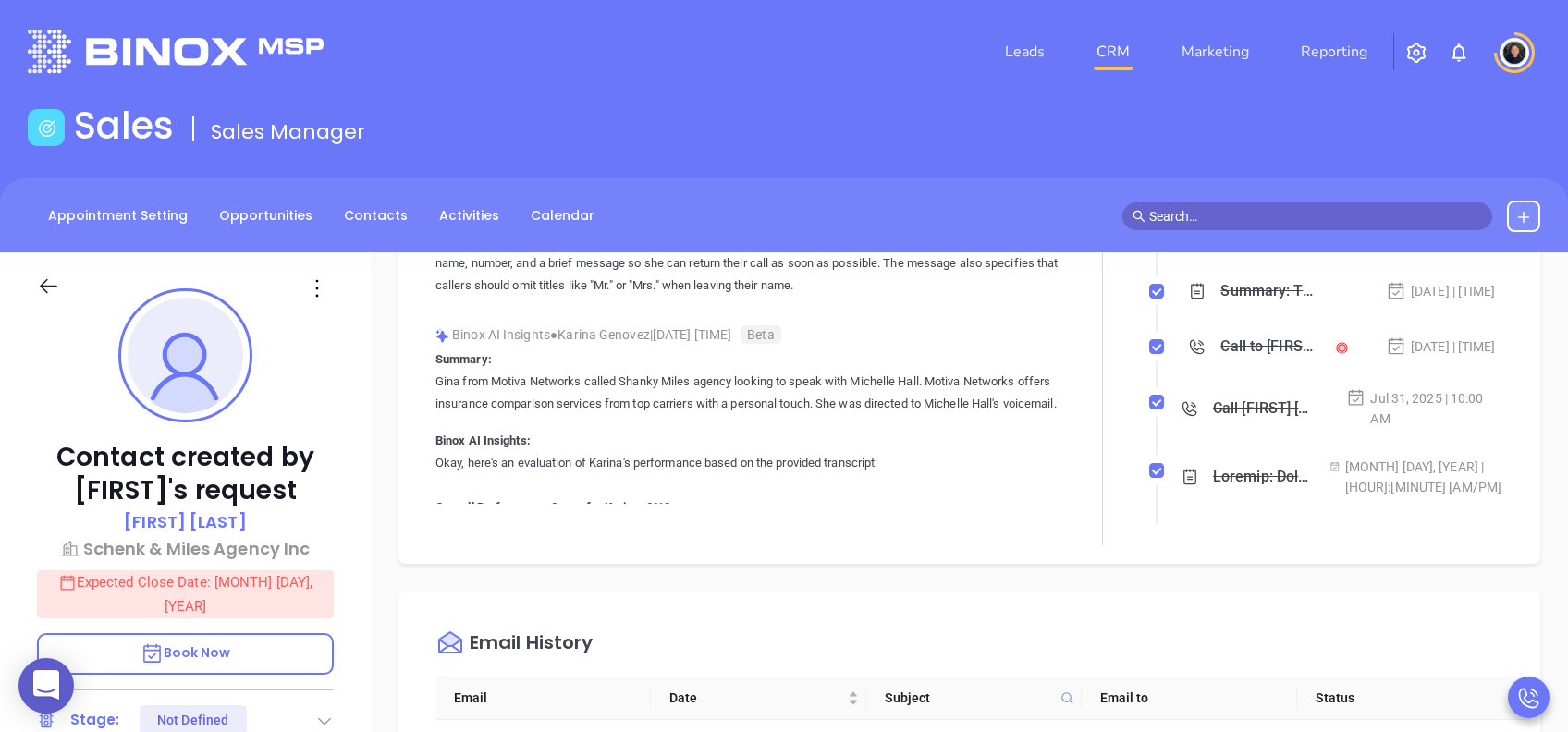 type on "Lucy Lechado" 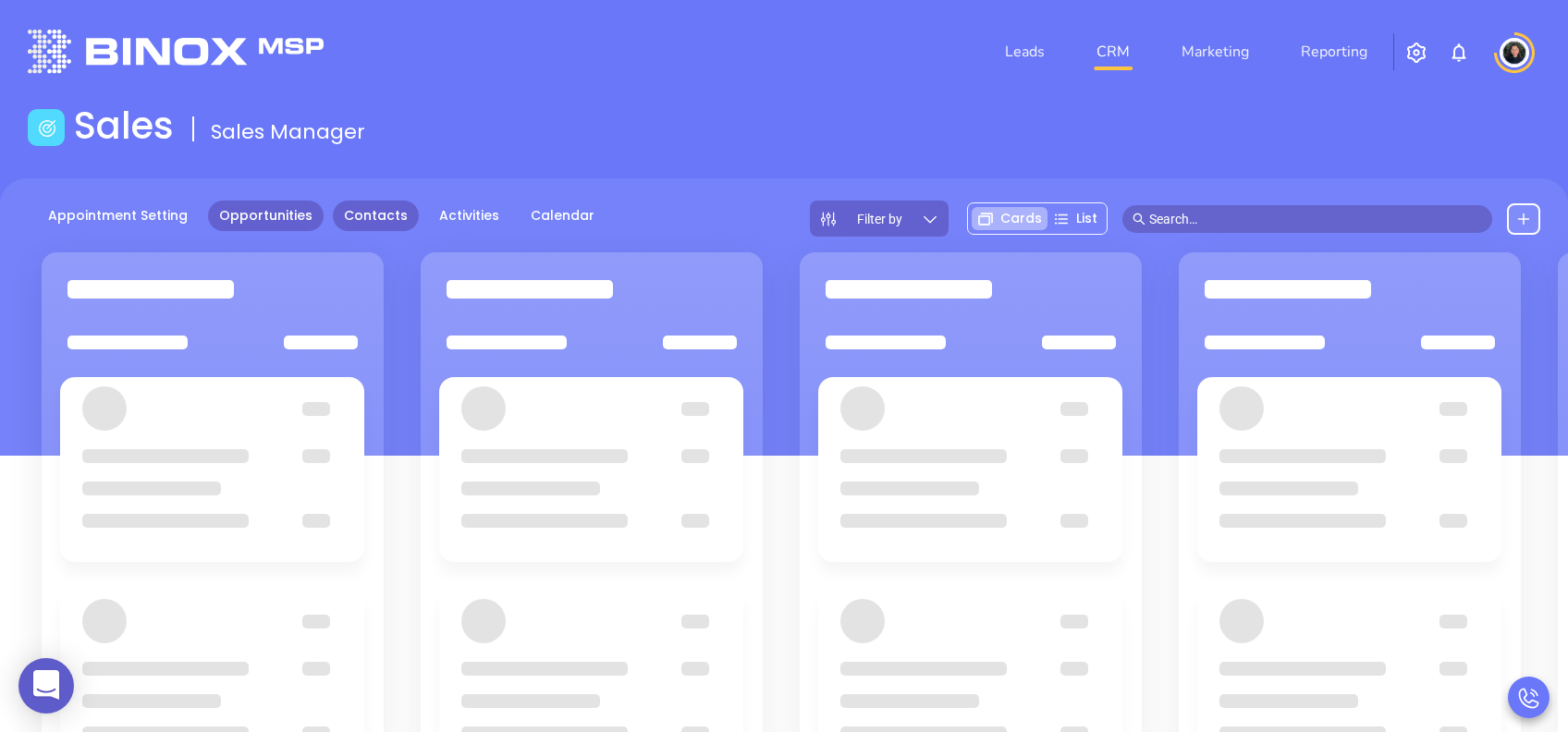 click on "Contacts" at bounding box center (375, 215) 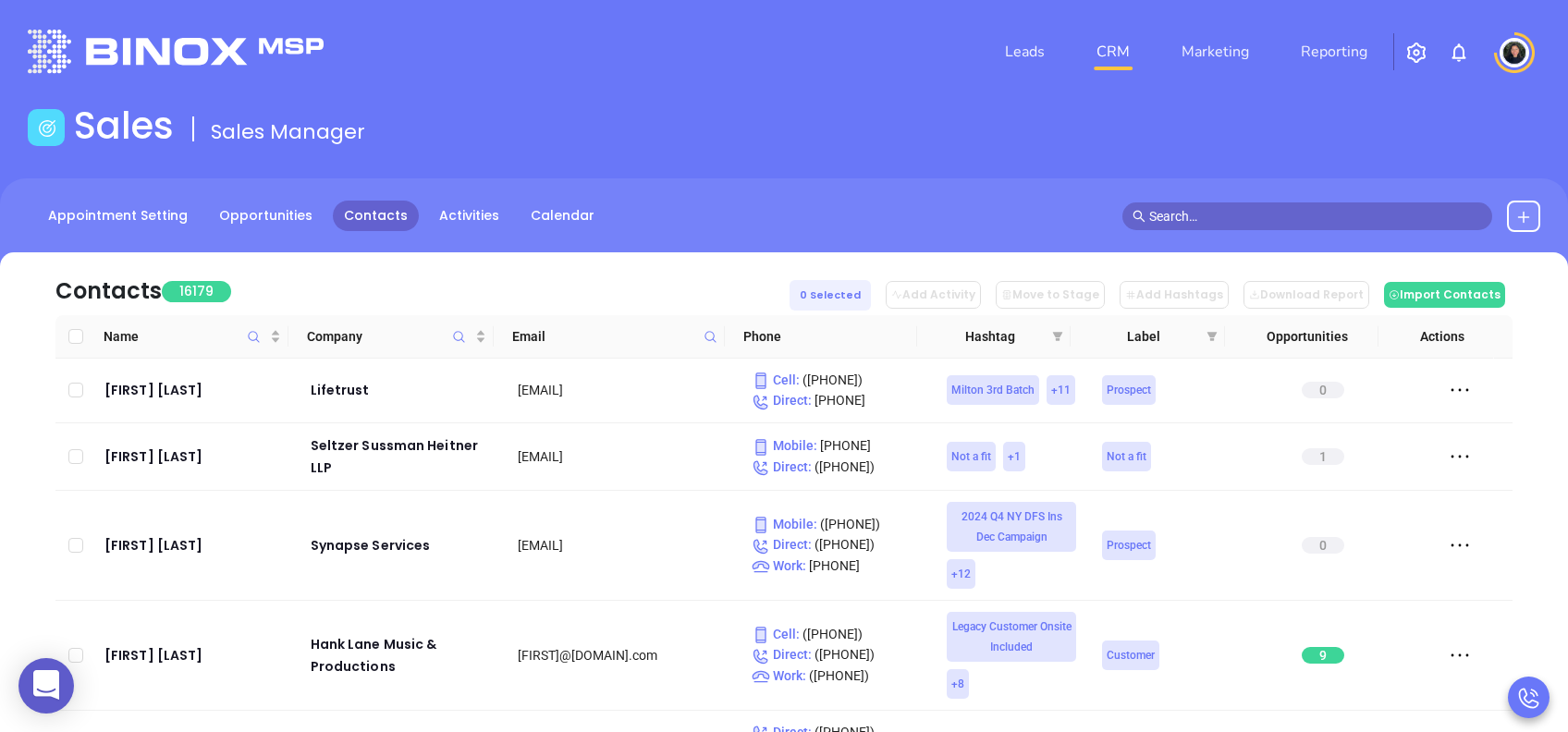 click at bounding box center (1316, 216) 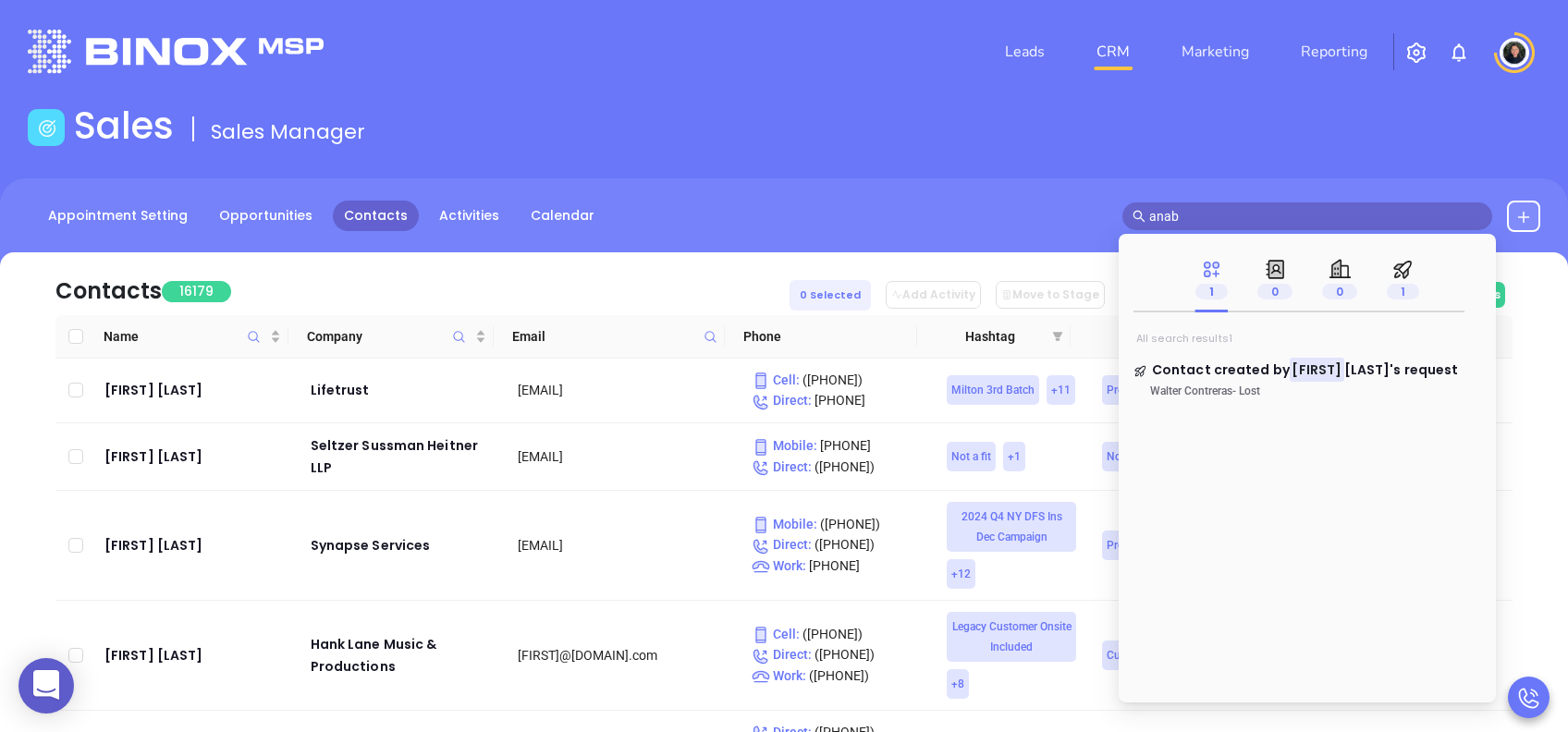 type on "anab" 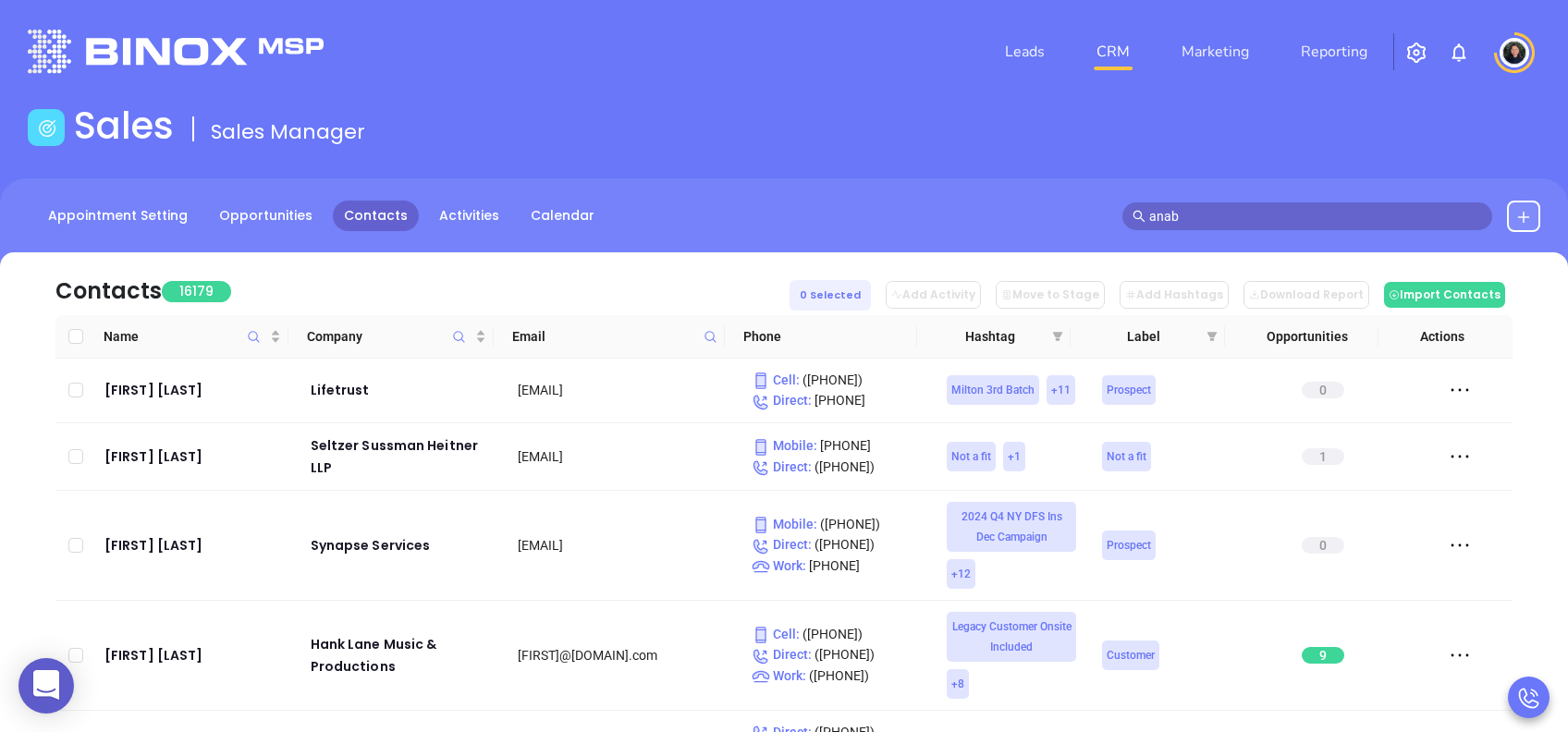 click on "Joseph Kashou Lifetrust josephkashou@lifetrust.net   Cell :   ([PHONE])   Direct :   ([PHONE]) Milton 3rd Batch + 11 Prospect 0 Brian Heitner Seltzer Sussman Heitner LLP bheitner@sshlaw.com   Mobile :   ([PHONE])   Direct :   ([PHONE]) Not a fit + 1 Not a fit 1 Vita De Marchi Synapse Services vdemarchi@synapsellc.com   Mobile :   ([PHONE])   Direct :   ([PHONE])   Work :   ([PHONE]) 2024 Q4 NY DFS Ins Dec Campaign + 12 Prospect 0 JOANNA DETIBERUS Hank Lane Music & Productions joanna@hanklane.com   Cell :   ([PHONE])   Direct :   ([PHONE])   Work :   ([PHONE]) + 8 Customer 9   Direct" at bounding box center (784, 563) 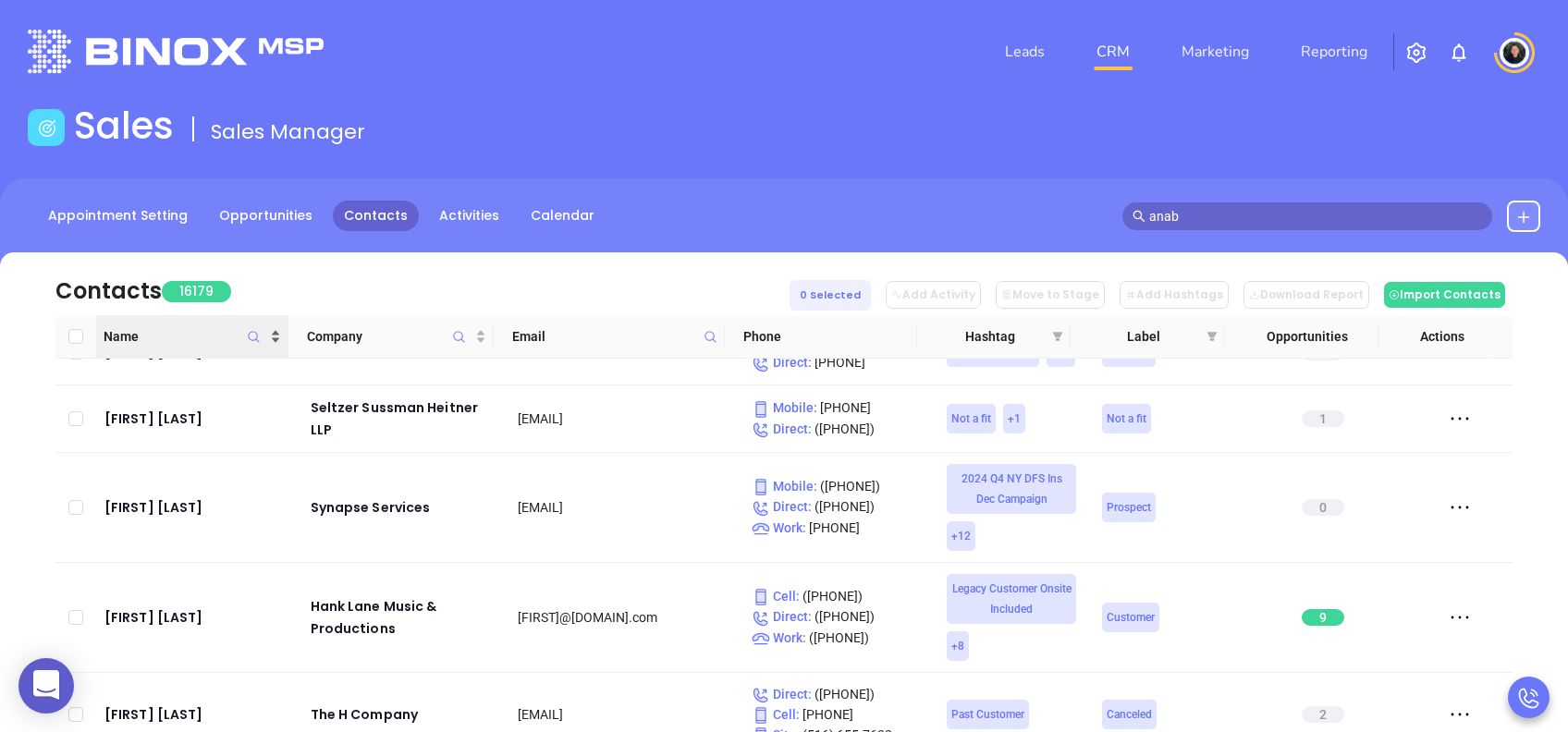 scroll, scrollTop: 0, scrollLeft: 0, axis: both 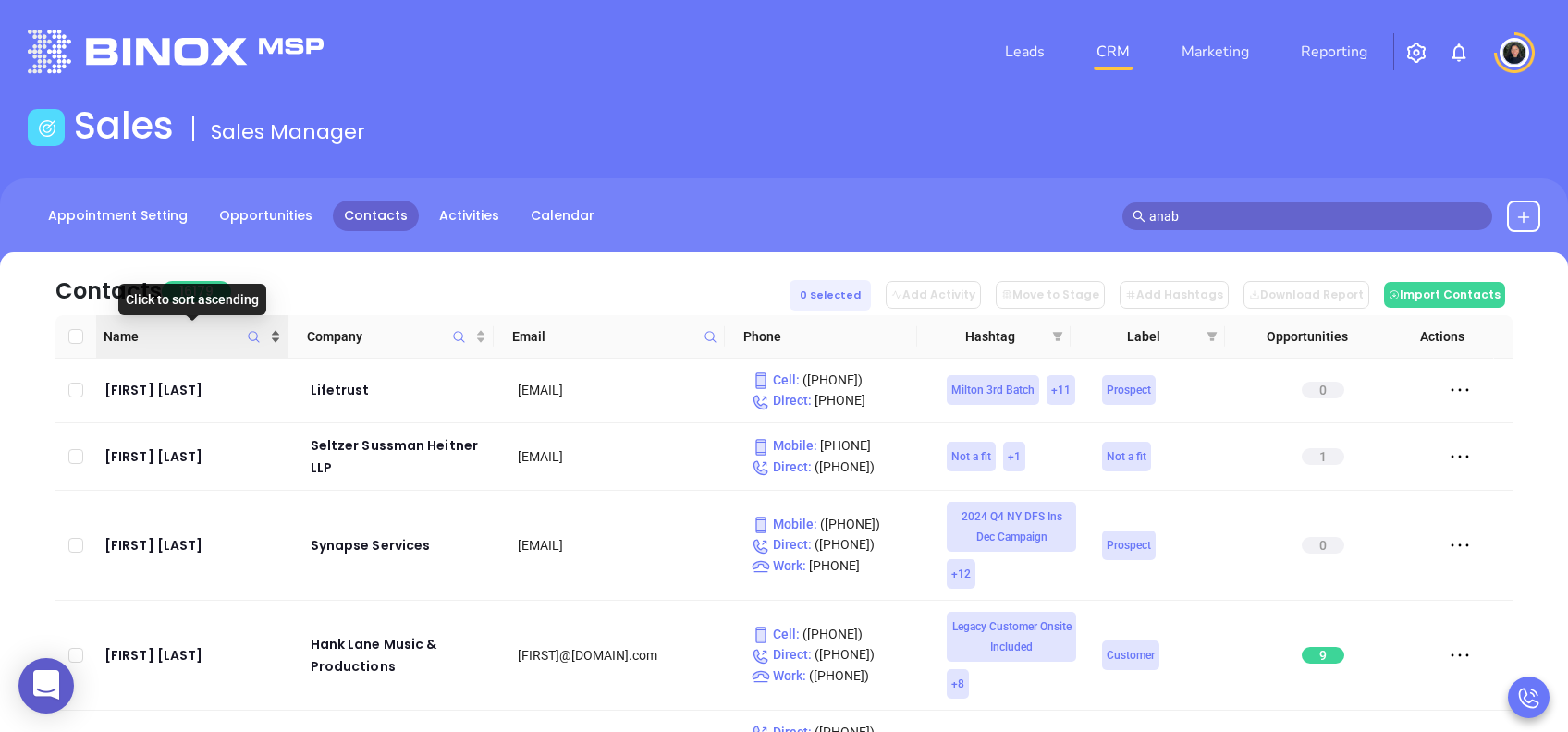 click on "Name" at bounding box center [192, 336] 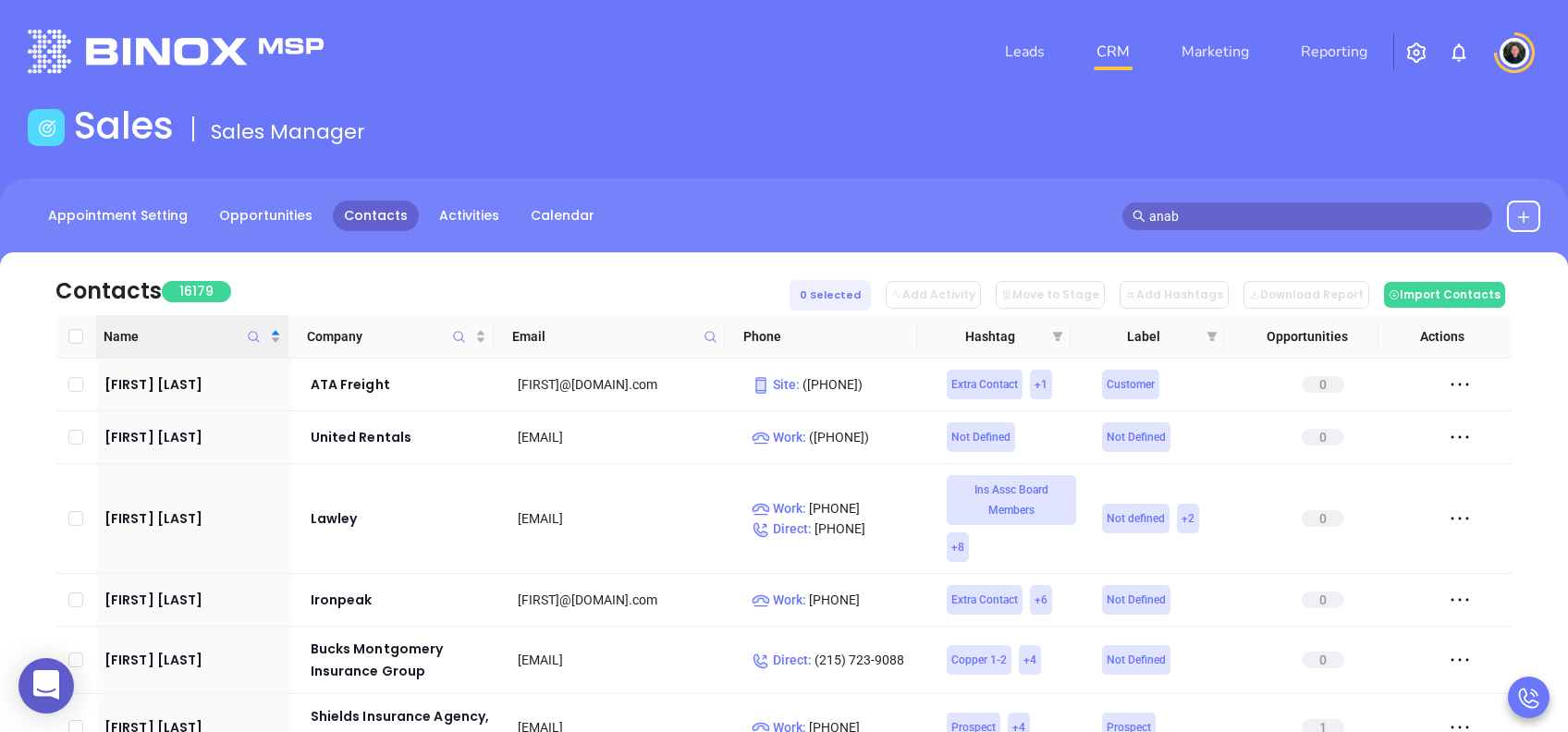 click 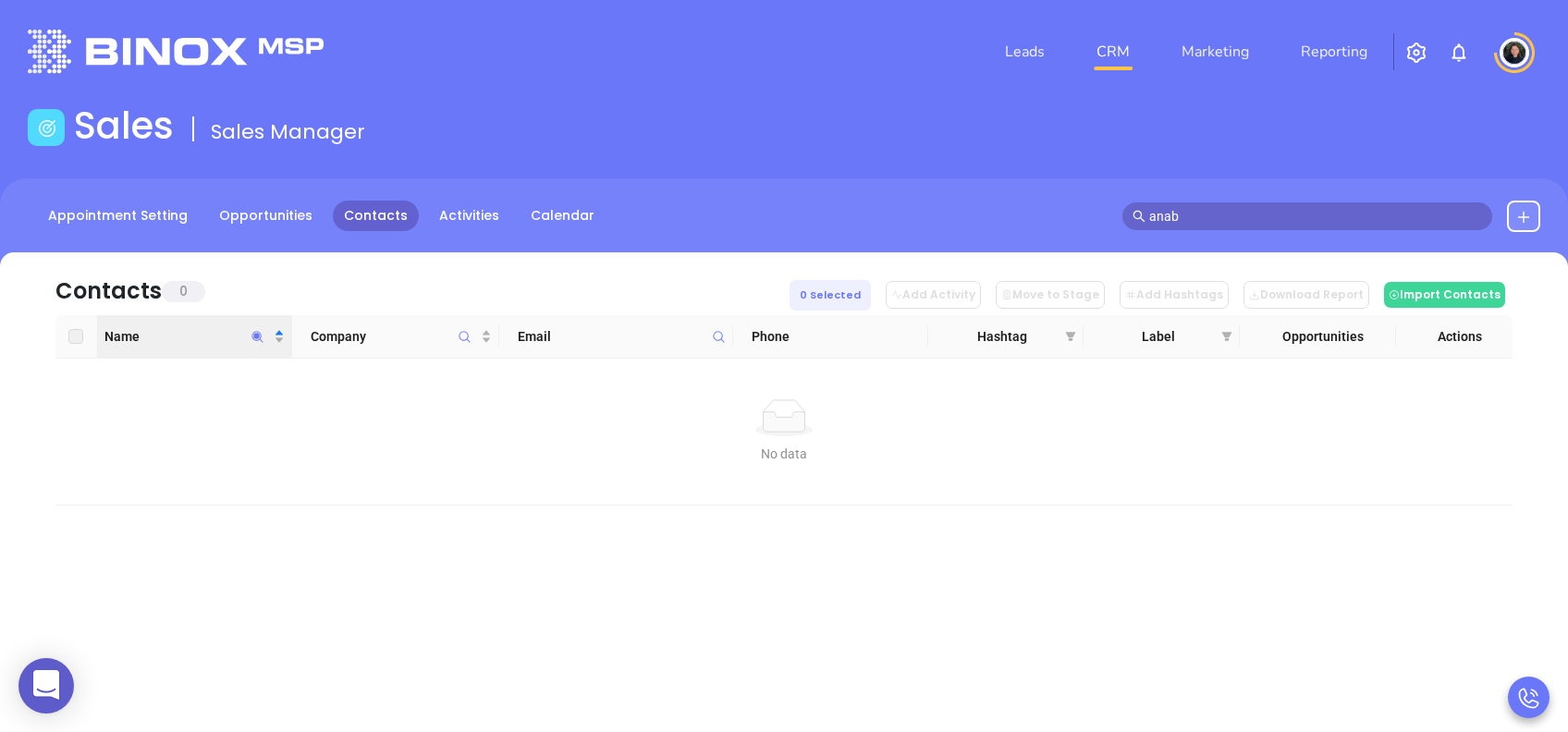 click on "No data No data" at bounding box center (784, 432) 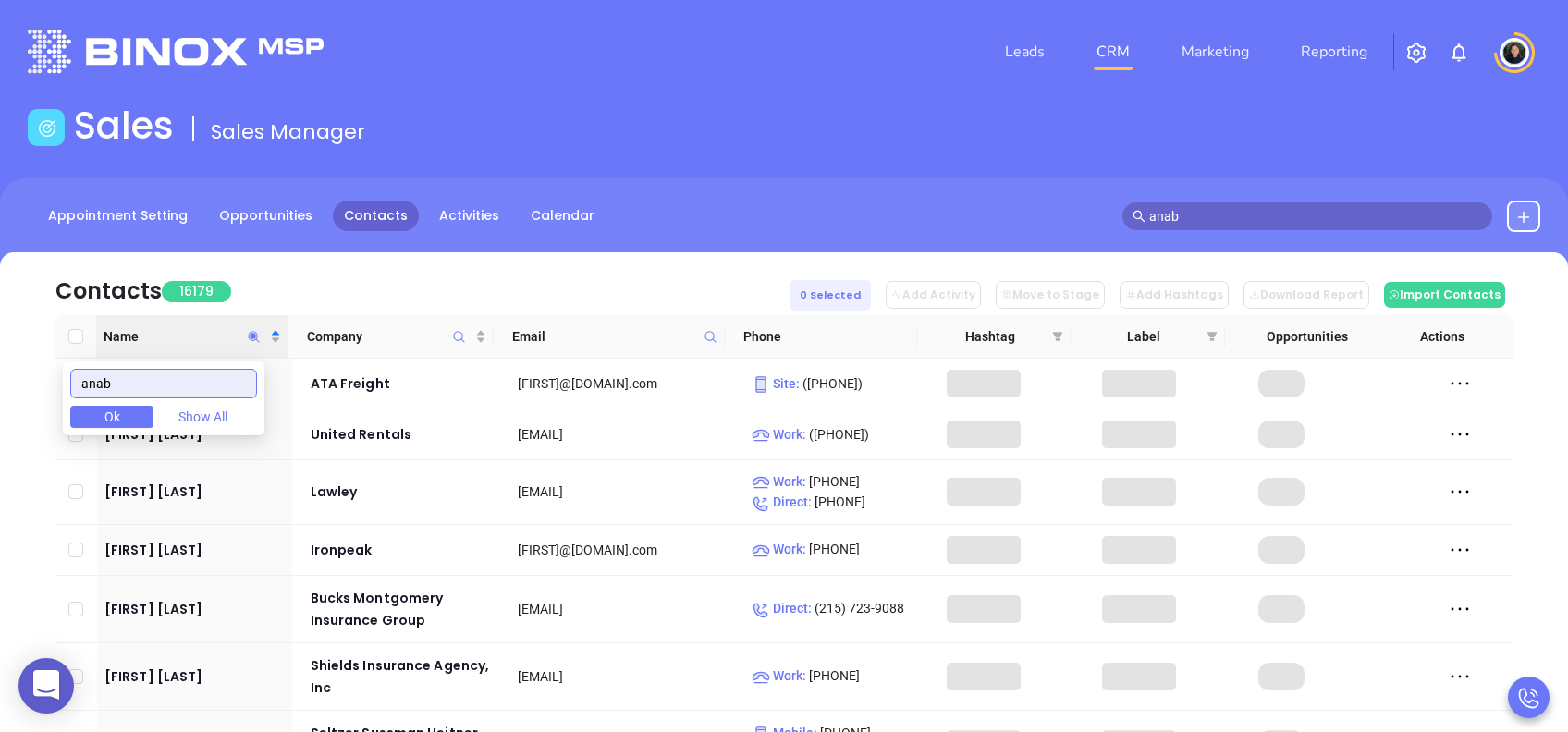 click on "anab" at bounding box center [164, 384] 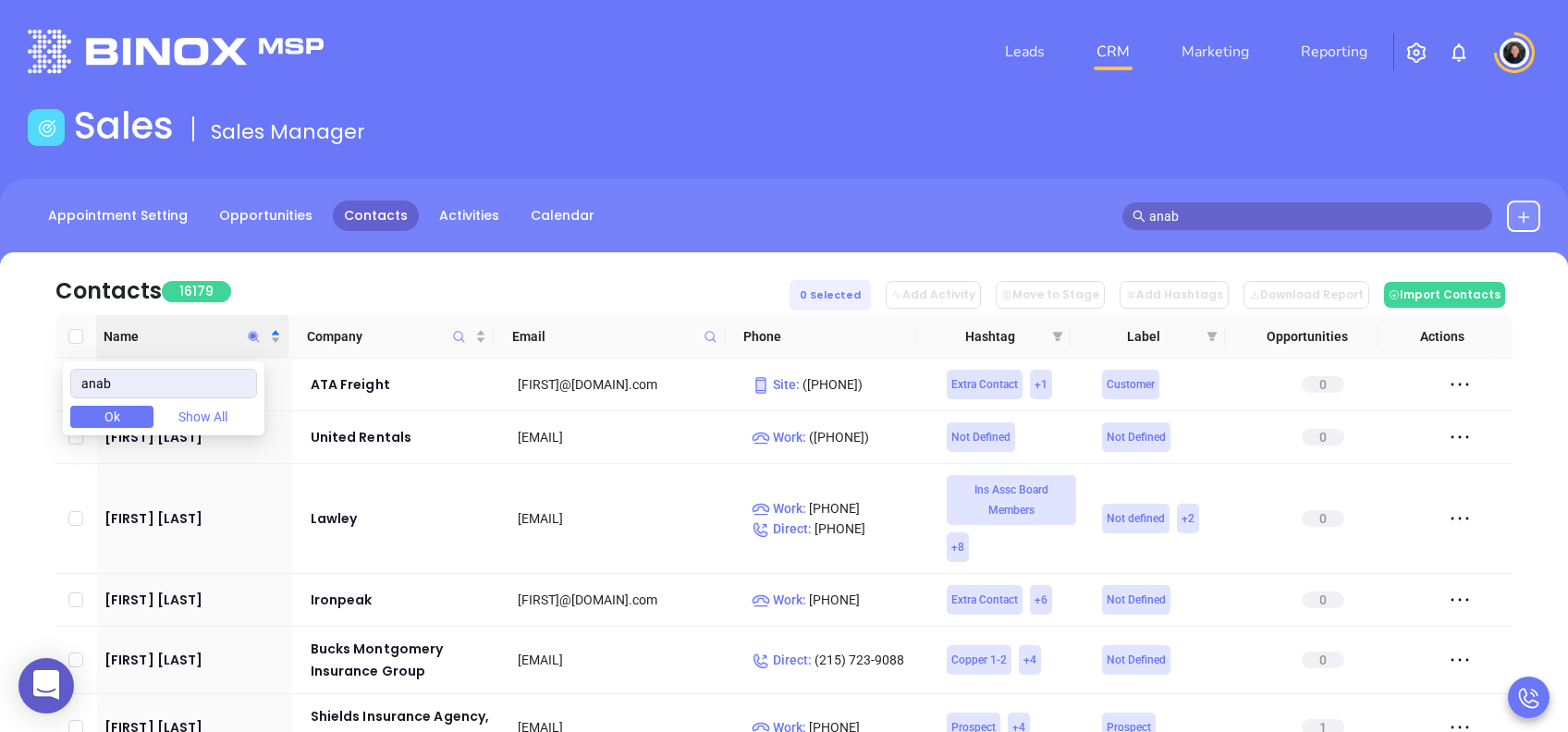 click on "anab Ok Show All" at bounding box center [164, 398] 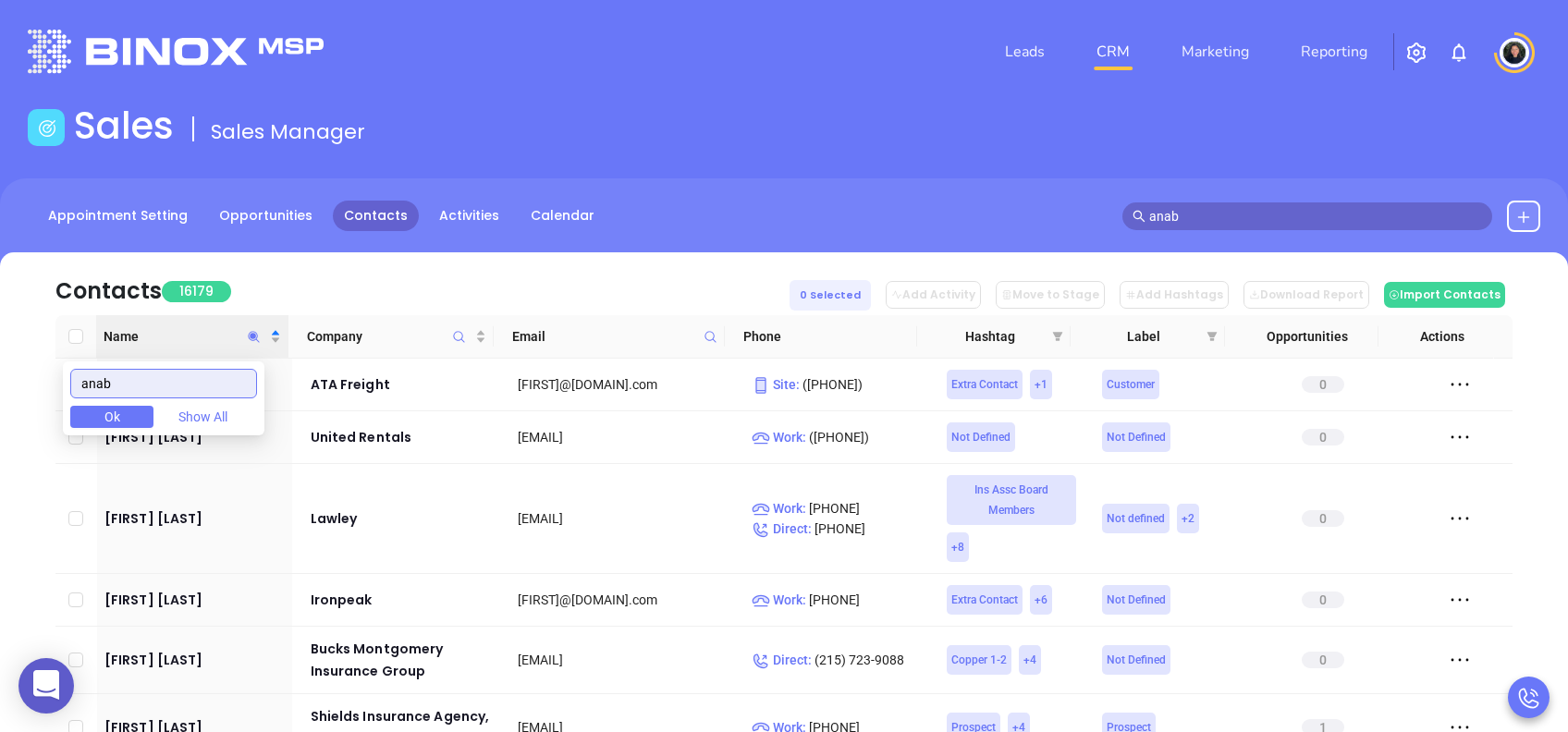 click on "anab" at bounding box center [164, 384] 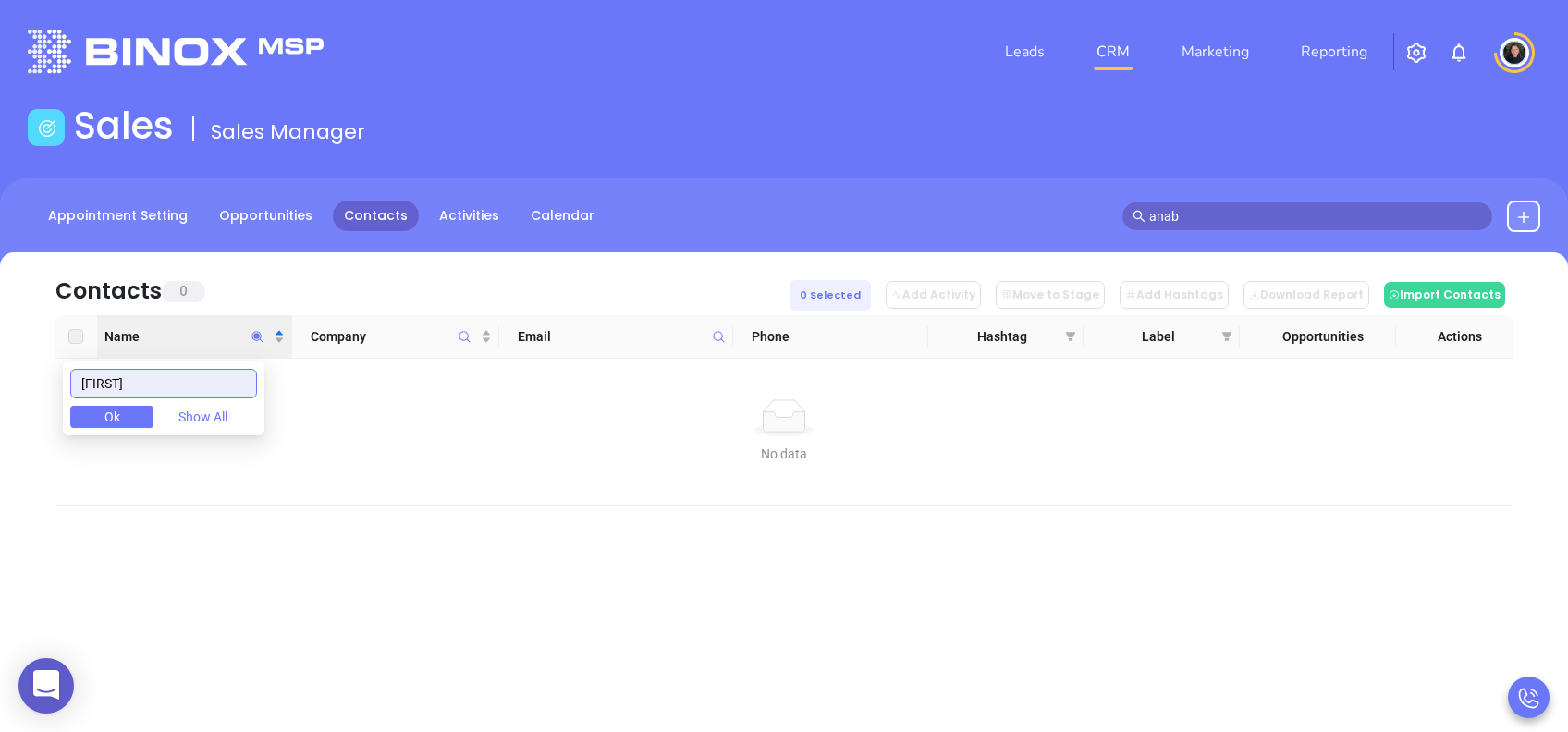type on "[FIRST]" 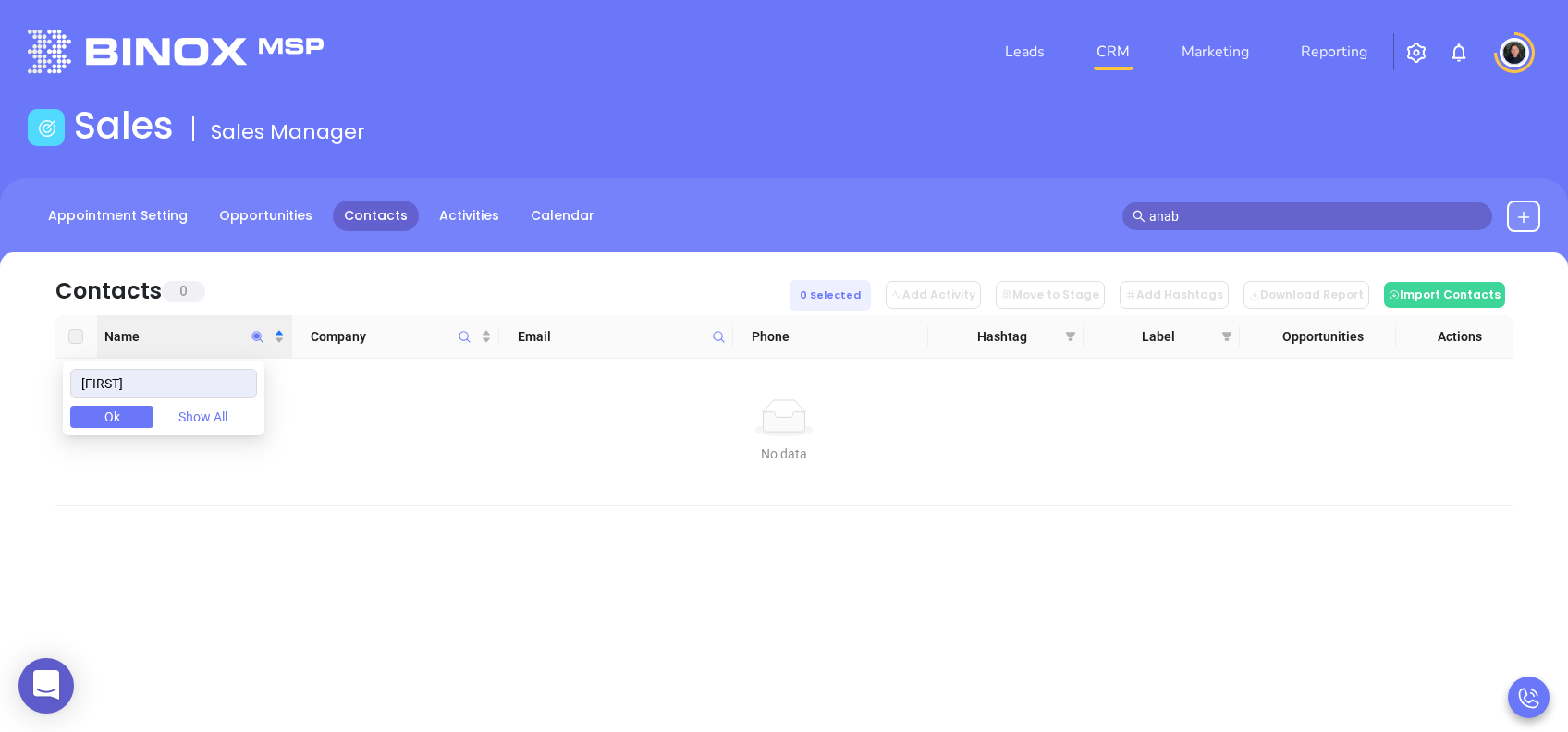 click on "Ok" at bounding box center [112, 417] 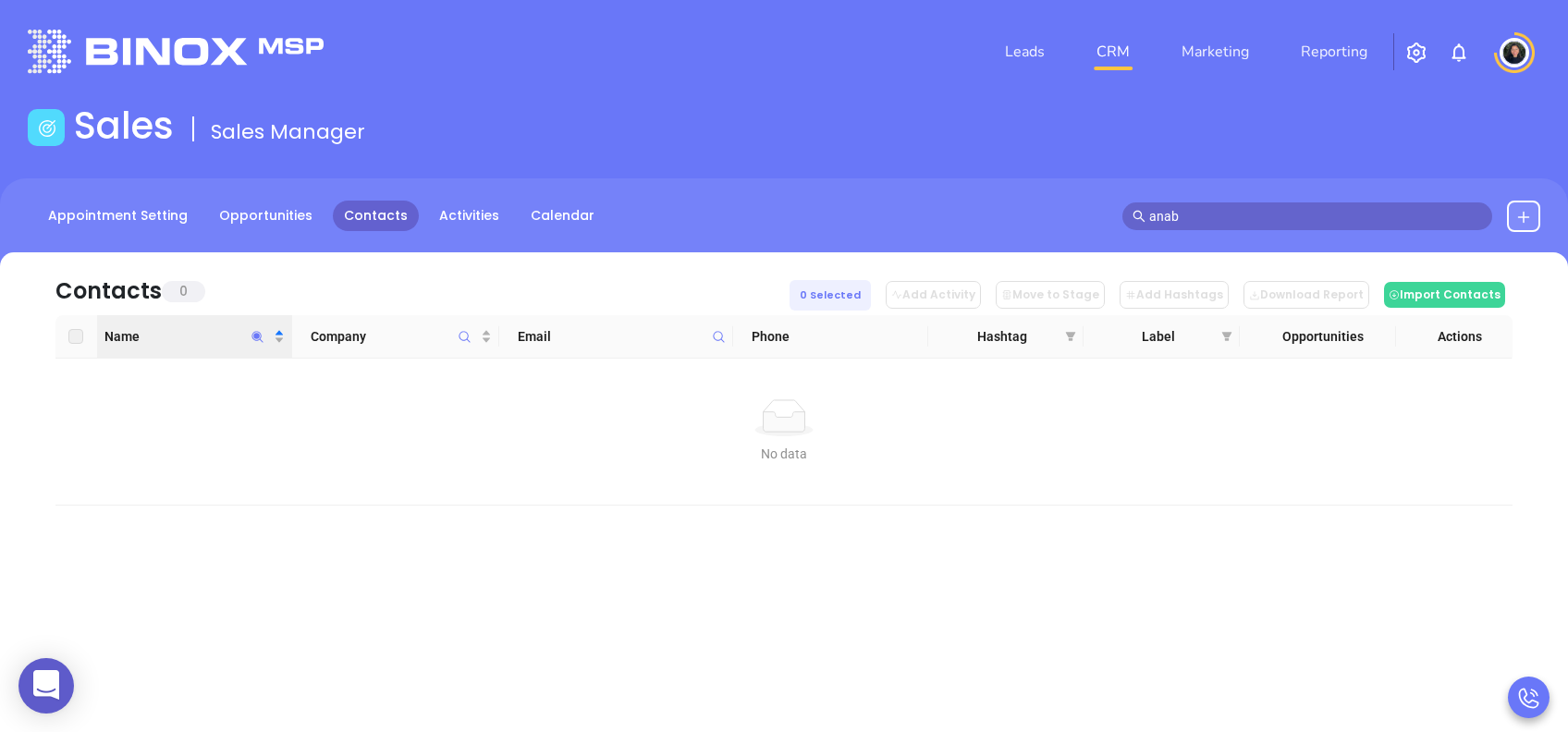 click 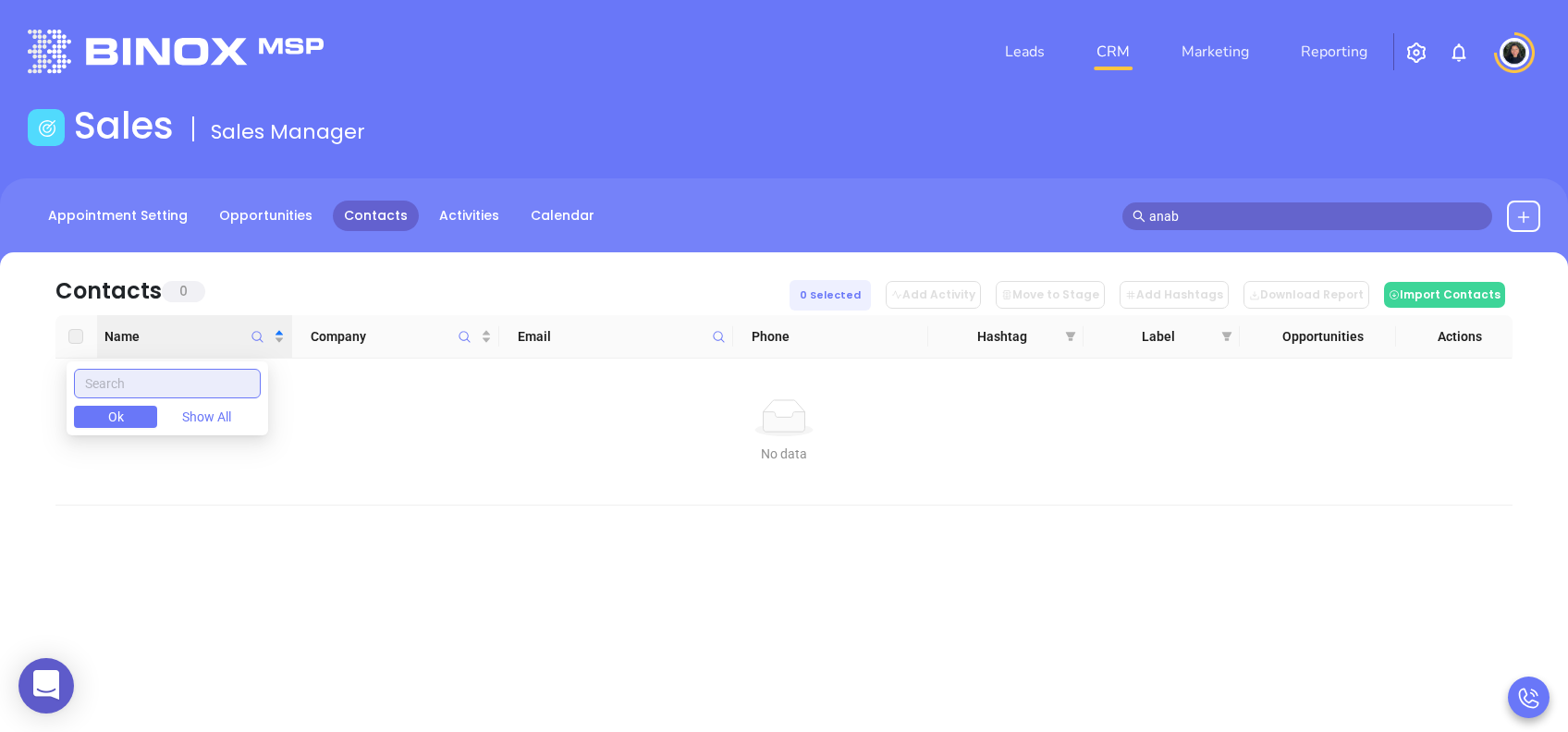 type 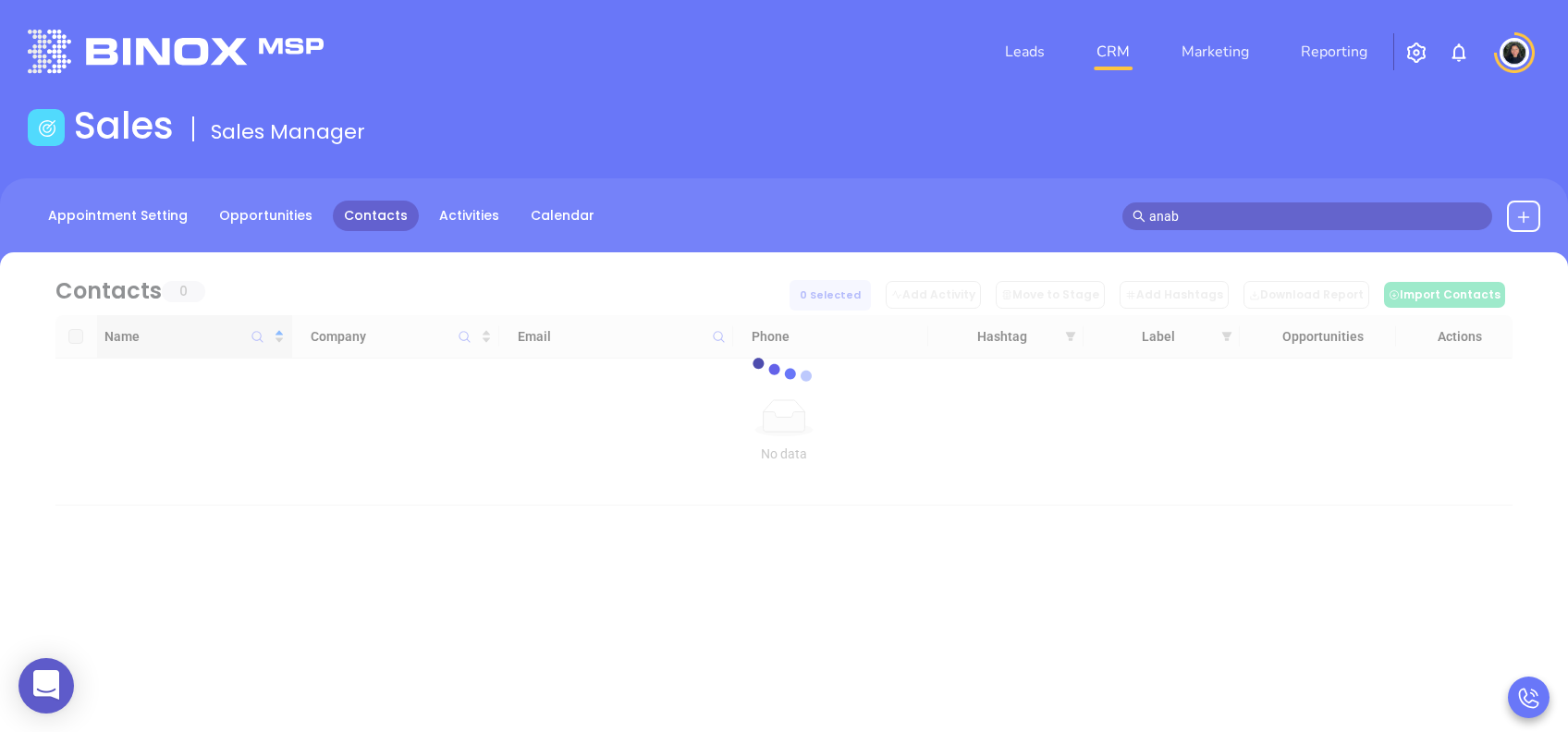 drag, startPoint x: 145, startPoint y: 372, endPoint x: 471, endPoint y: 312, distance: 331.47549 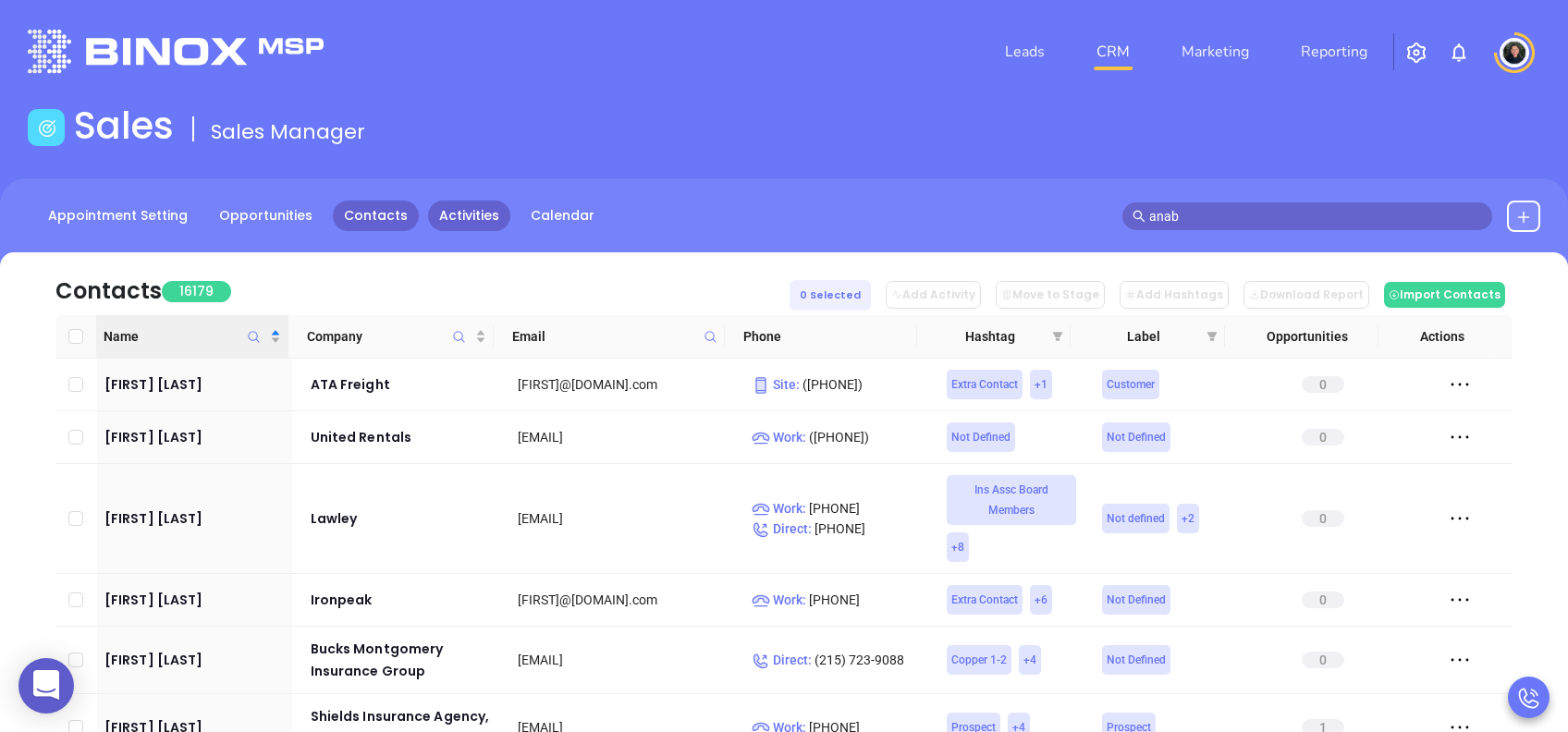 click on "Activities" at bounding box center (469, 215) 